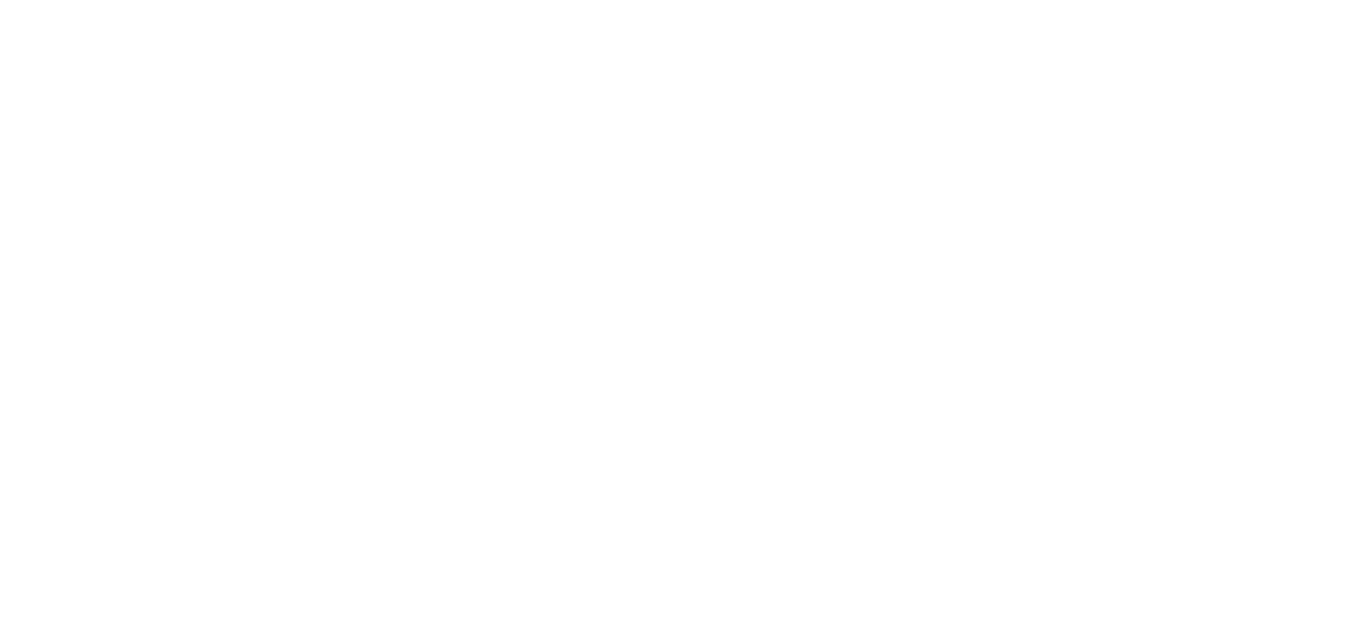 scroll, scrollTop: 0, scrollLeft: 0, axis: both 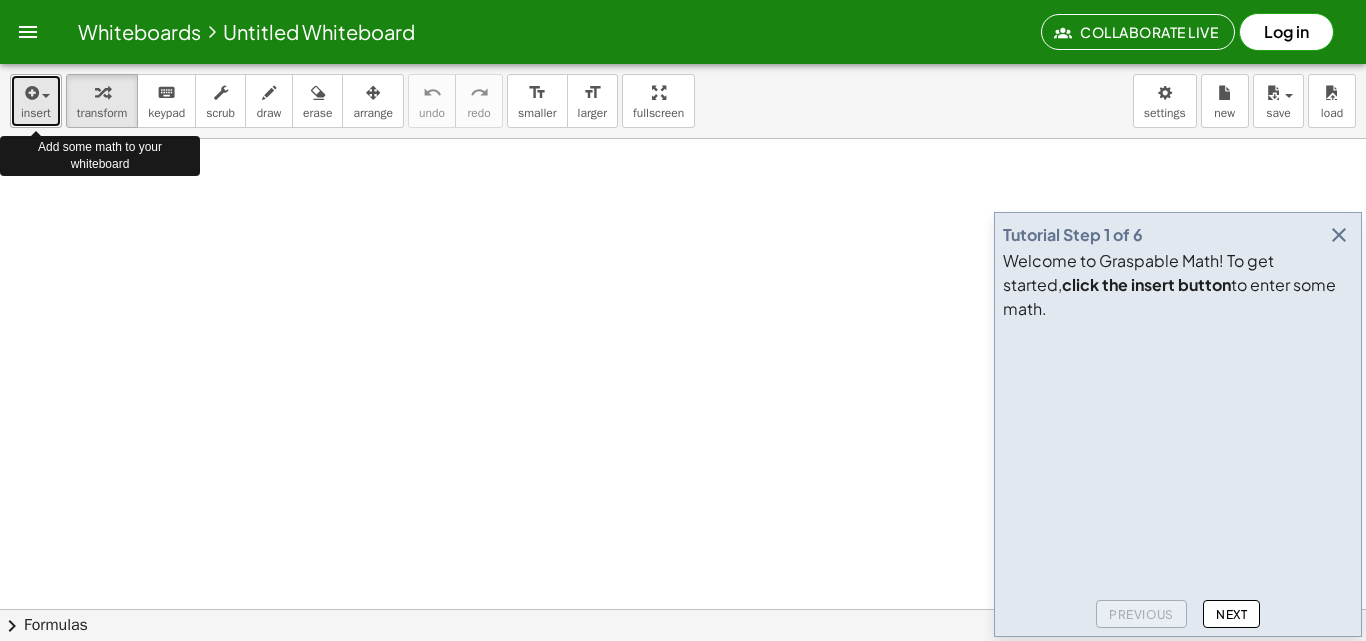 click on "insert" at bounding box center (36, 113) 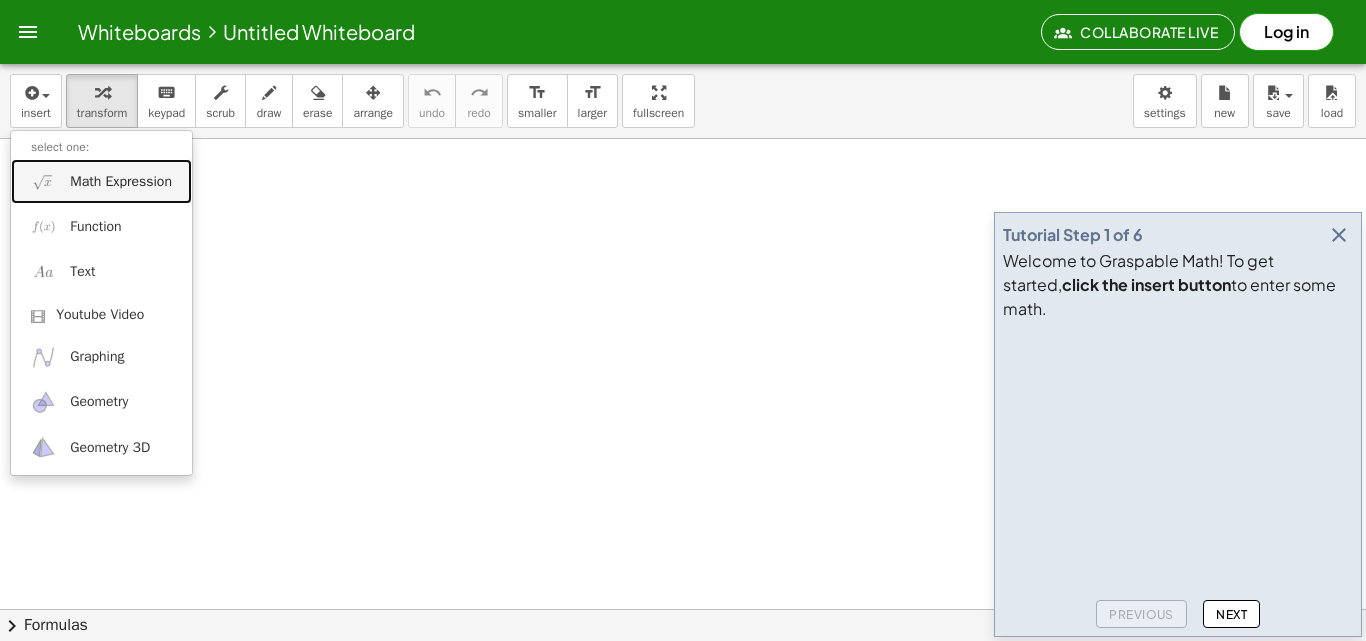 click on "Math Expression" at bounding box center [121, 182] 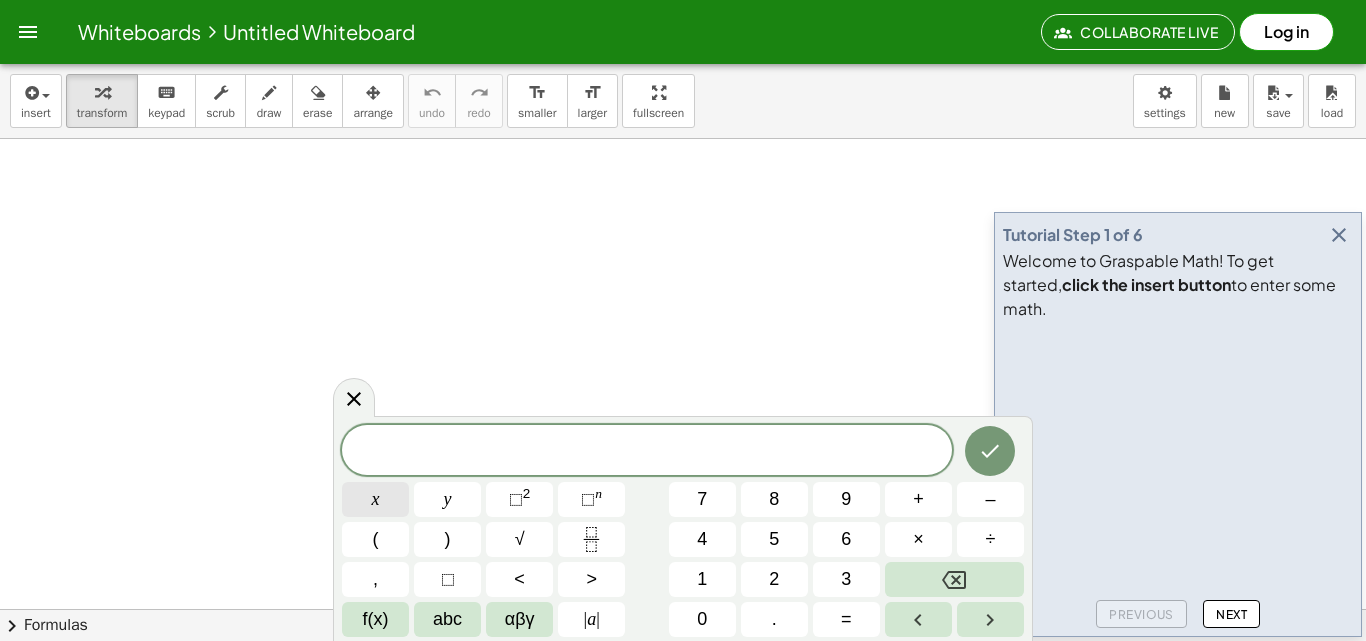 click on "x" at bounding box center (375, 499) 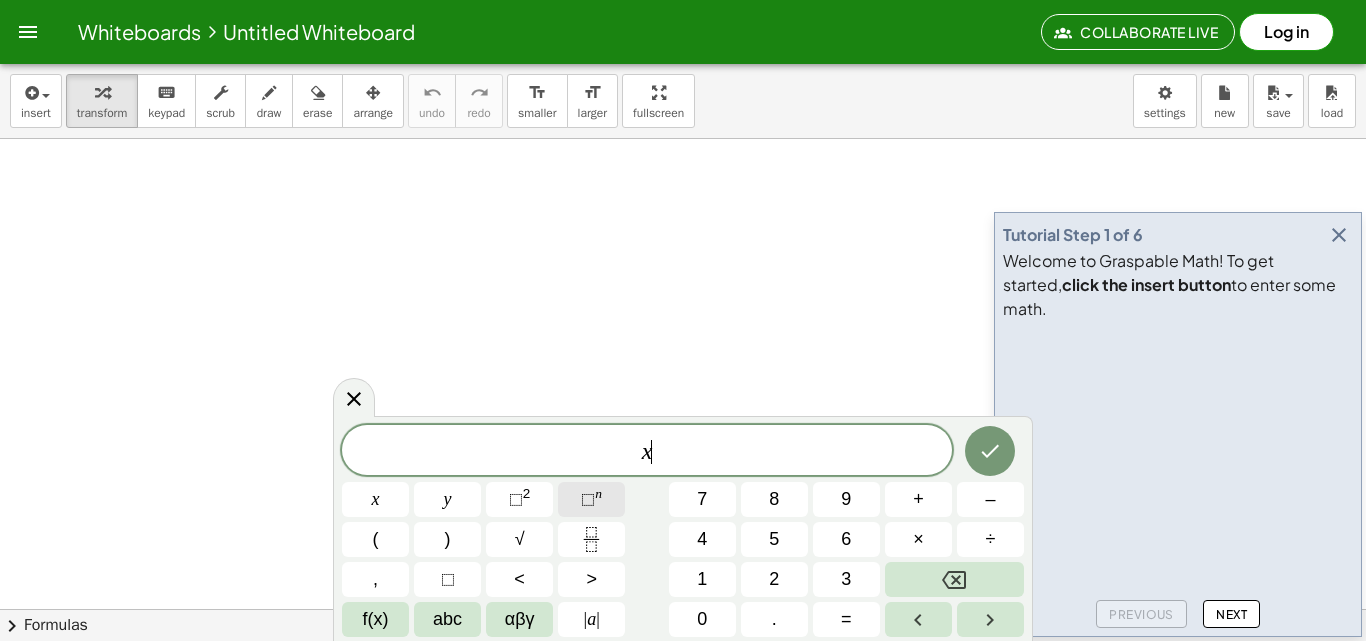 click on "n" at bounding box center [598, 493] 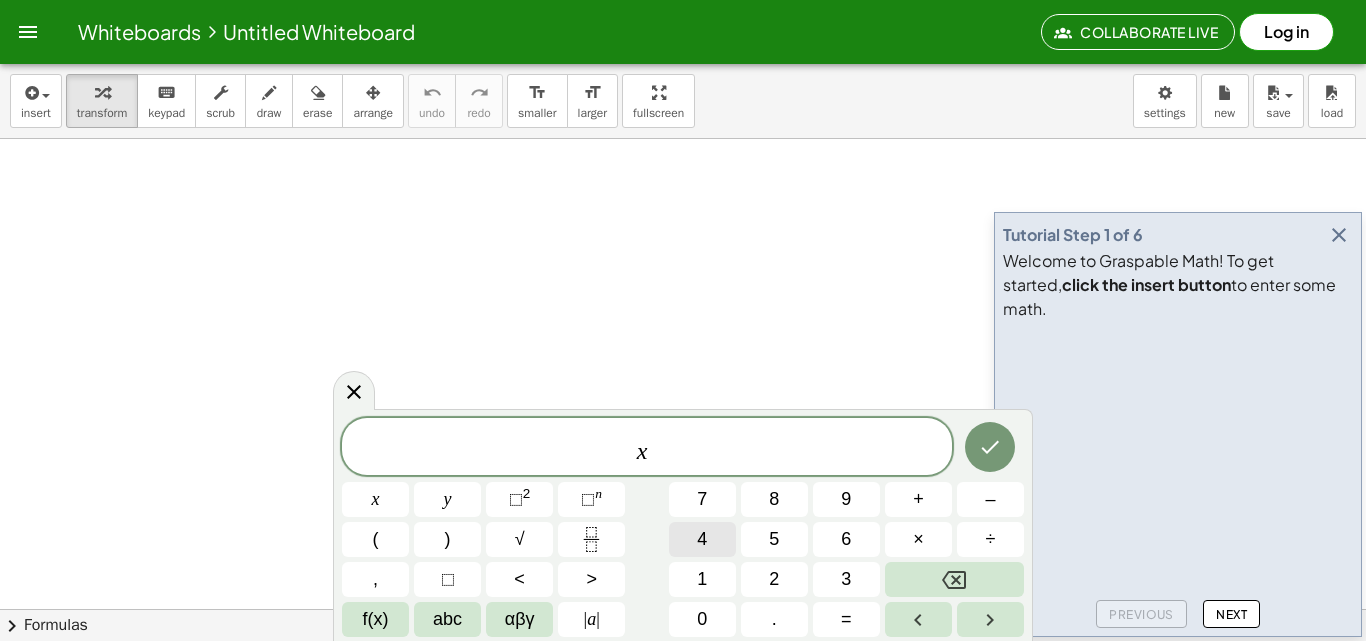 click on "4" at bounding box center [702, 539] 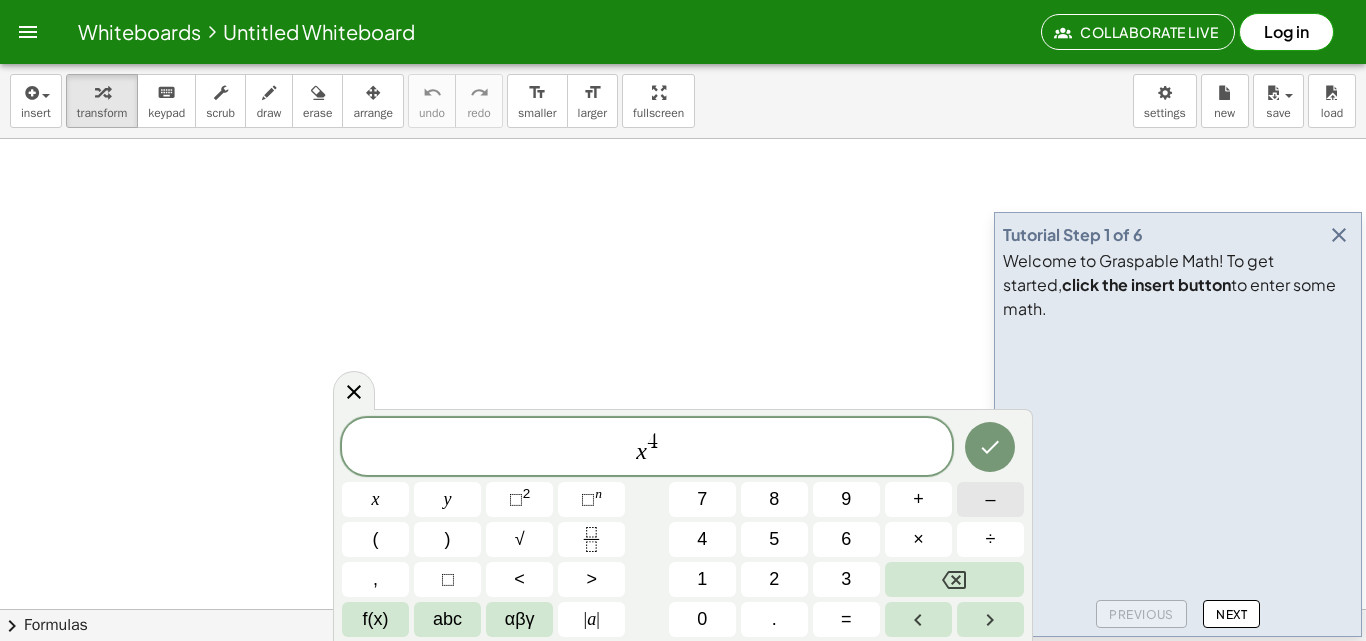 click on "–" at bounding box center (990, 499) 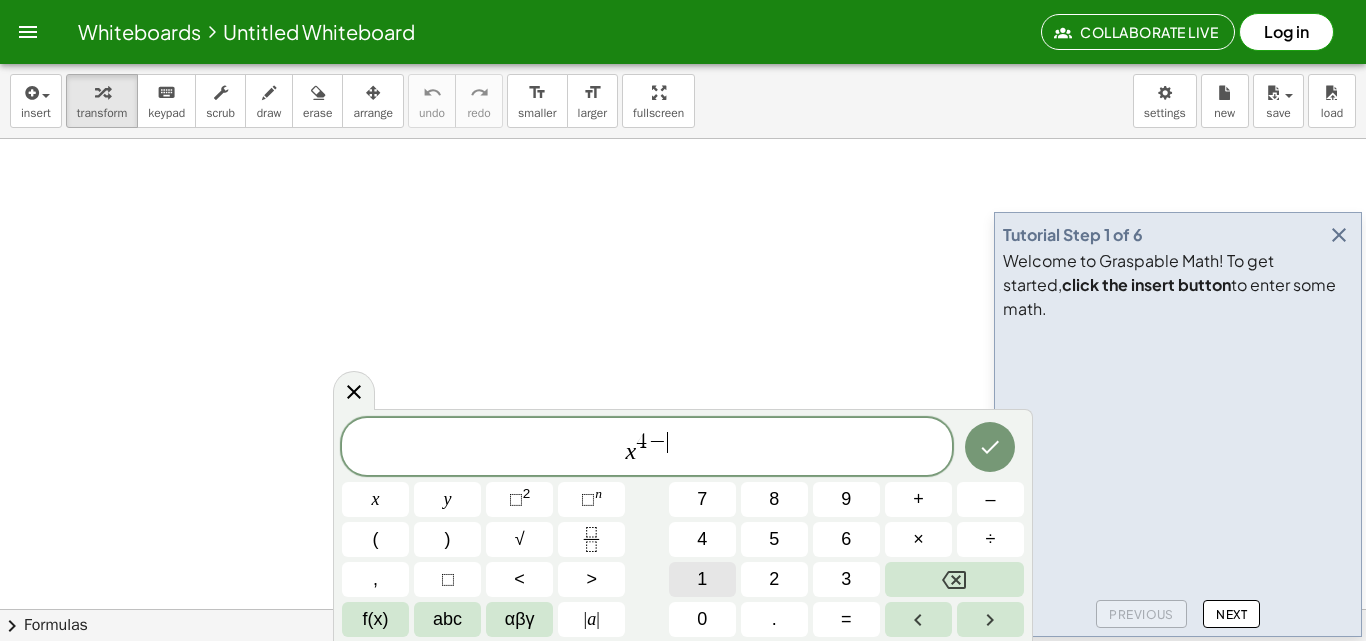 click on "1" at bounding box center (702, 579) 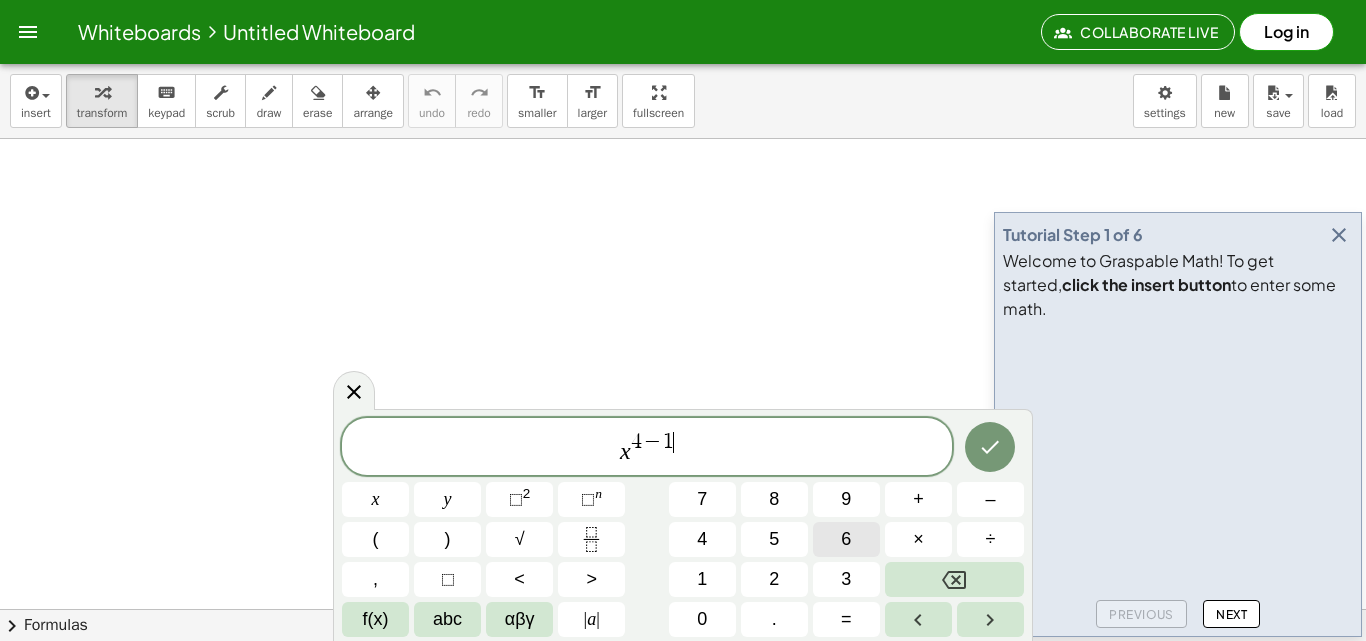 click on "6" at bounding box center [846, 539] 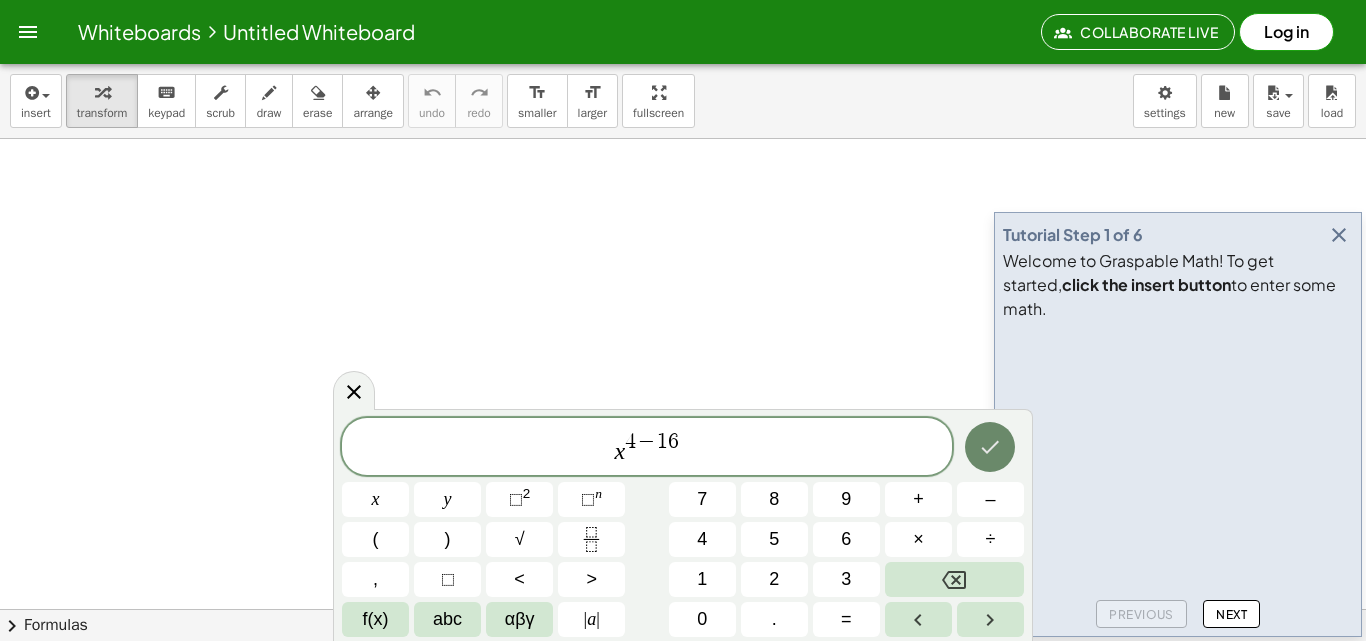 click 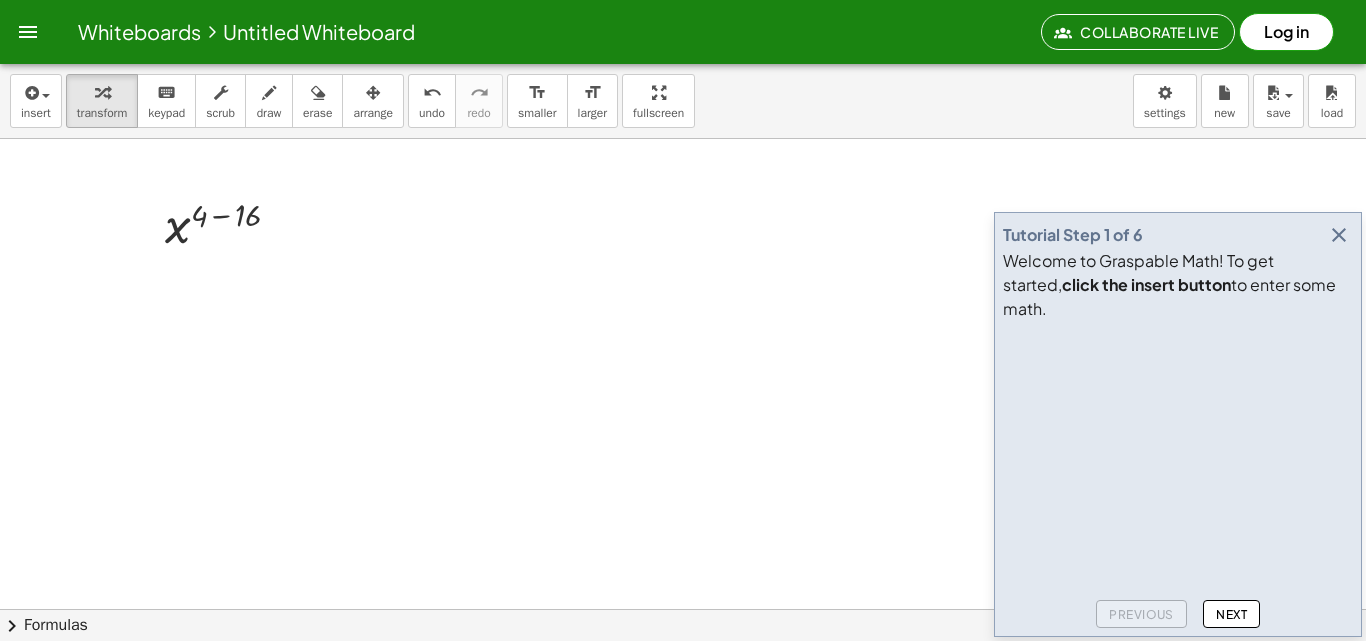 drag, startPoint x: 903, startPoint y: 313, endPoint x: 1058, endPoint y: 315, distance: 155.01291 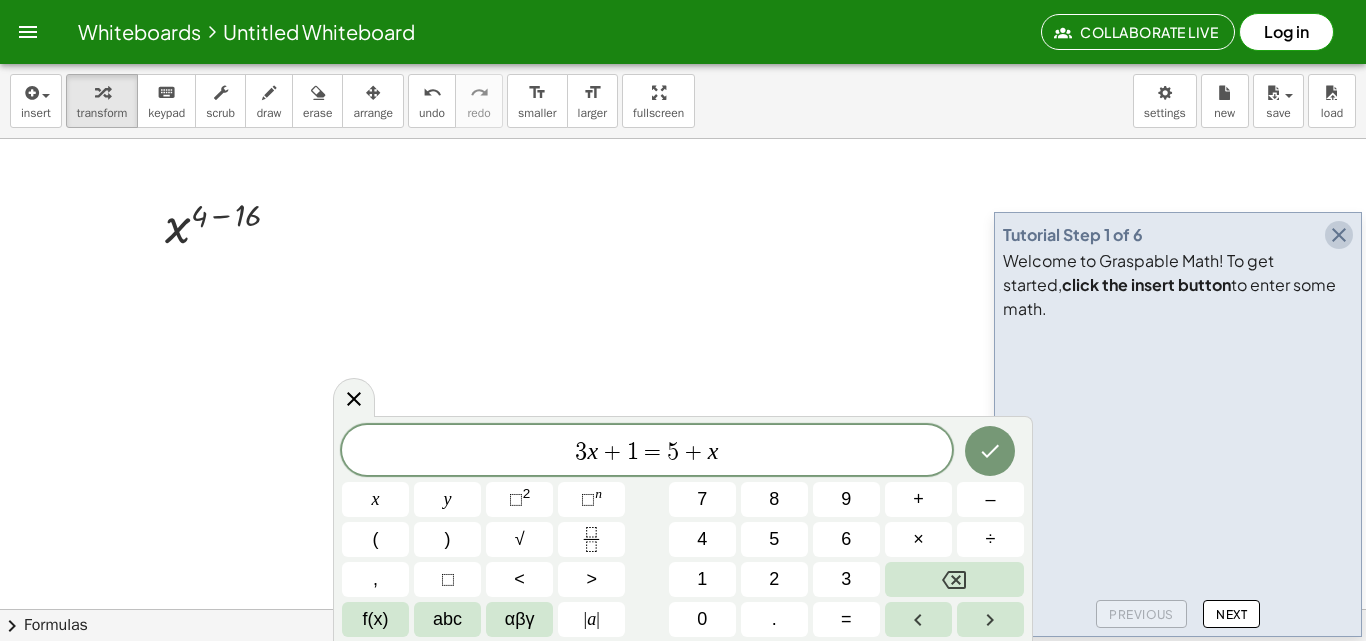 click at bounding box center [1339, 235] 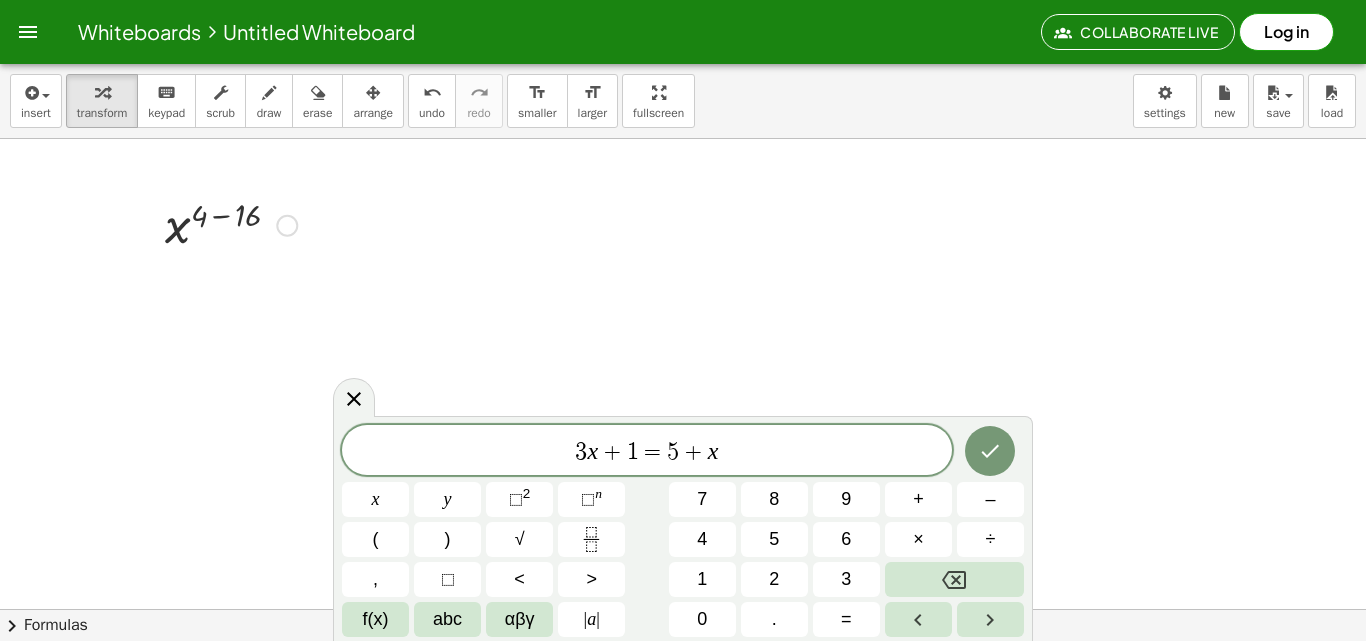 click at bounding box center (287, 226) 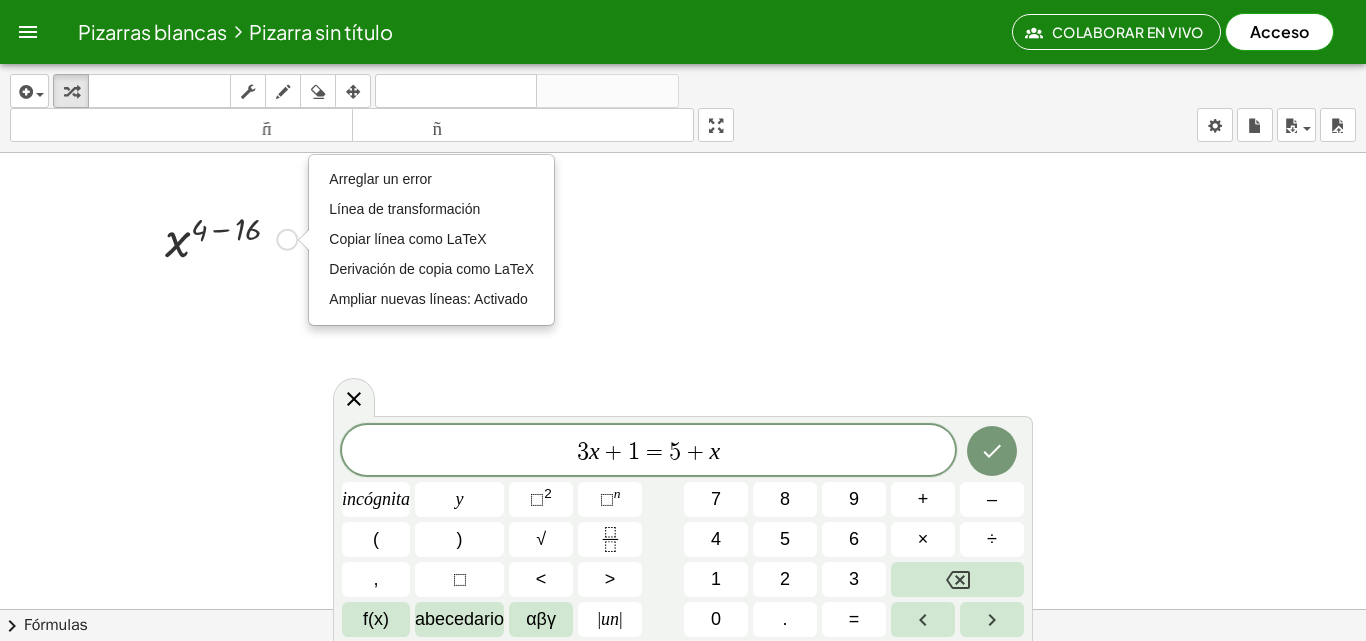 drag, startPoint x: 390, startPoint y: 238, endPoint x: 818, endPoint y: 75, distance: 457.98798 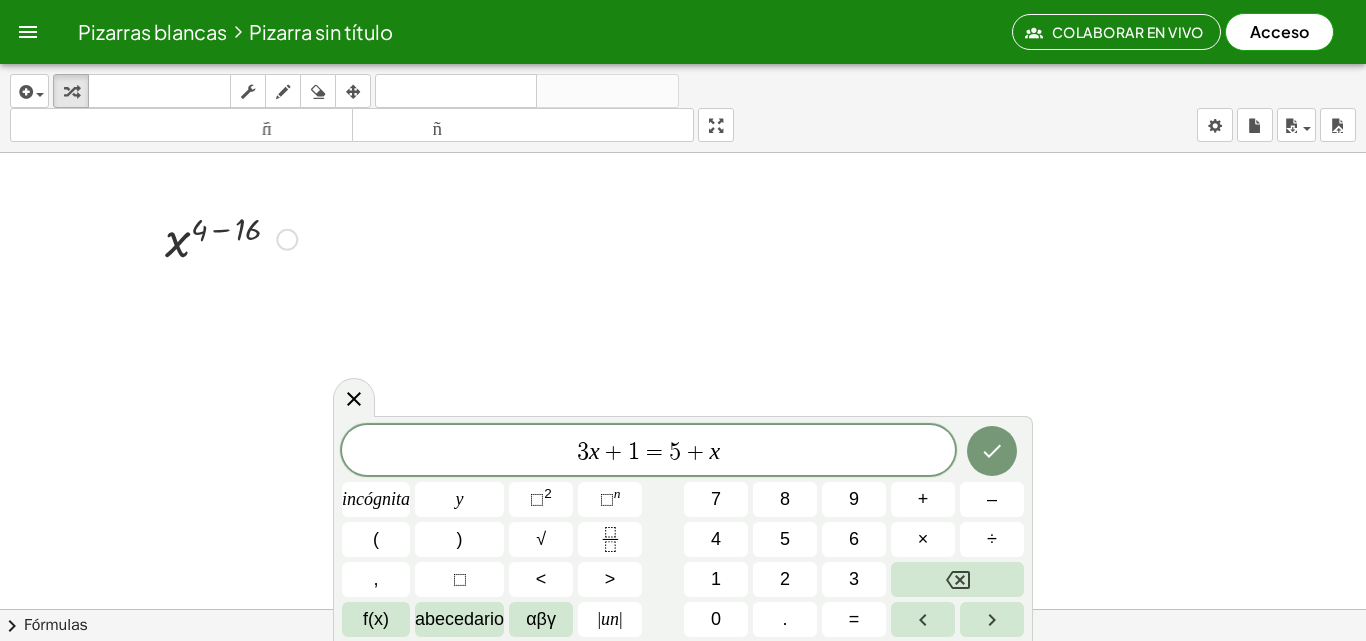 click on "3 x + 1 = 5 + x" at bounding box center (648, 452) 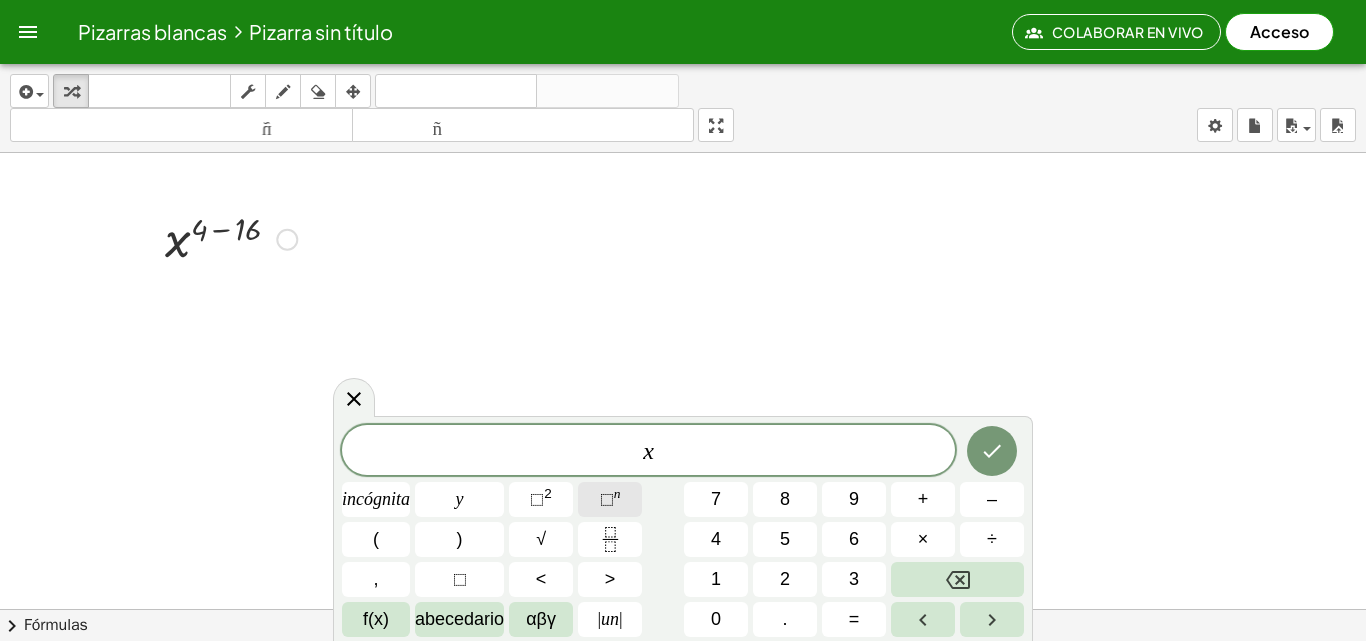 click on "⬚" at bounding box center (607, 499) 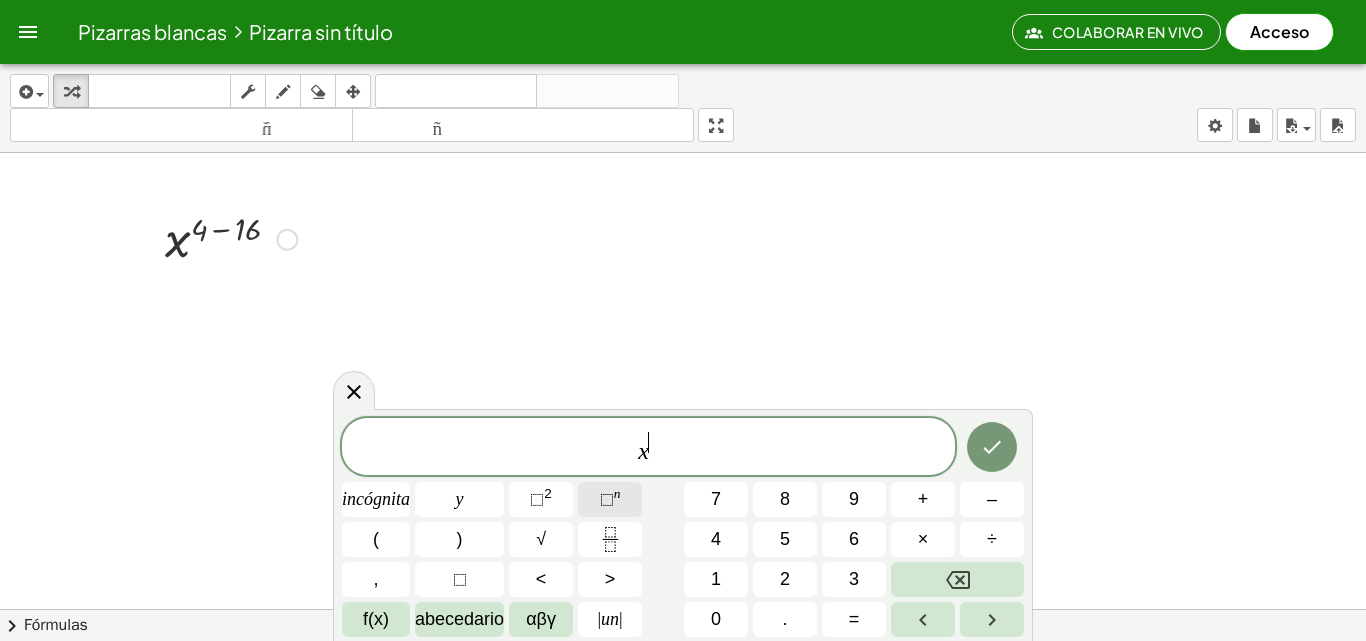 click on "⬚" at bounding box center (607, 499) 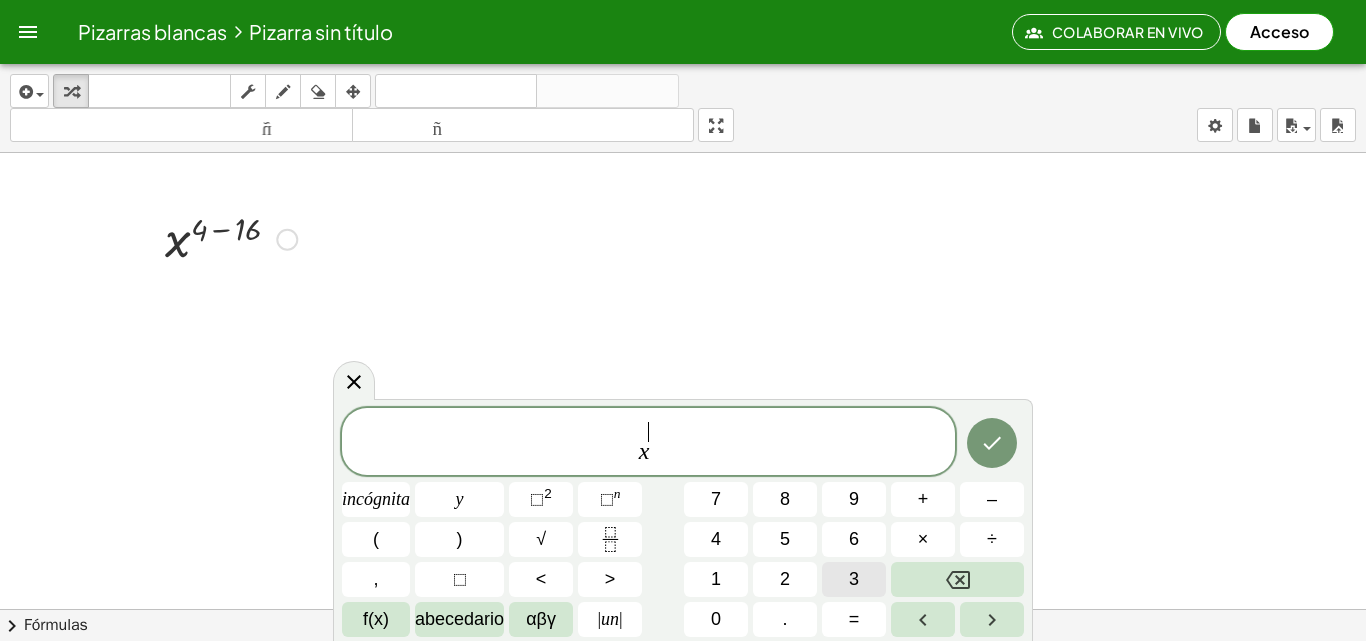 click on "3" at bounding box center (854, 579) 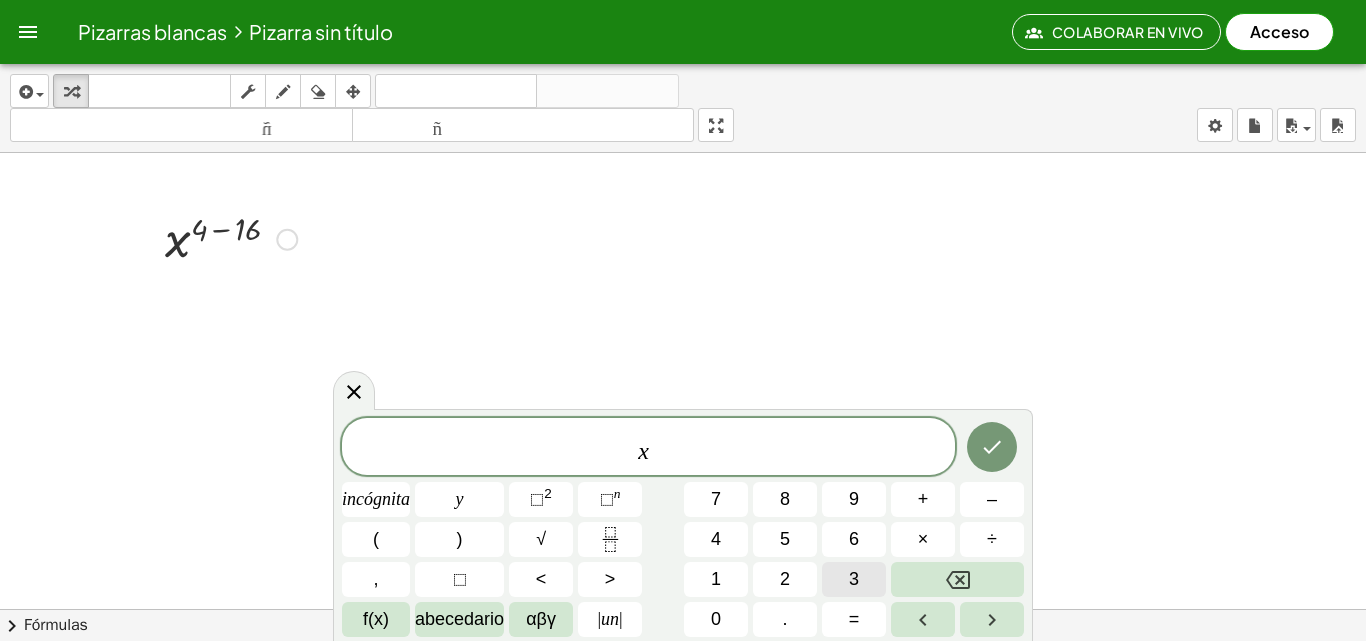 click on "3" at bounding box center (854, 579) 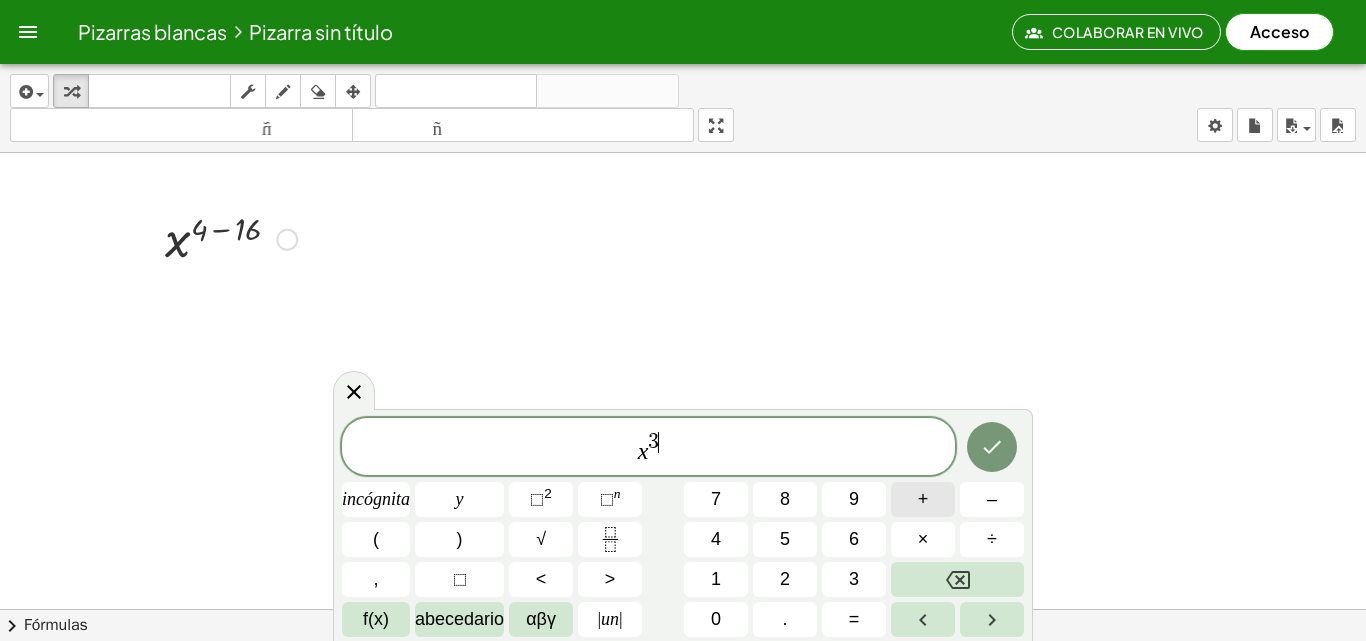 click on "+" at bounding box center (923, 499) 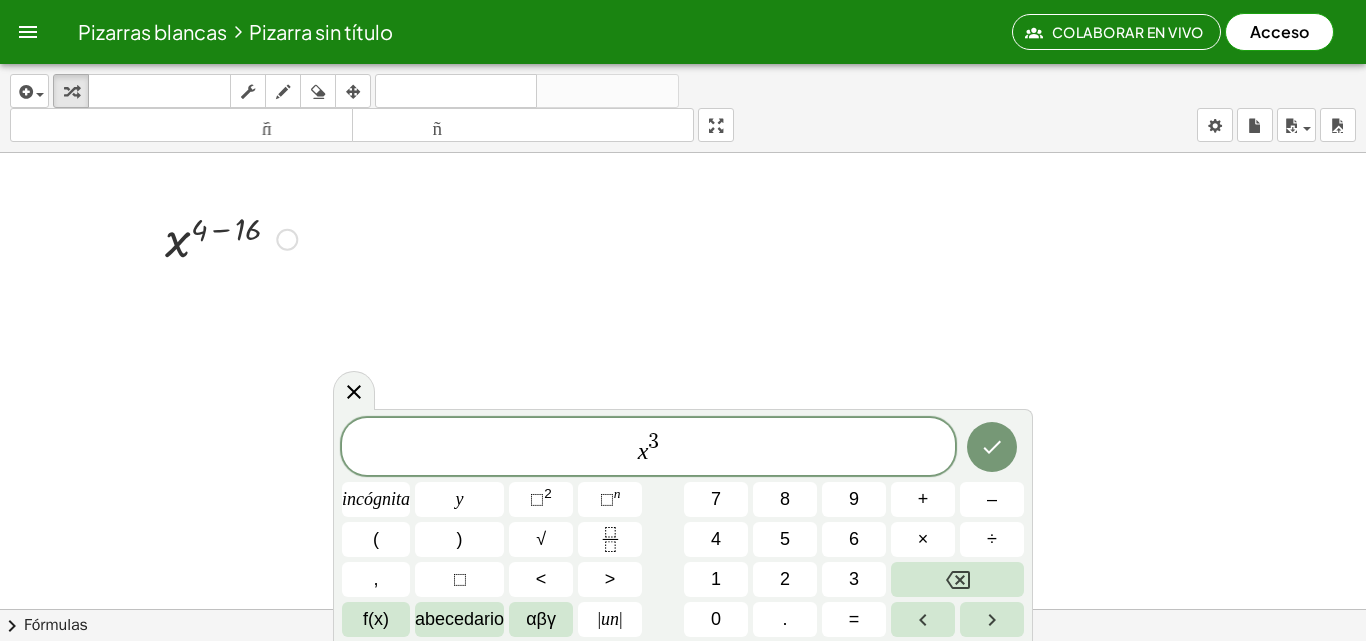 click on "x 3 ​" at bounding box center [648, 448] 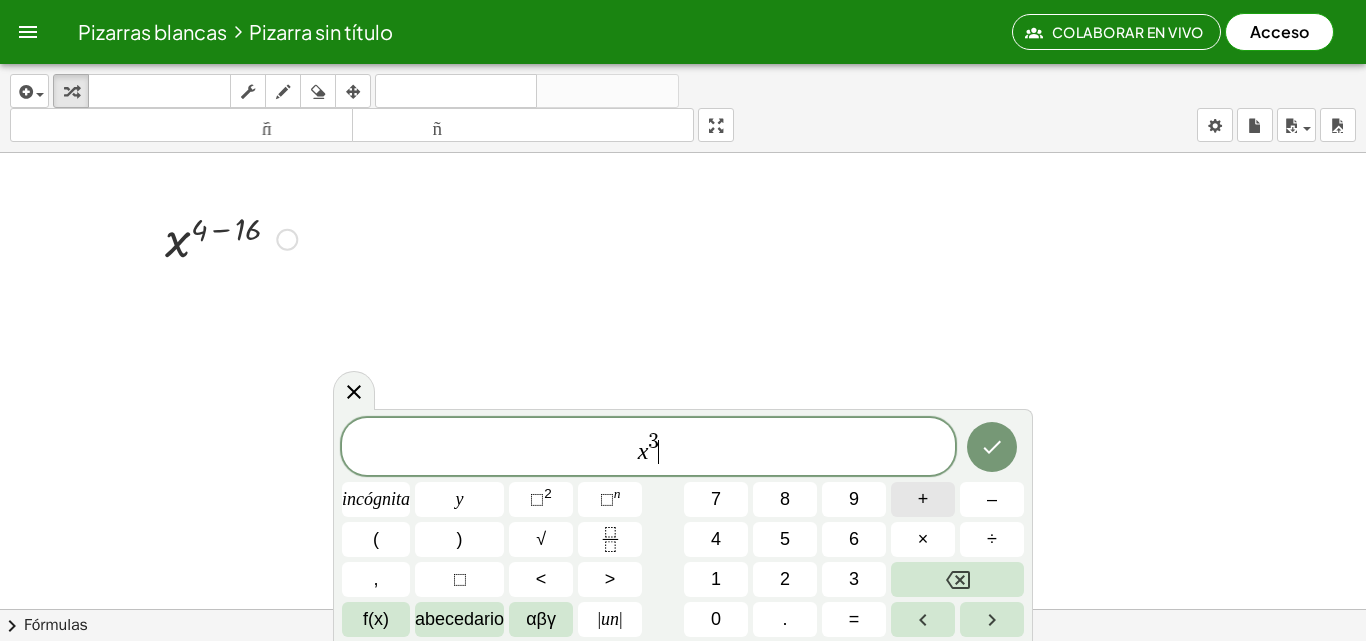 click on "+" at bounding box center (923, 499) 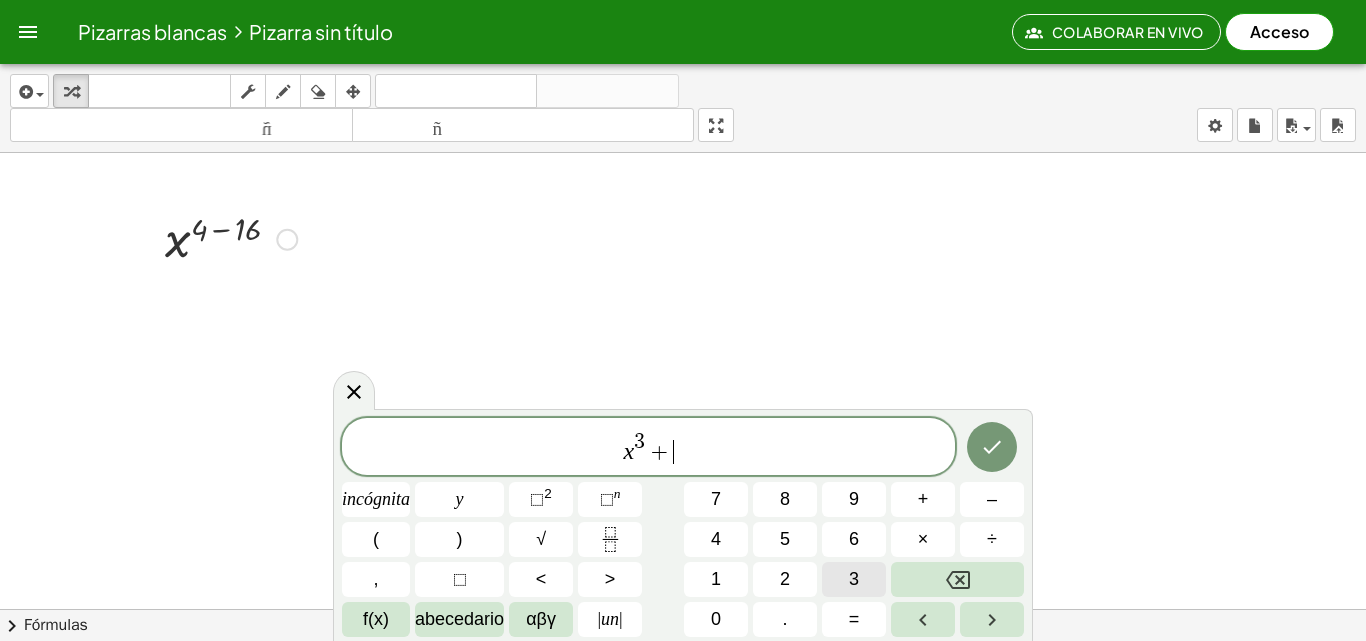 click on "3" at bounding box center [854, 579] 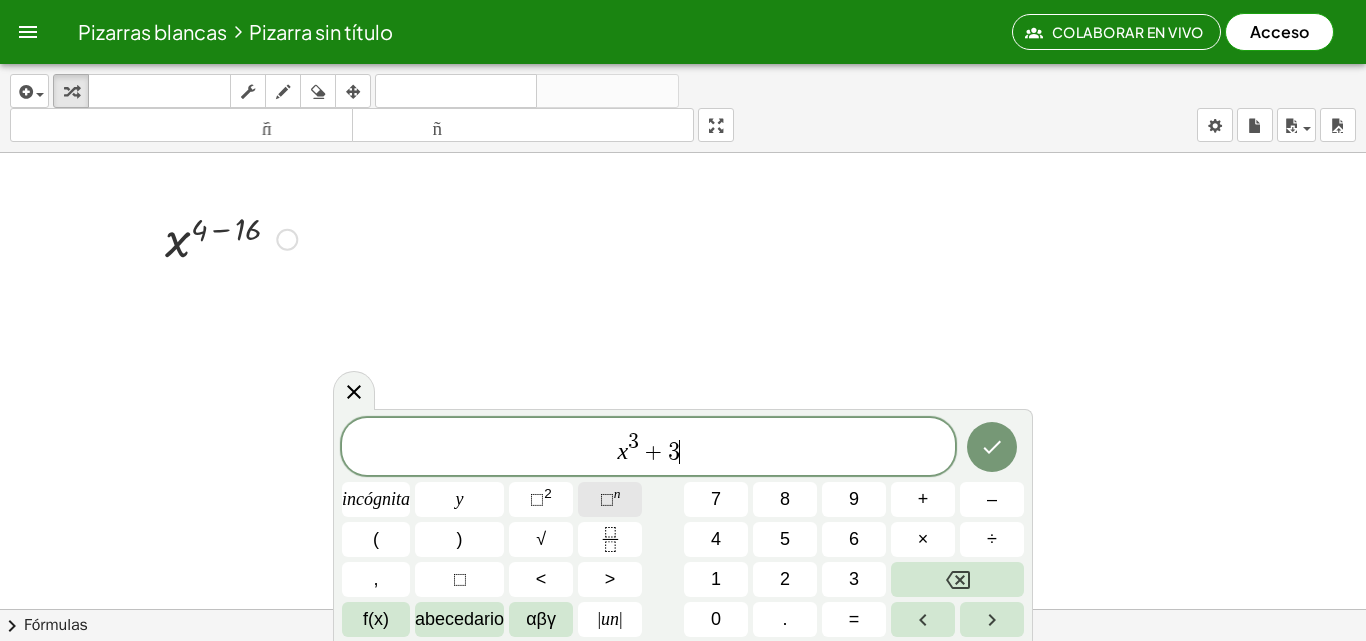 click on "⬚" at bounding box center [607, 499] 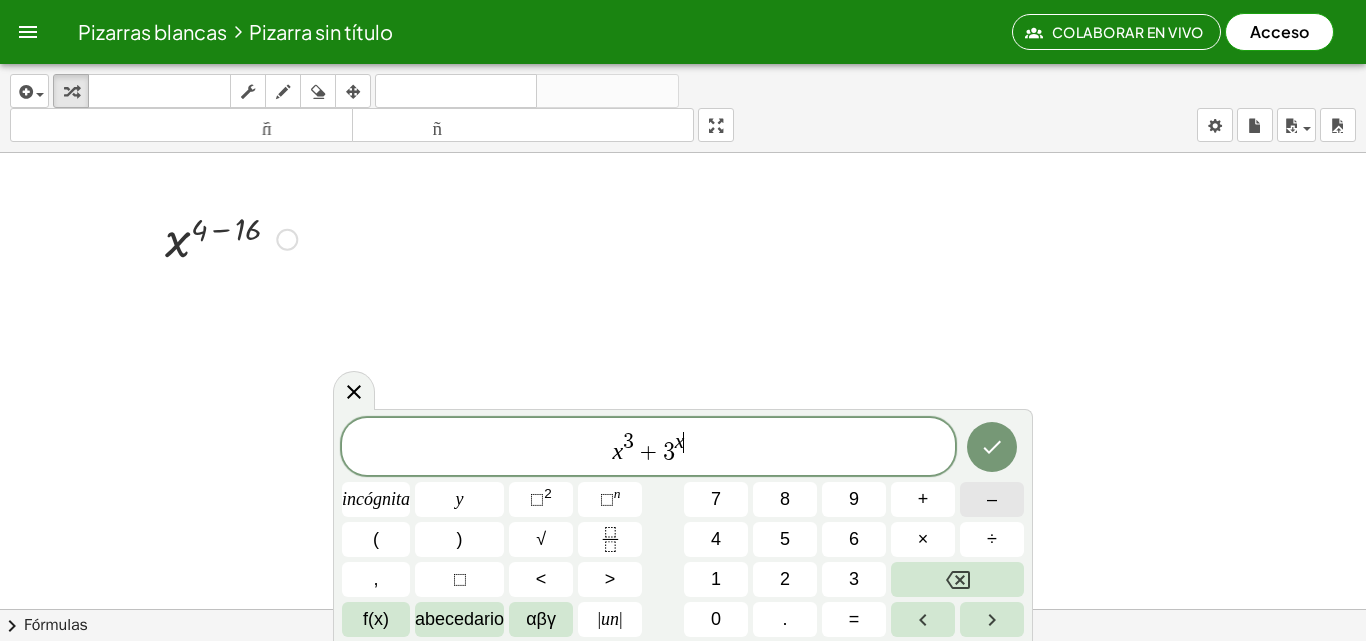 click on "–" at bounding box center [992, 499] 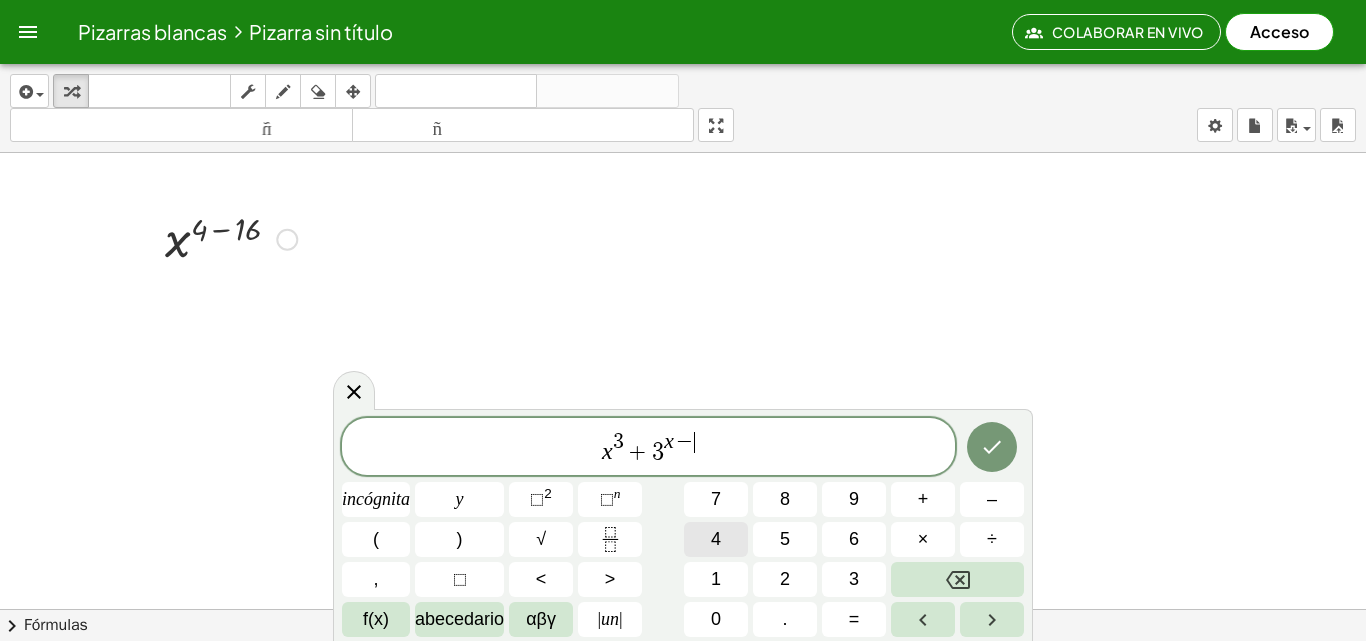 click on "4" at bounding box center (716, 539) 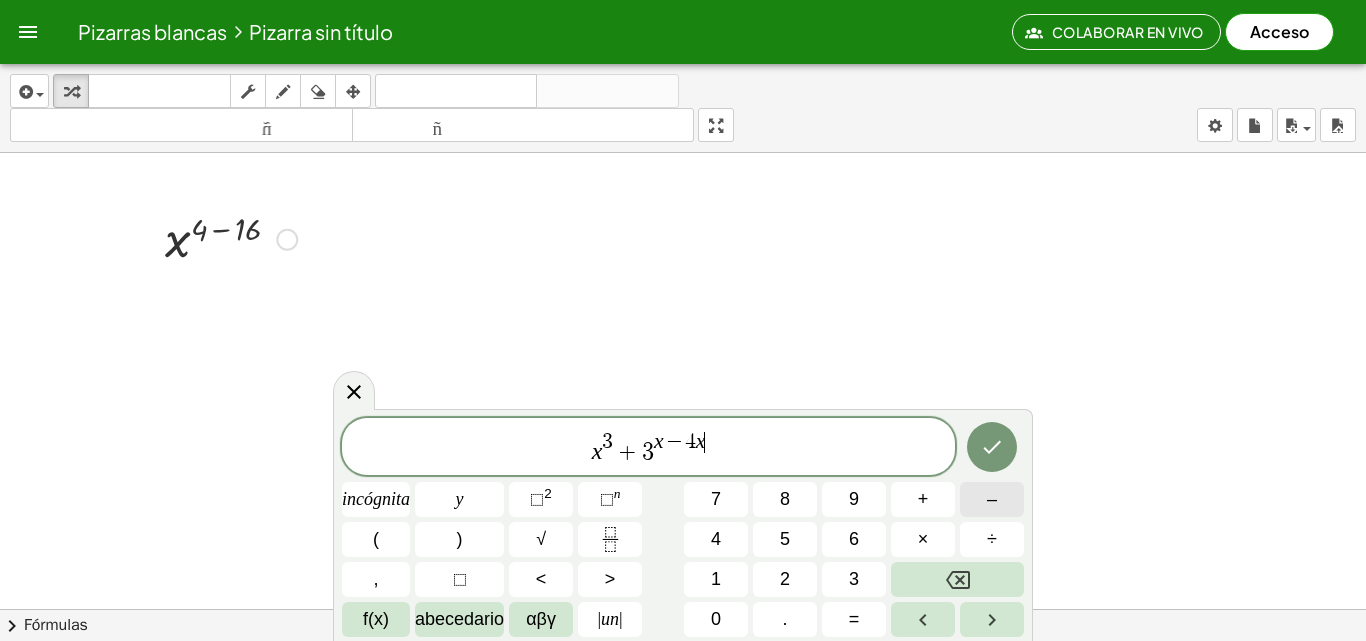 click on "–" at bounding box center [992, 499] 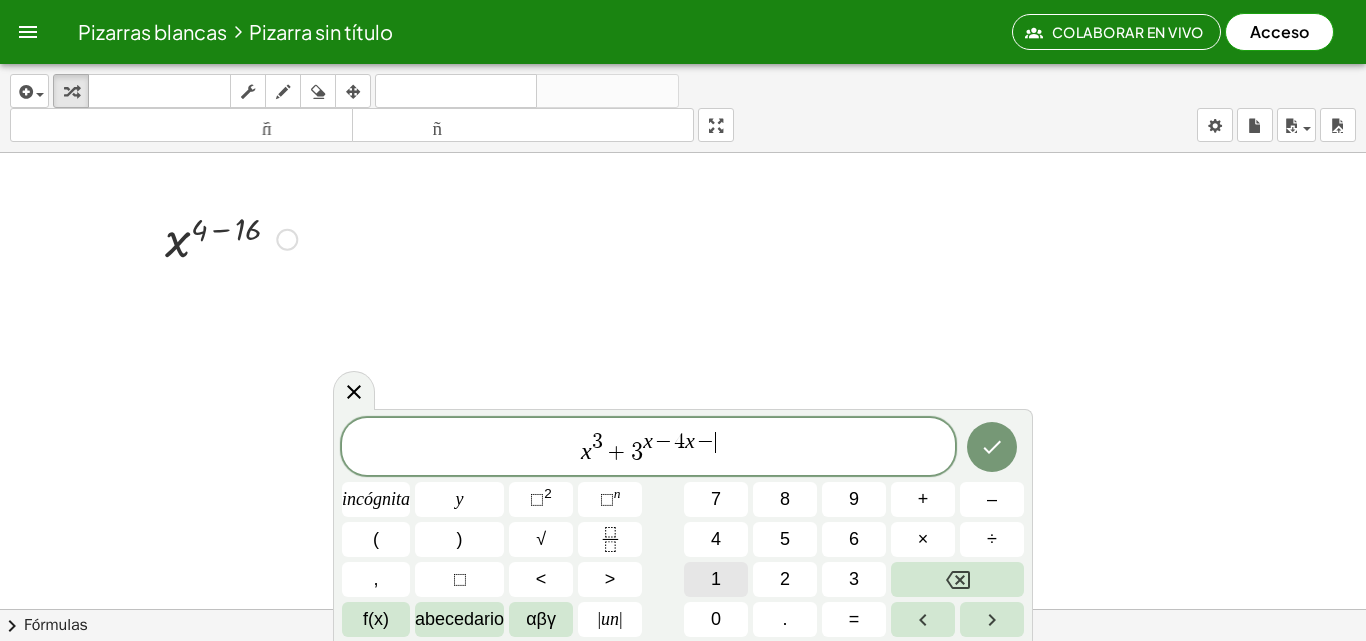 click on "1" at bounding box center [716, 579] 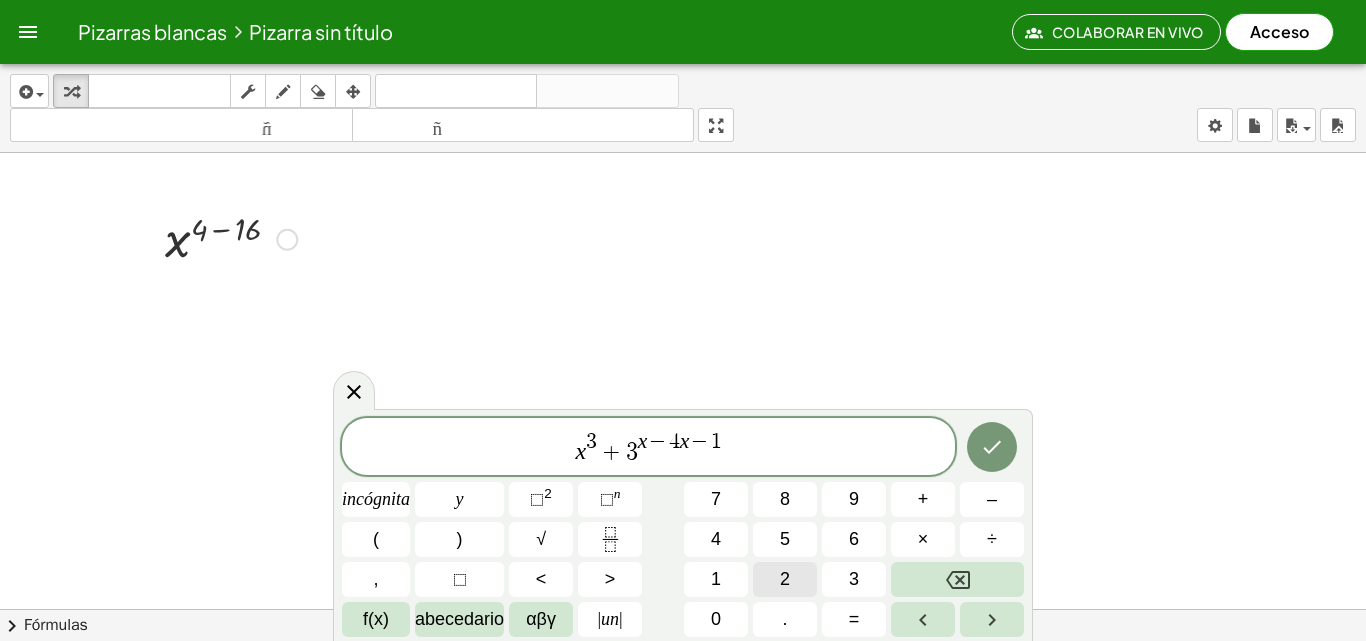 click on "2" at bounding box center (785, 579) 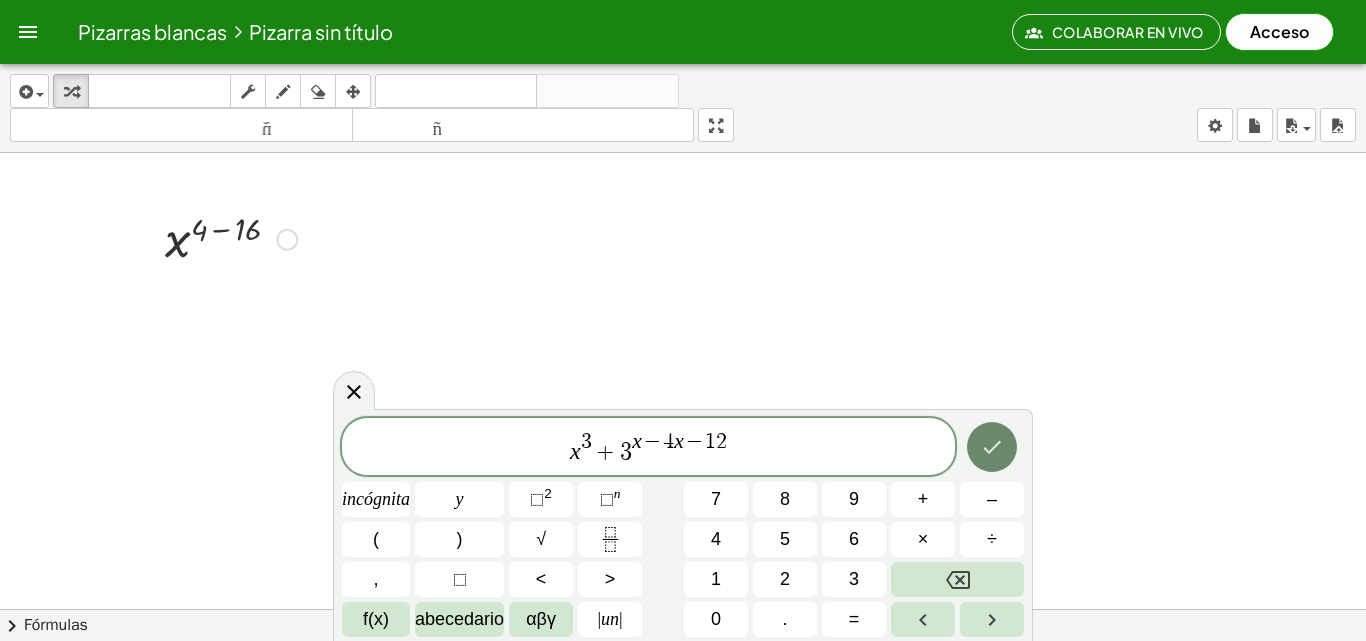 click 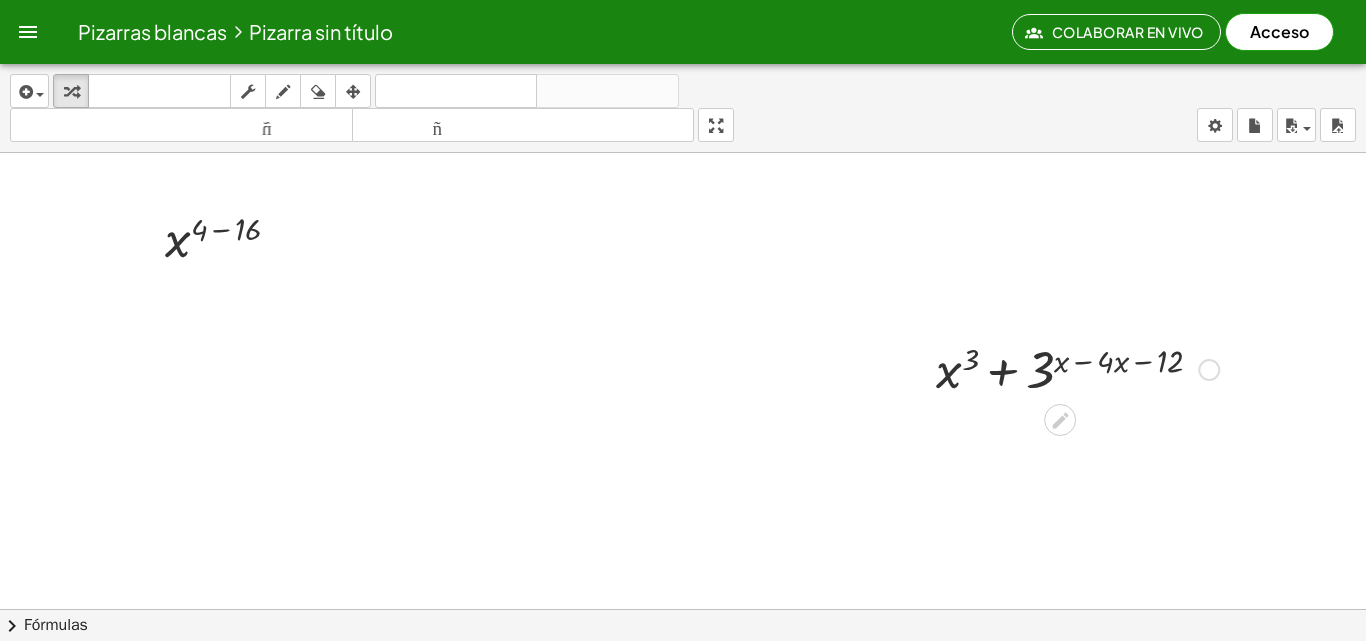 click at bounding box center [1077, 368] 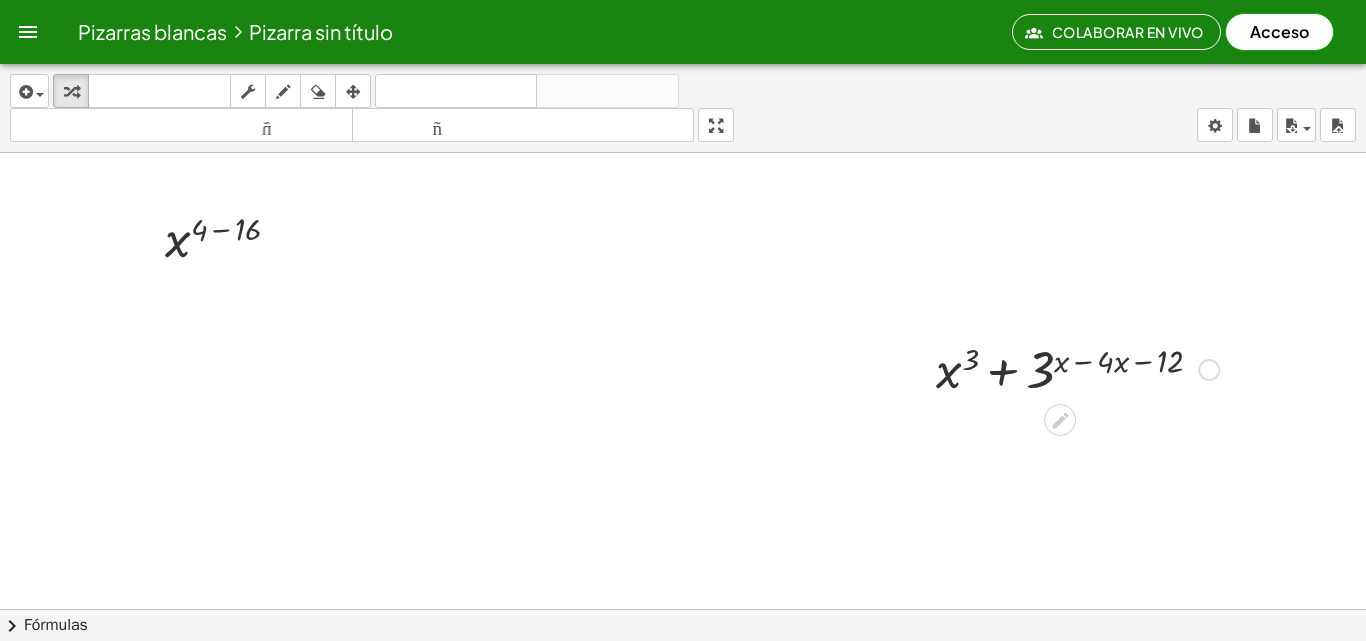 click at bounding box center [1077, 368] 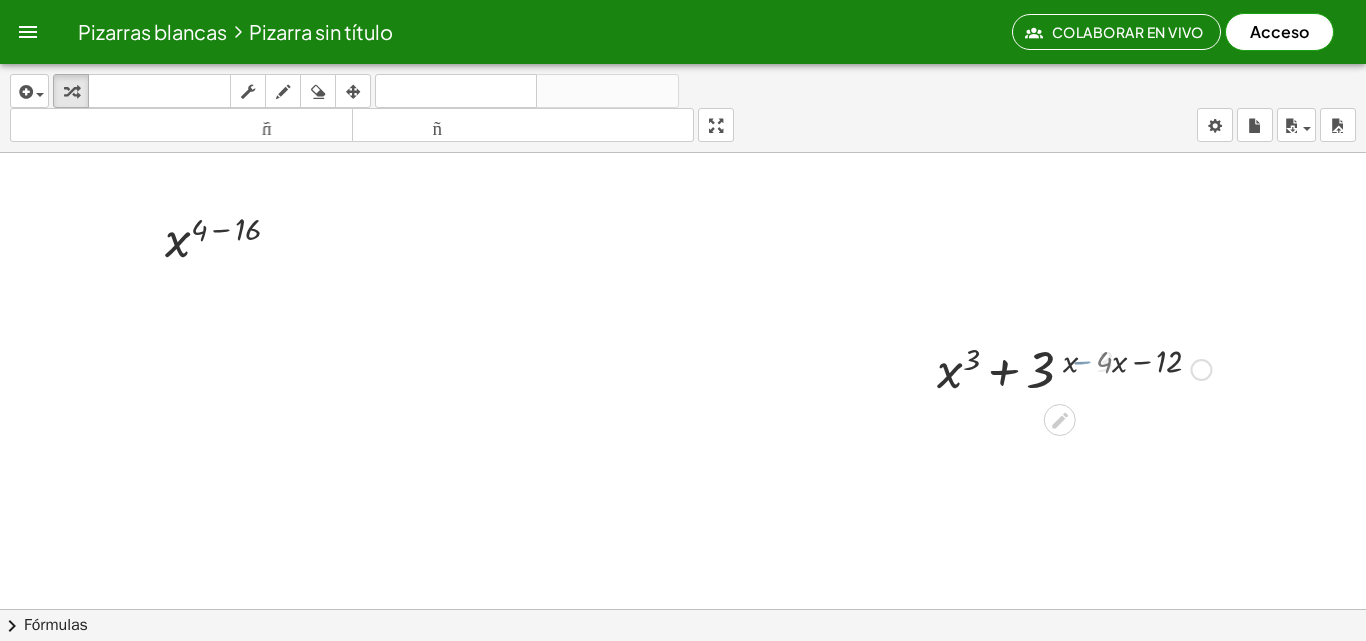 click at bounding box center [1077, 368] 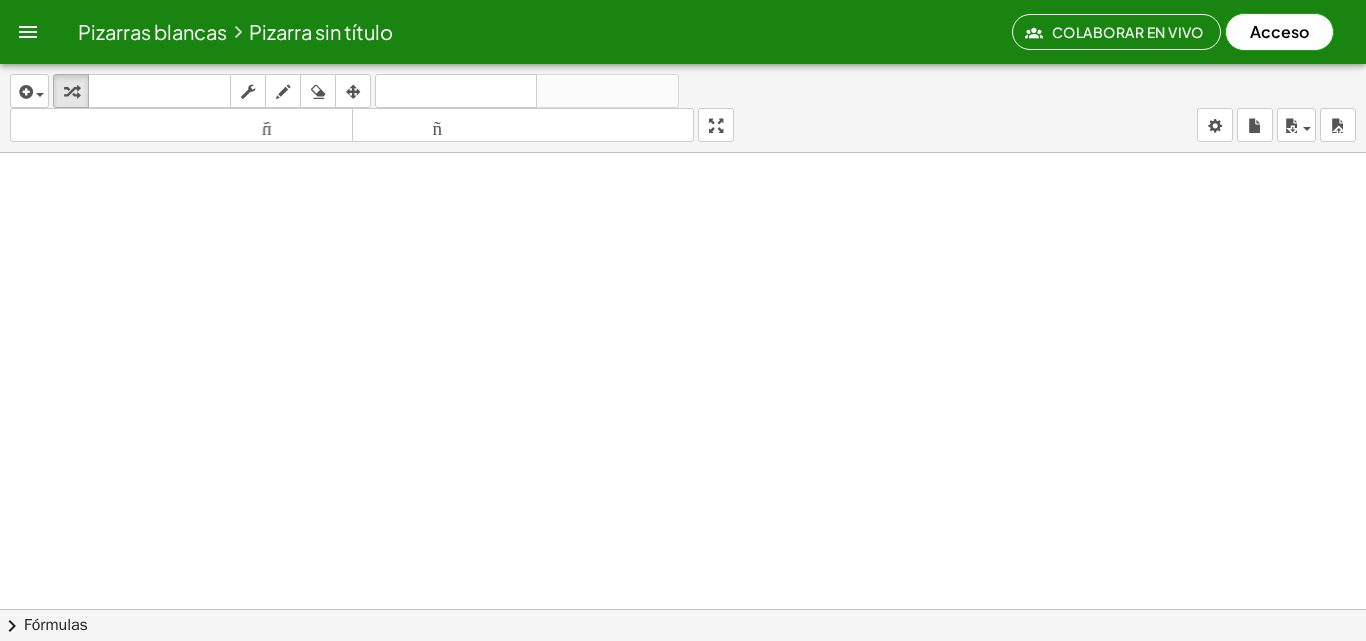 scroll, scrollTop: 300, scrollLeft: 0, axis: vertical 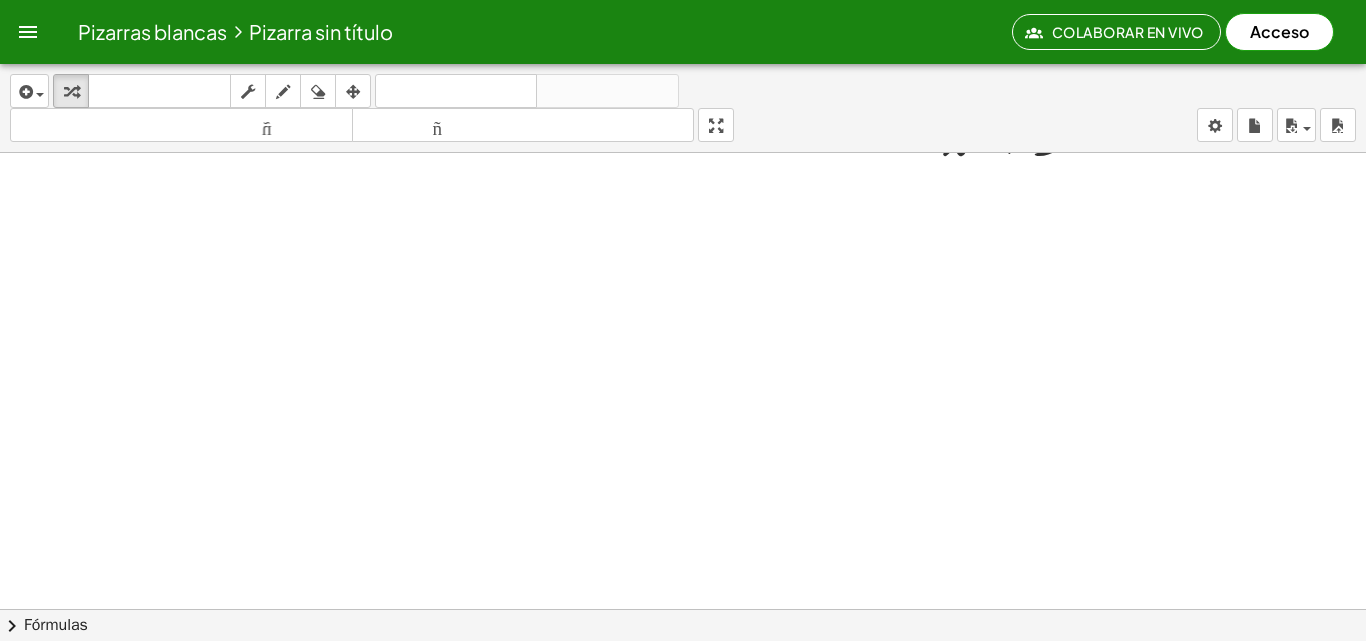 click at bounding box center (683, 387) 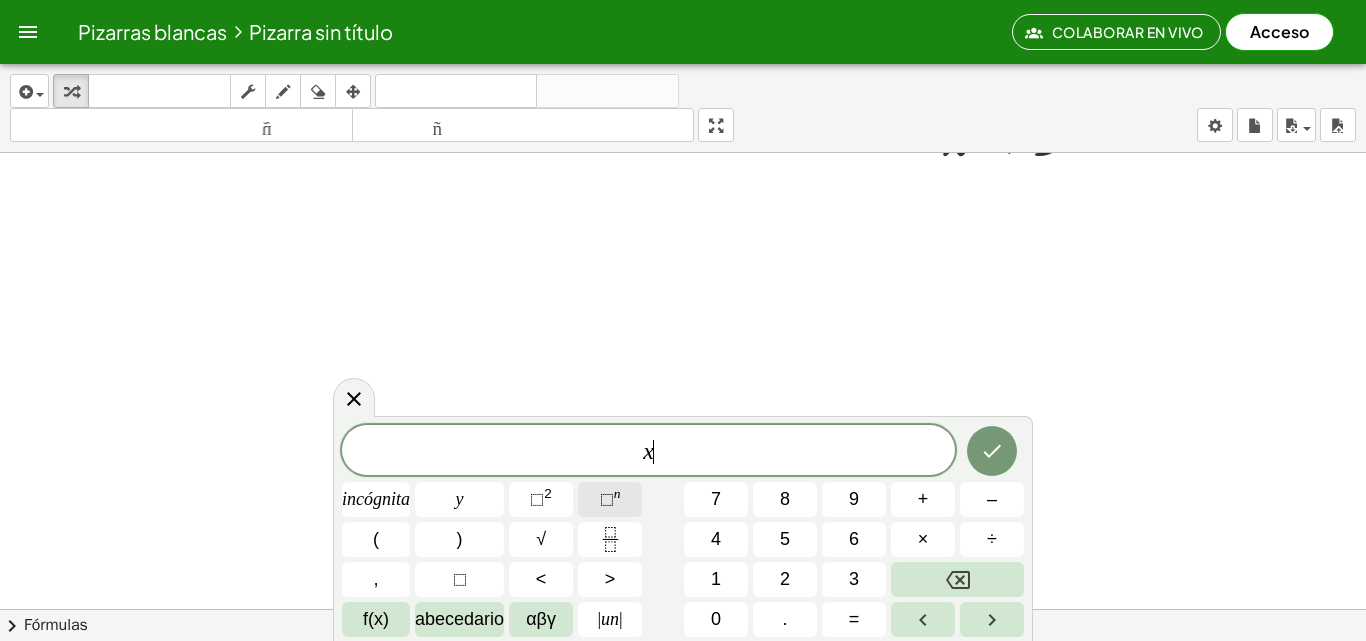 click on "⬚" at bounding box center (607, 499) 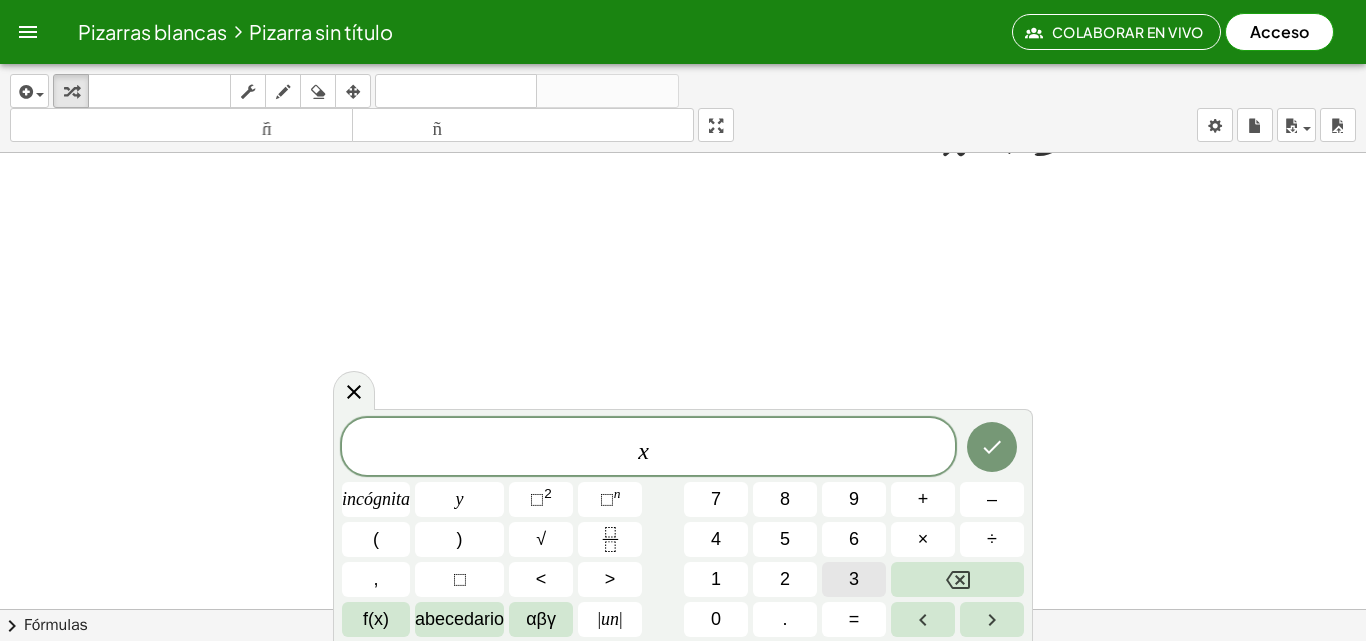 click on "3" at bounding box center (854, 579) 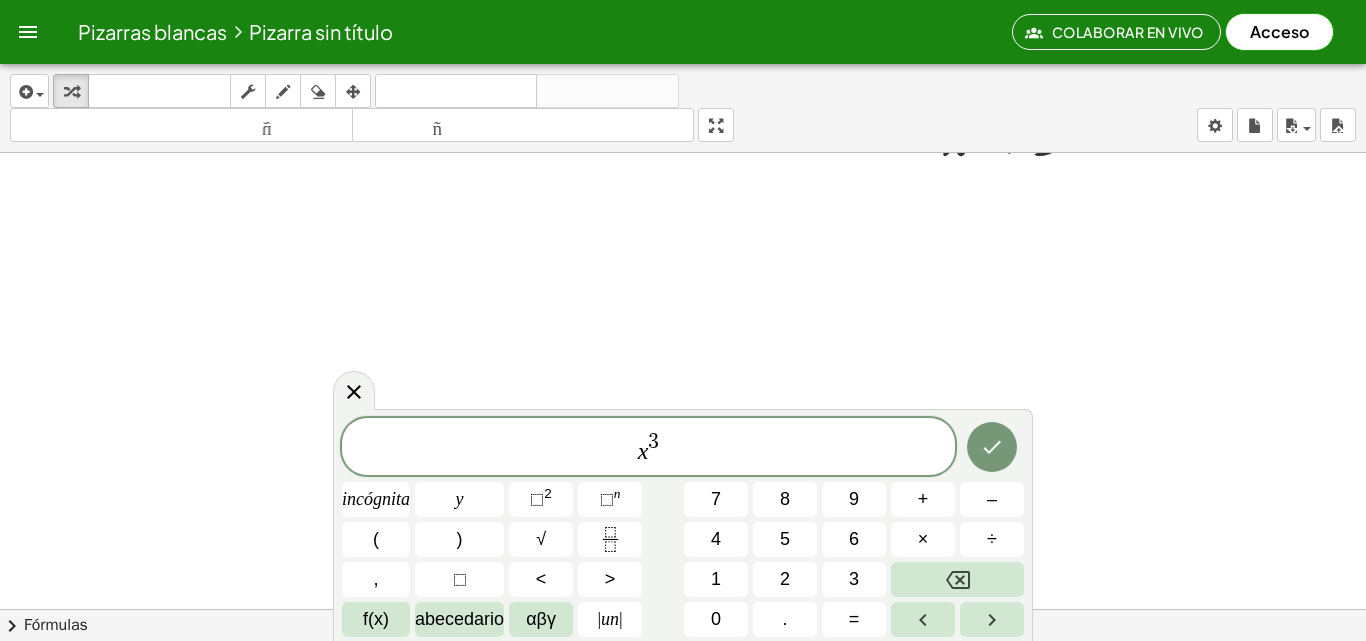 click on "x 3 ​" at bounding box center [648, 448] 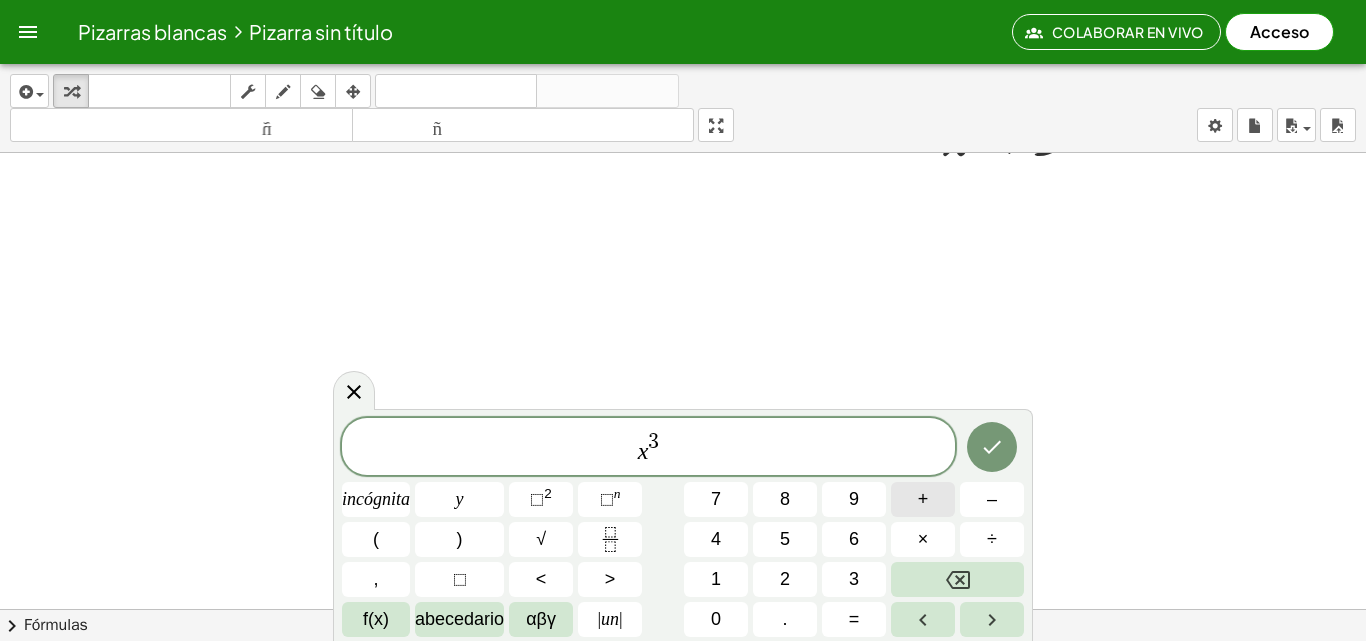 click on "+" at bounding box center (923, 499) 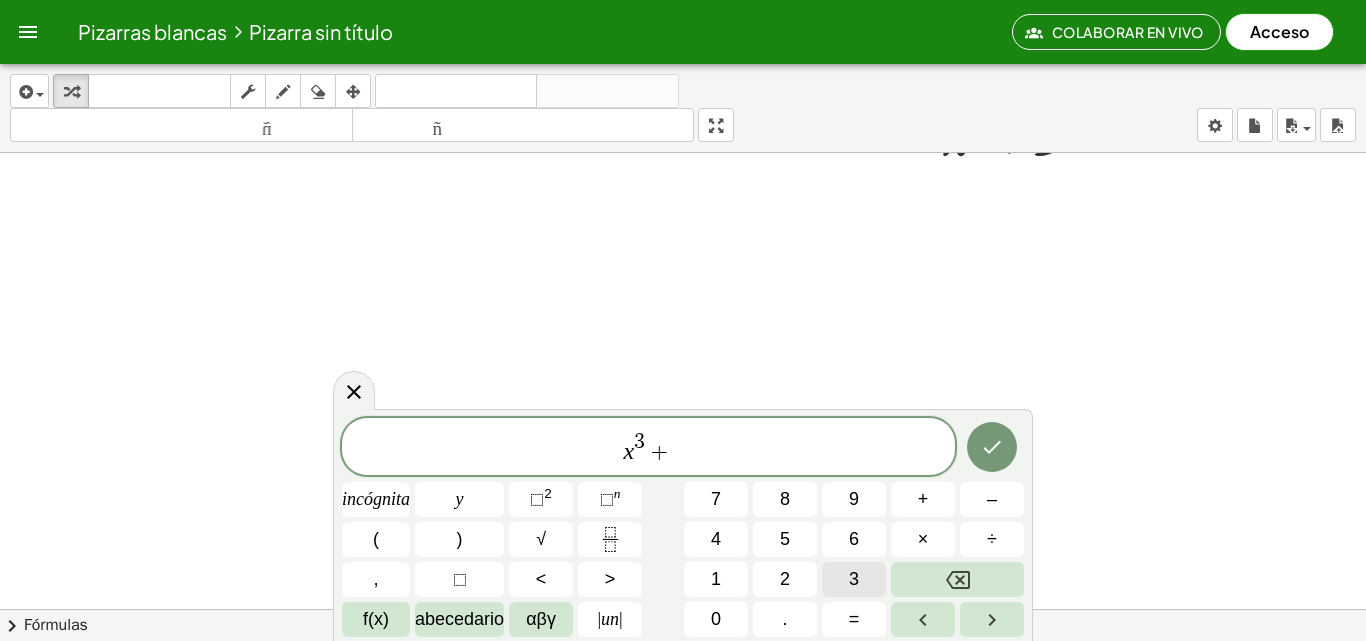 click on "3" at bounding box center (854, 579) 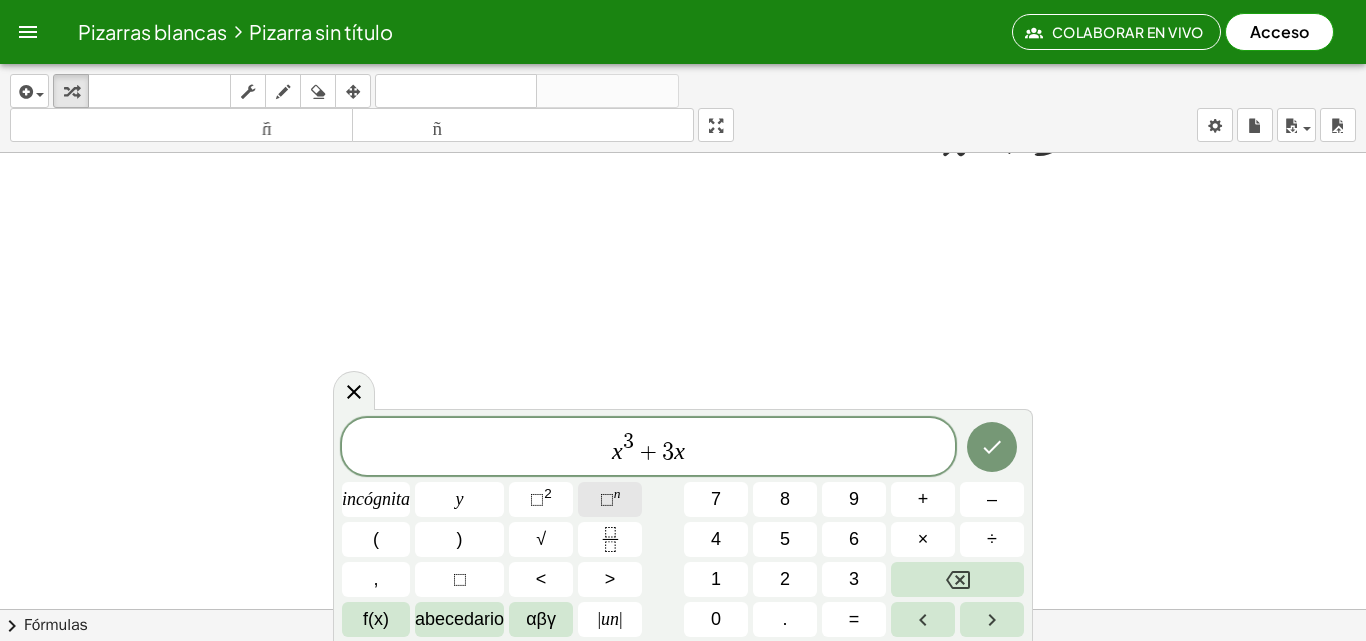 click on "⬚" at bounding box center [607, 499] 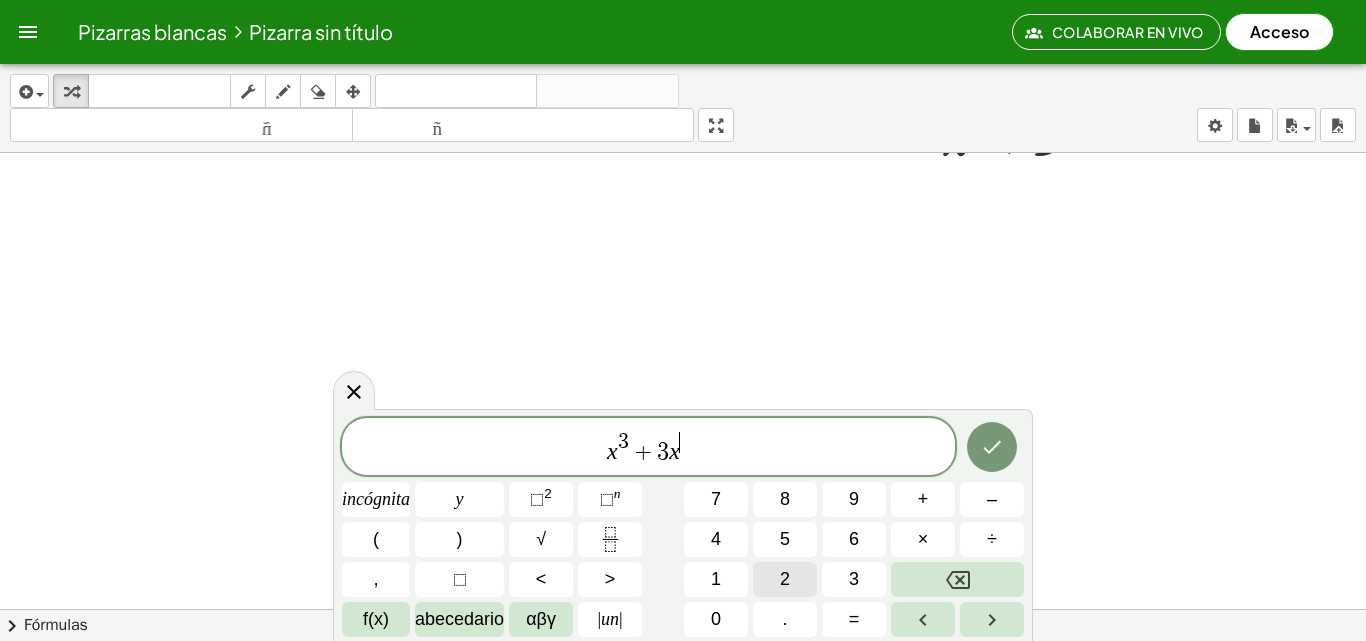 click on "2" at bounding box center (785, 579) 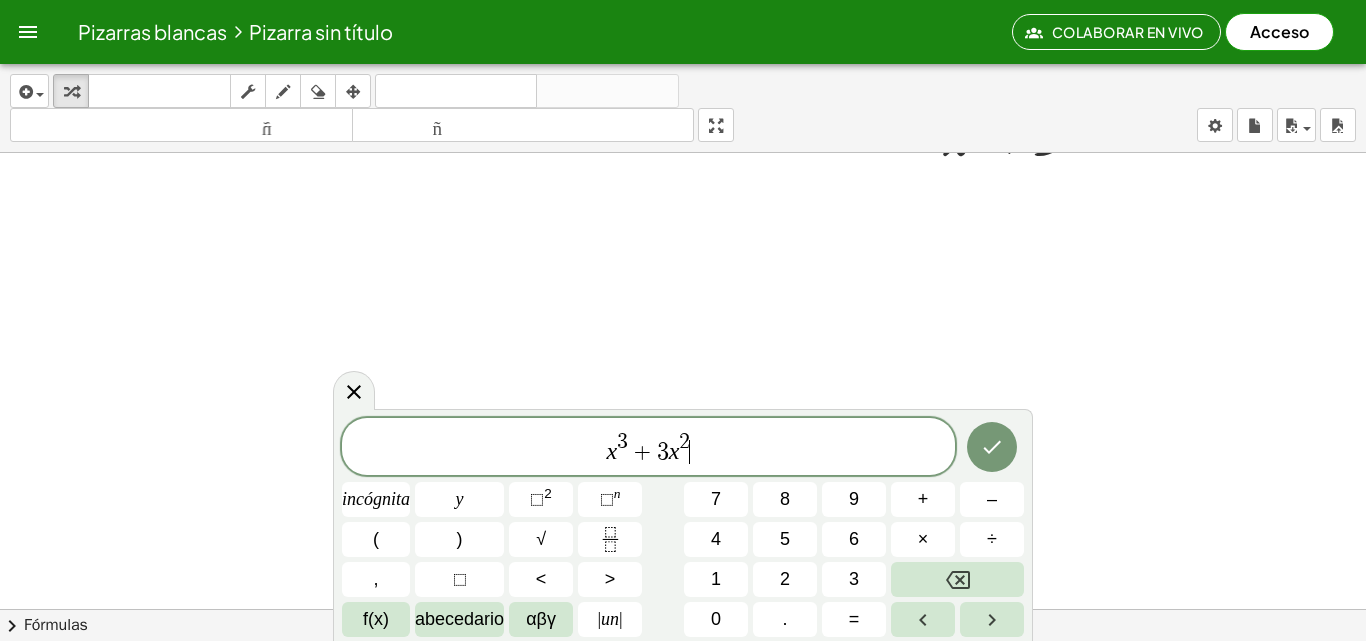 click on "x 3 + 3 x 2 ​" at bounding box center (648, 448) 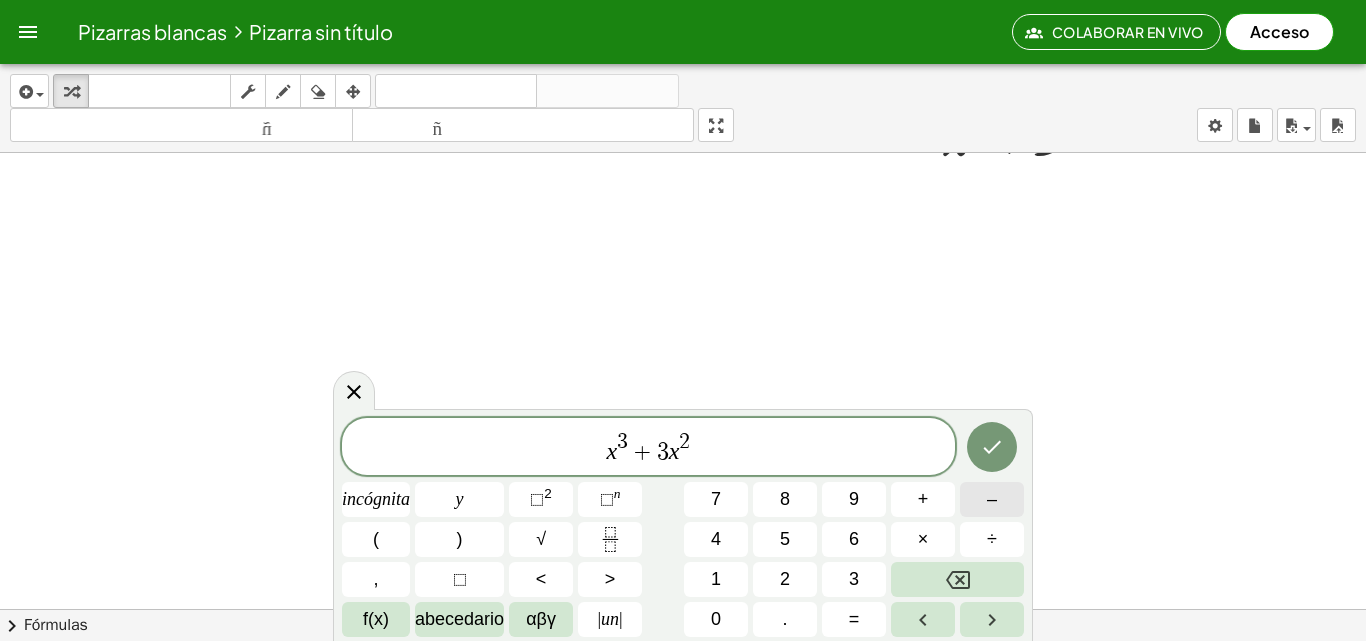 click on "–" at bounding box center [992, 499] 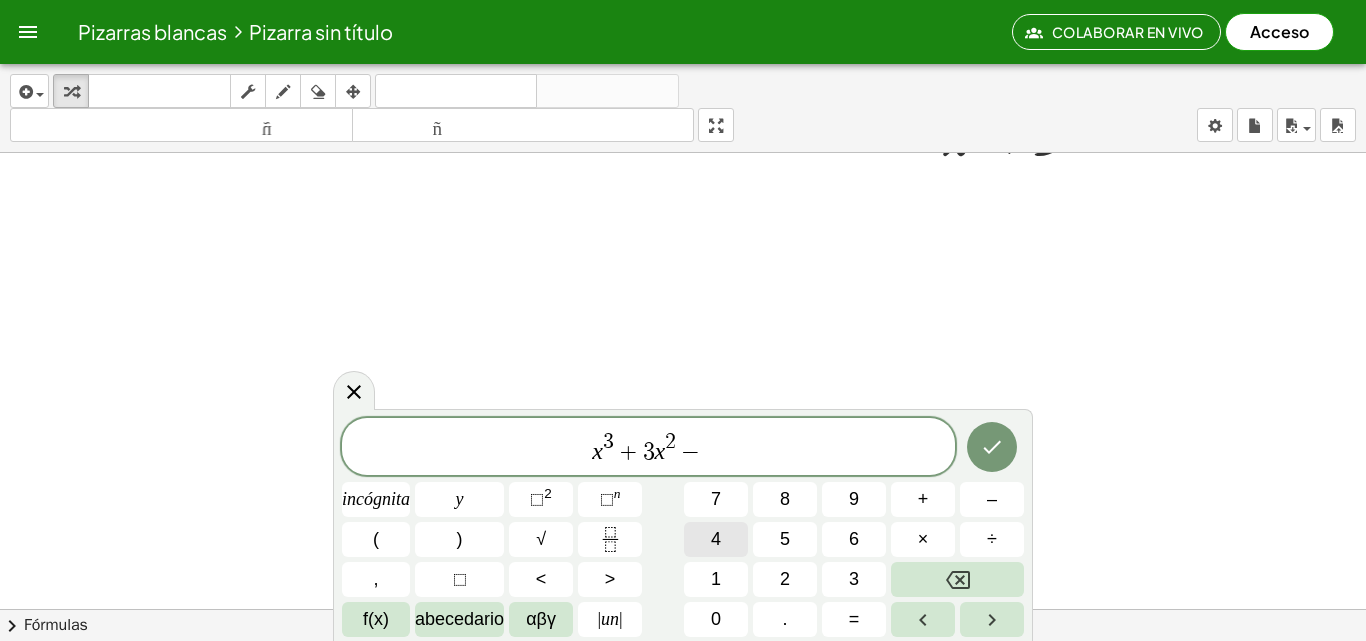 click on "4" at bounding box center (716, 539) 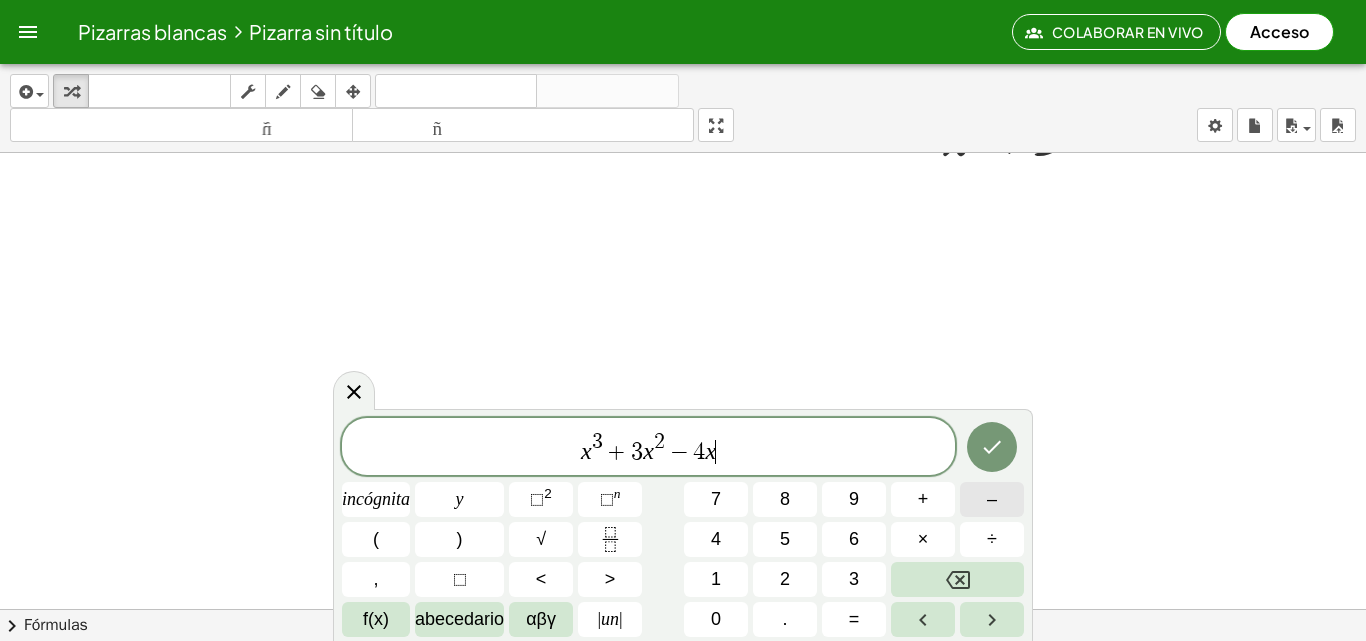 click on "–" at bounding box center [992, 499] 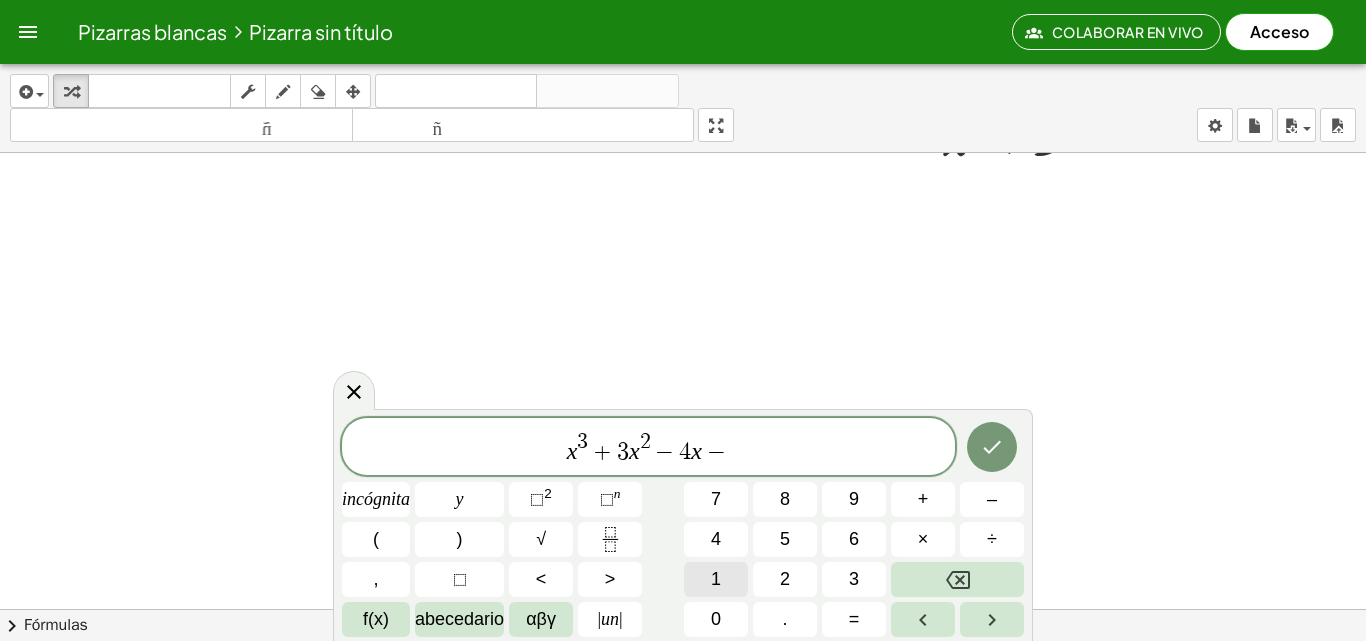 click on "1" at bounding box center [716, 579] 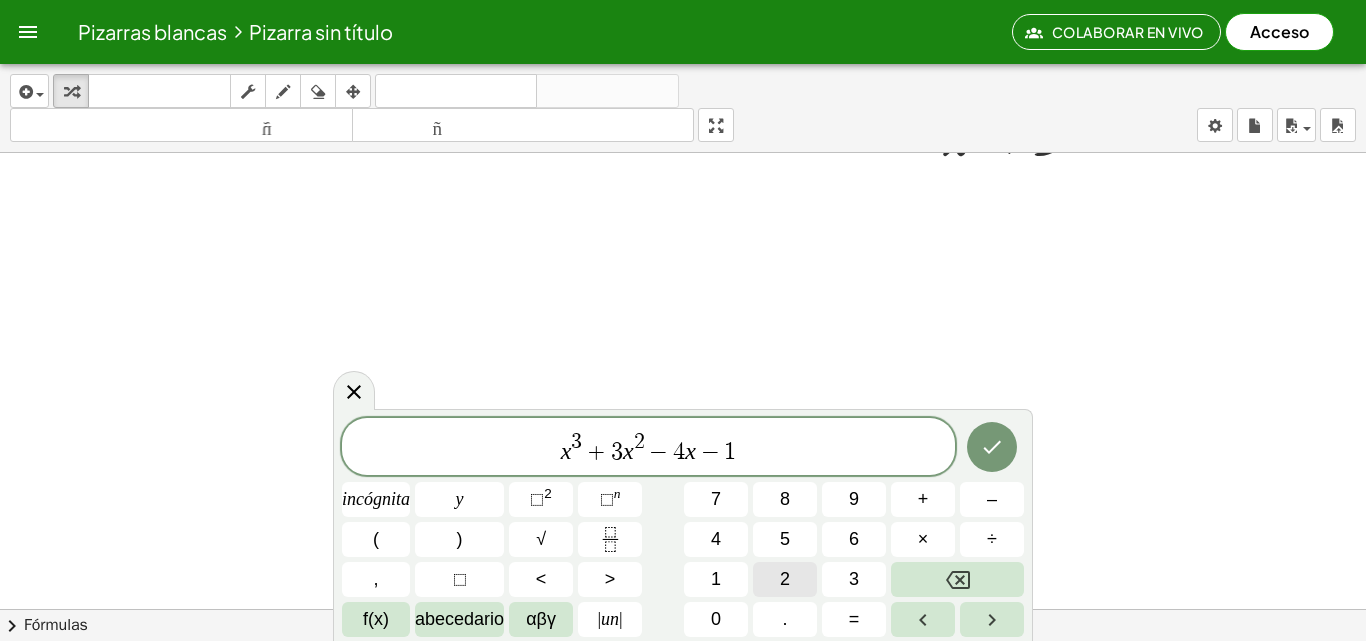 click on "2" at bounding box center (785, 579) 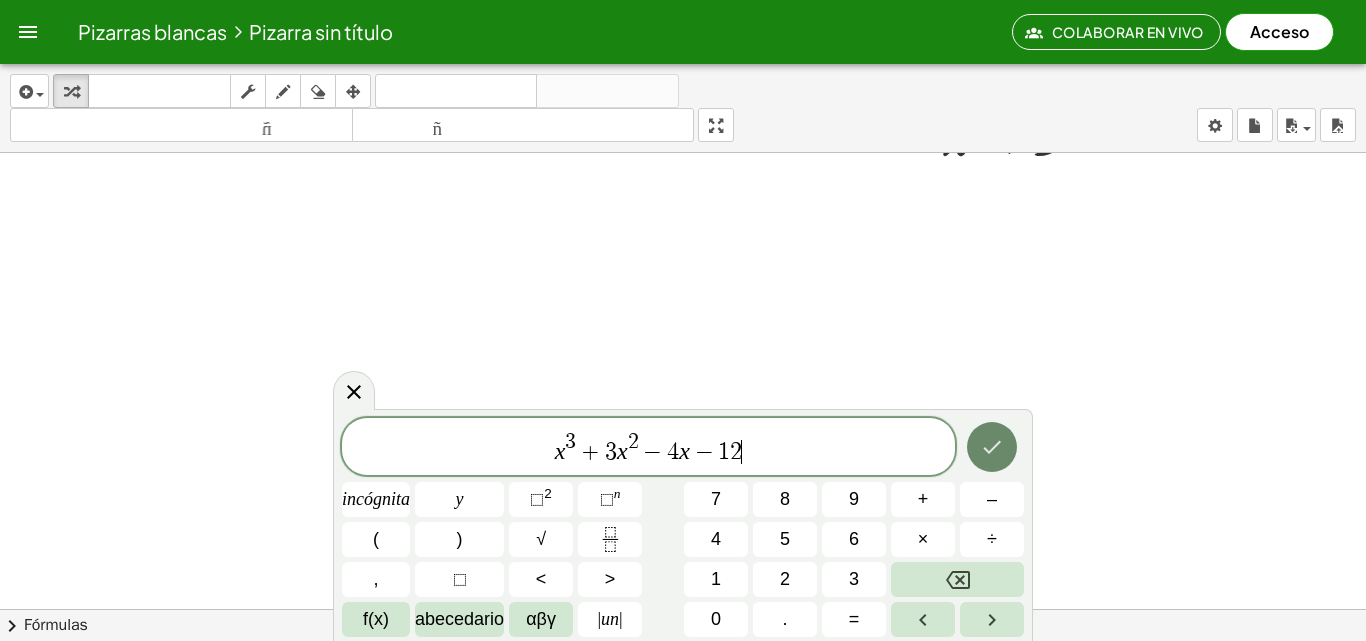 click 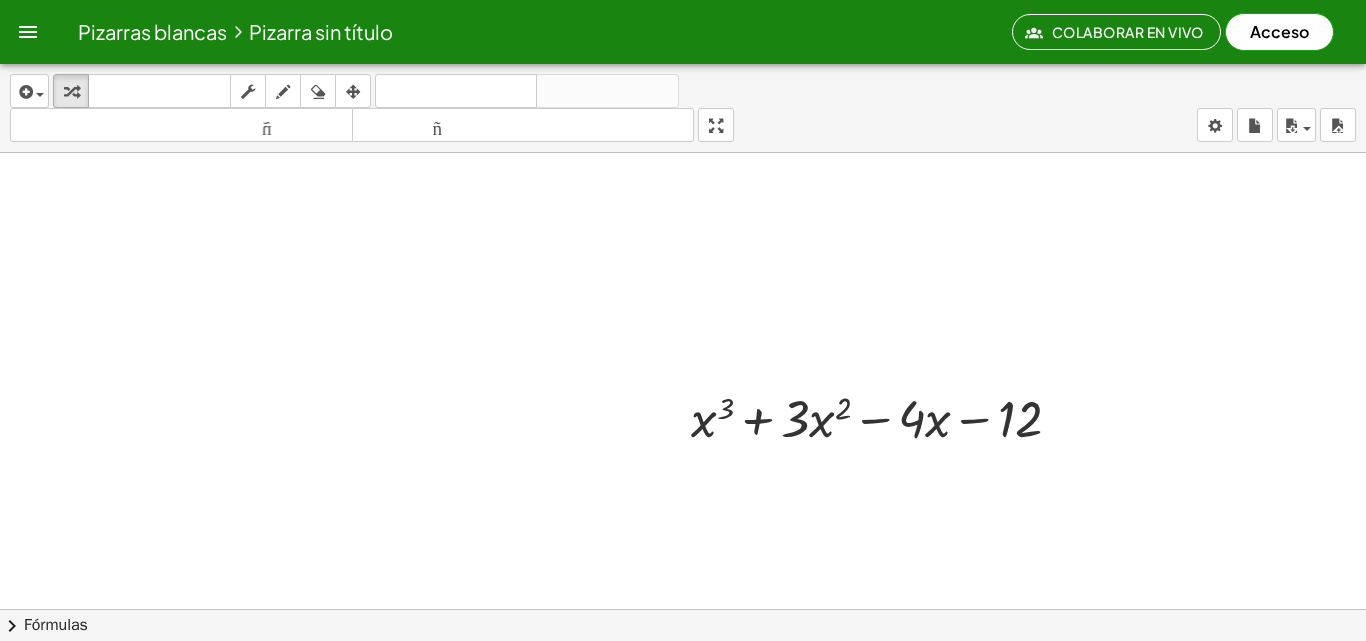 scroll, scrollTop: 400, scrollLeft: 0, axis: vertical 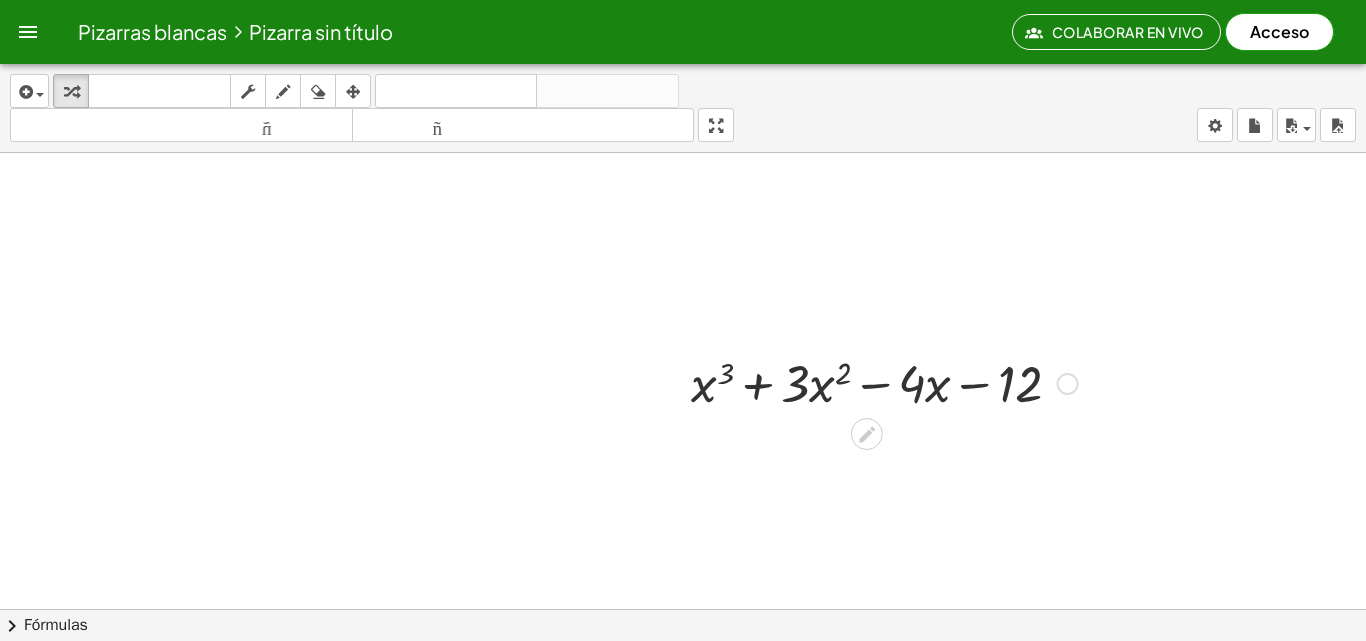 click at bounding box center (1068, 384) 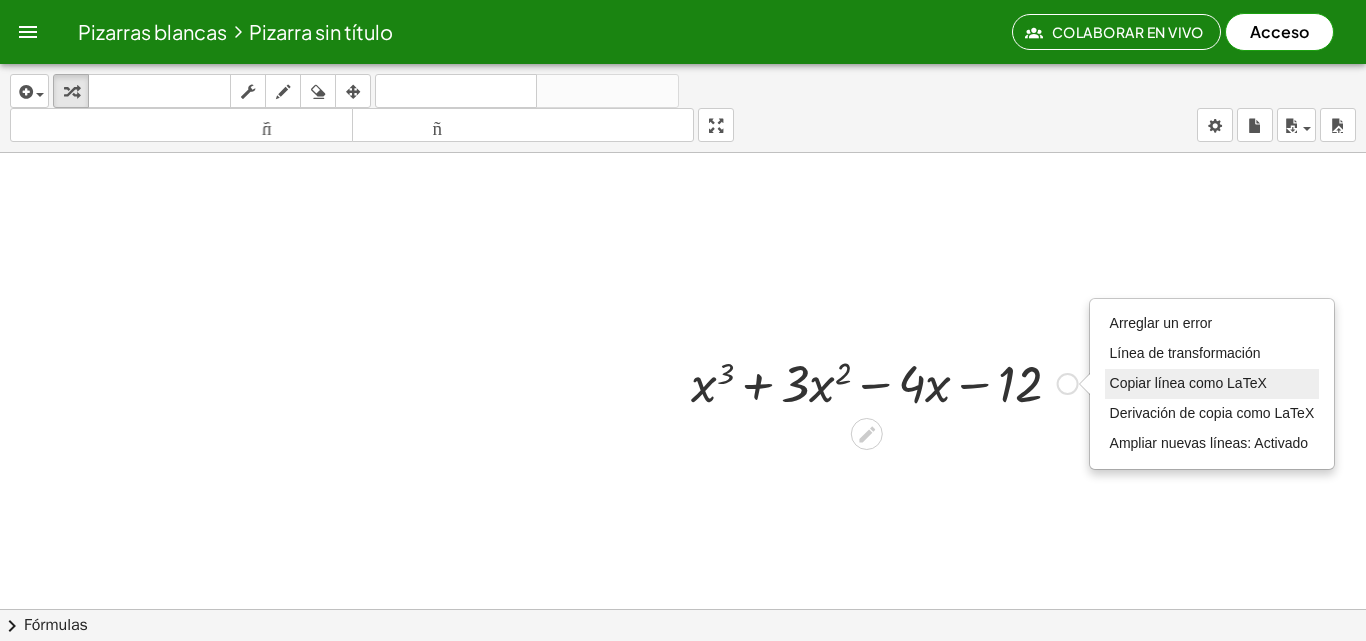 click on "Copiar línea como LaTeX" at bounding box center [1188, 383] 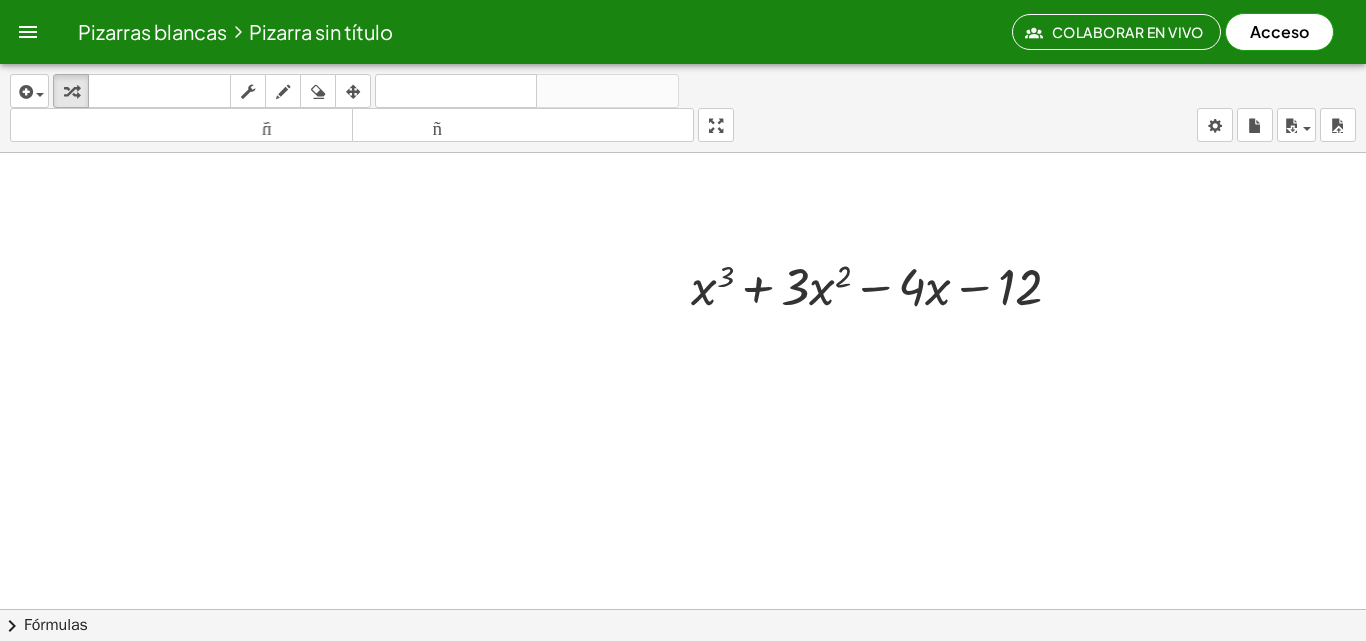 scroll, scrollTop: 612, scrollLeft: 0, axis: vertical 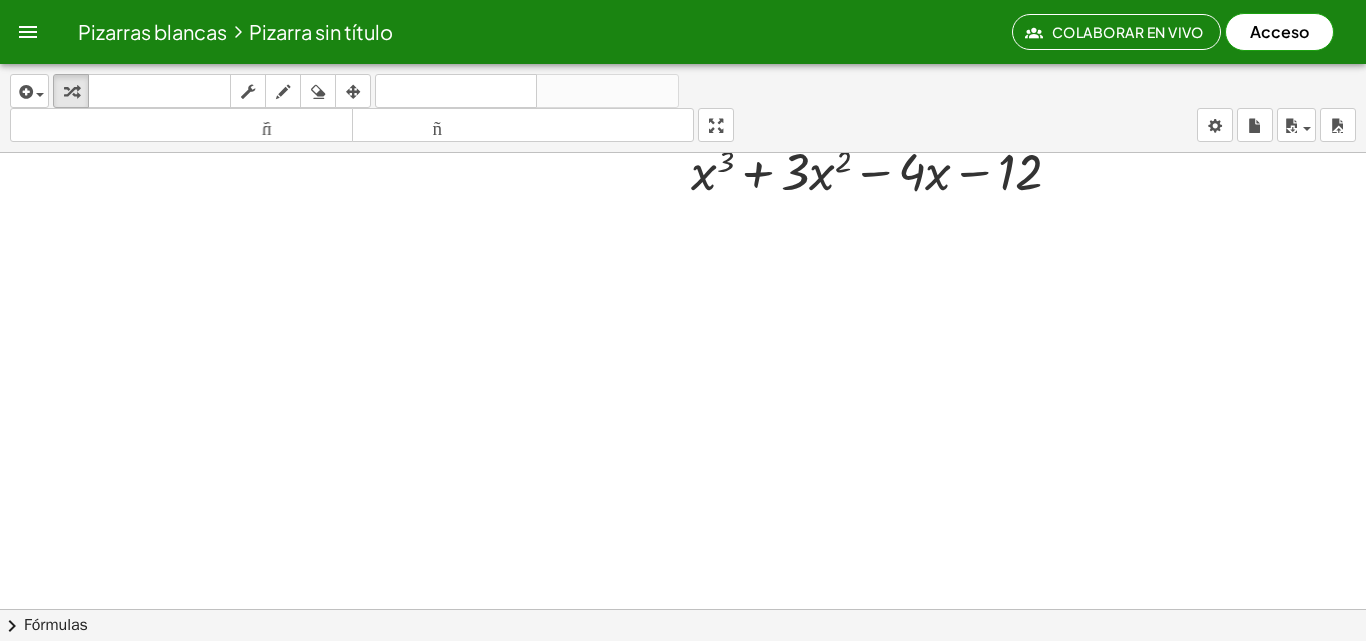click at bounding box center [683, 225] 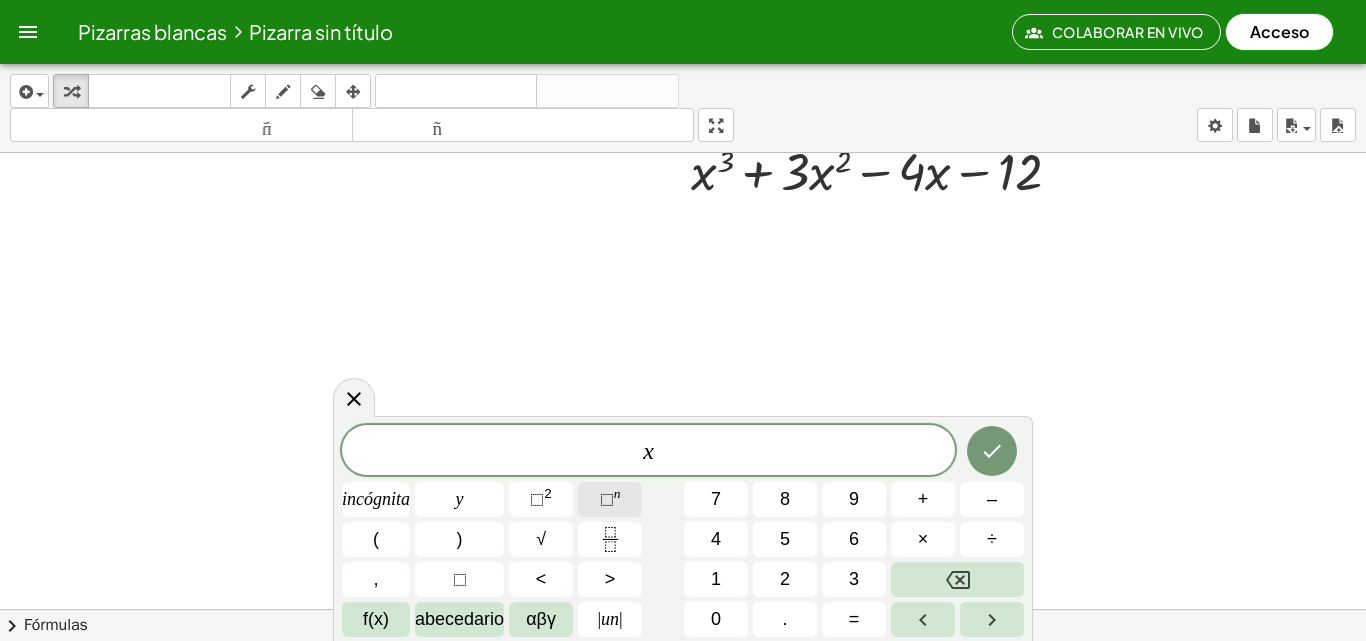 click on "⬚  n" at bounding box center [610, 499] 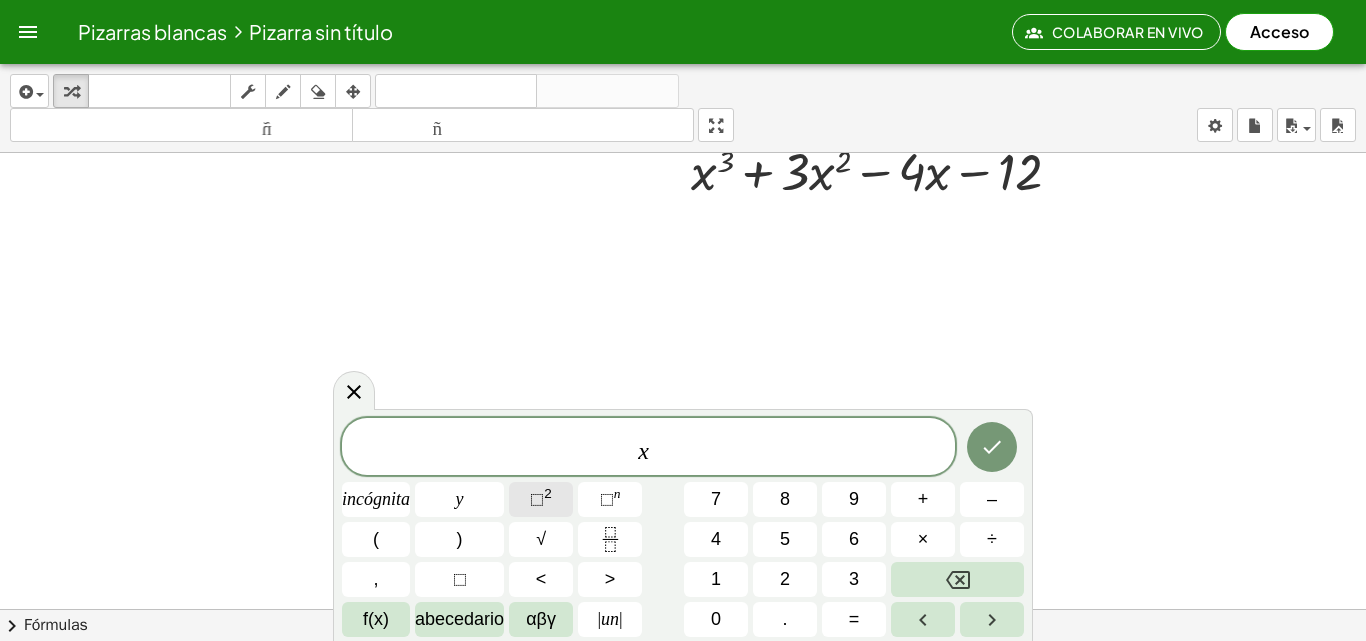 click on "2" at bounding box center (548, 493) 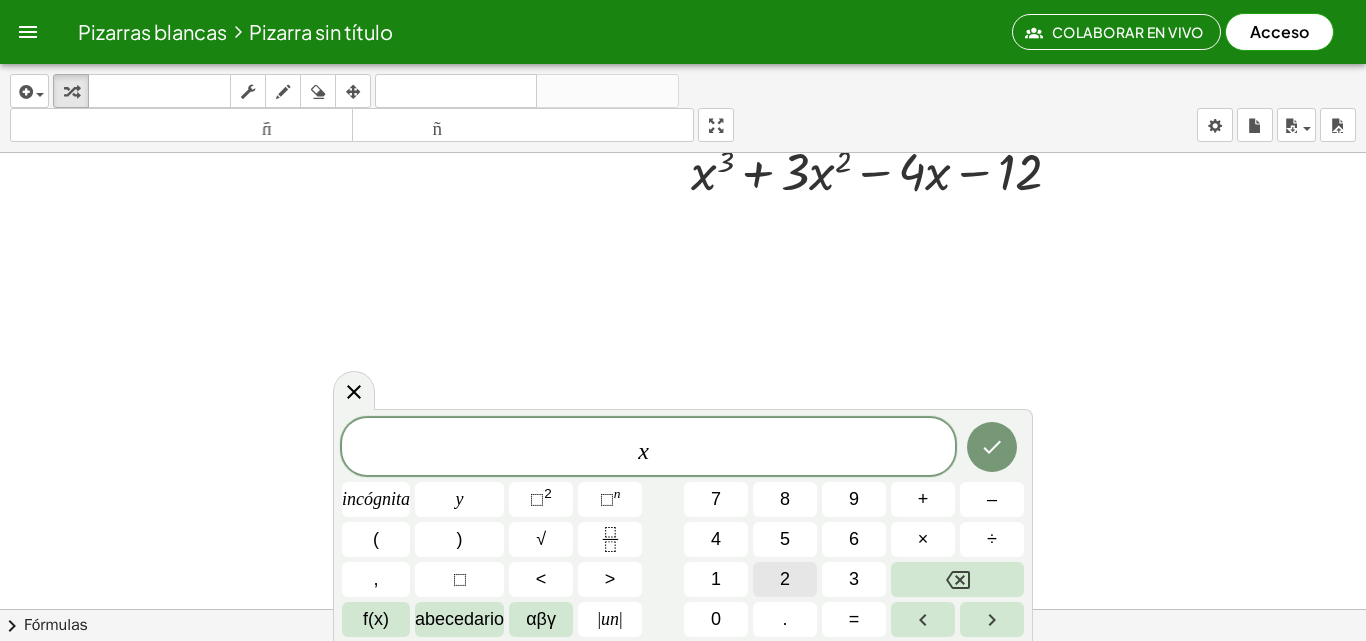 click on "2" at bounding box center (785, 579) 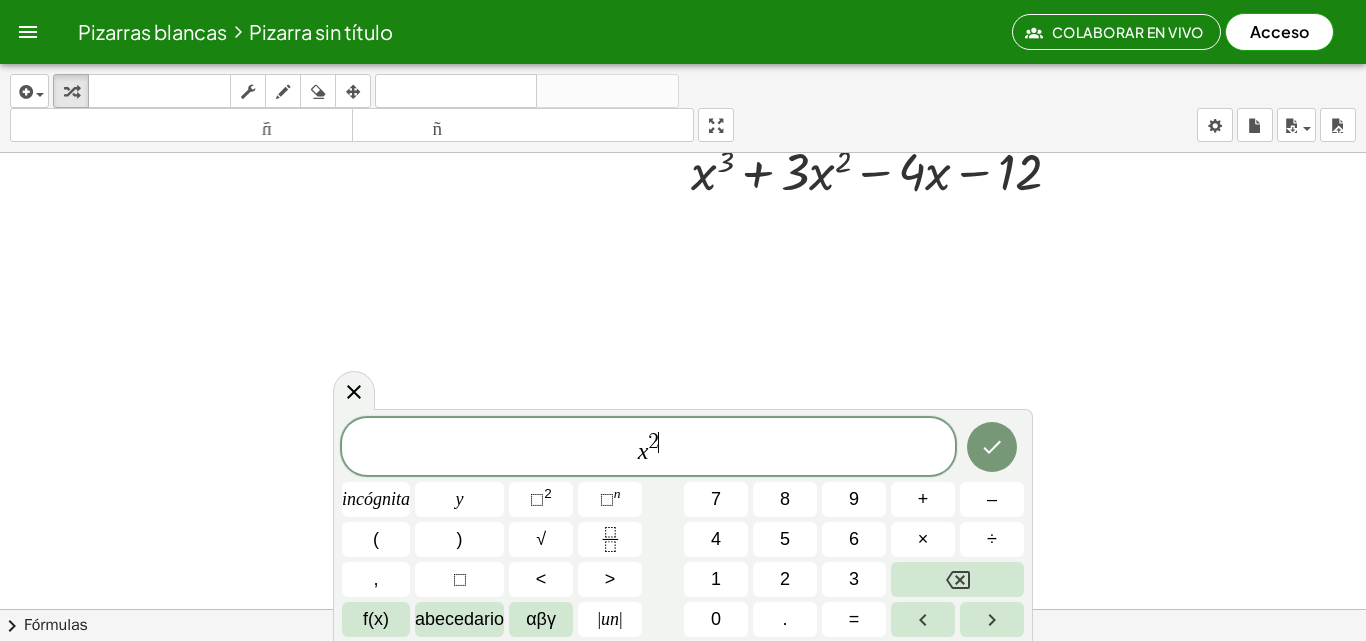 click on "x 2 ​" at bounding box center (648, 448) 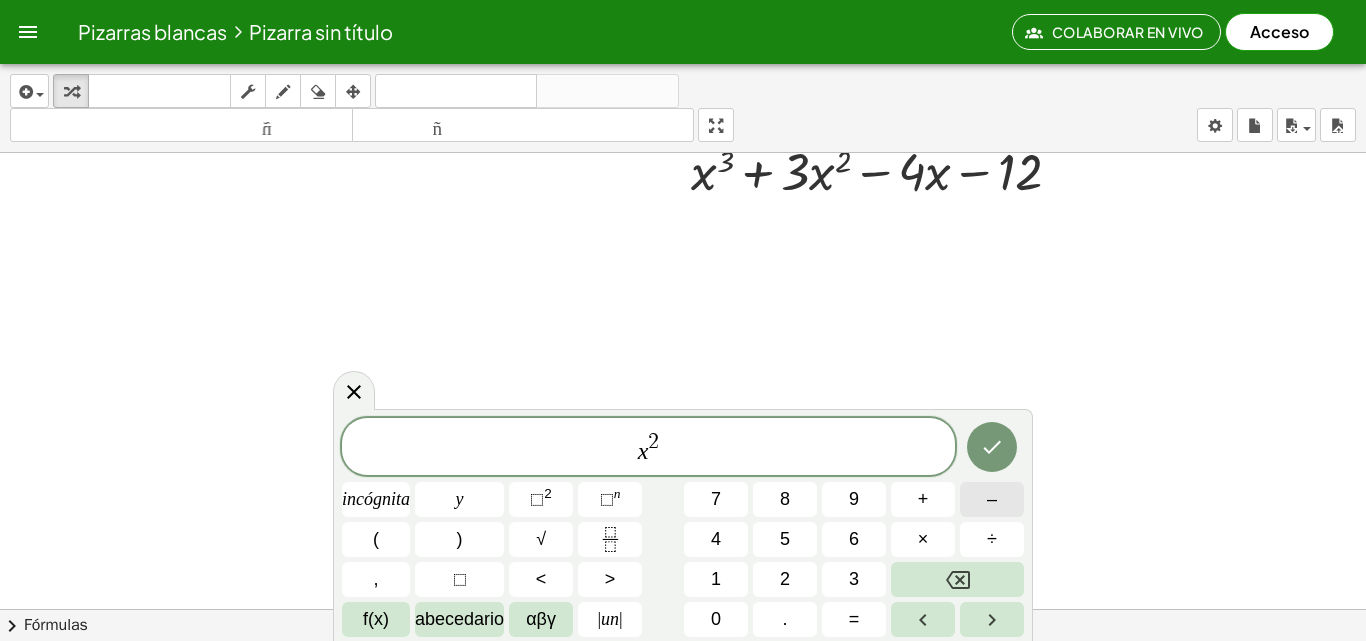 click on "–" at bounding box center [992, 499] 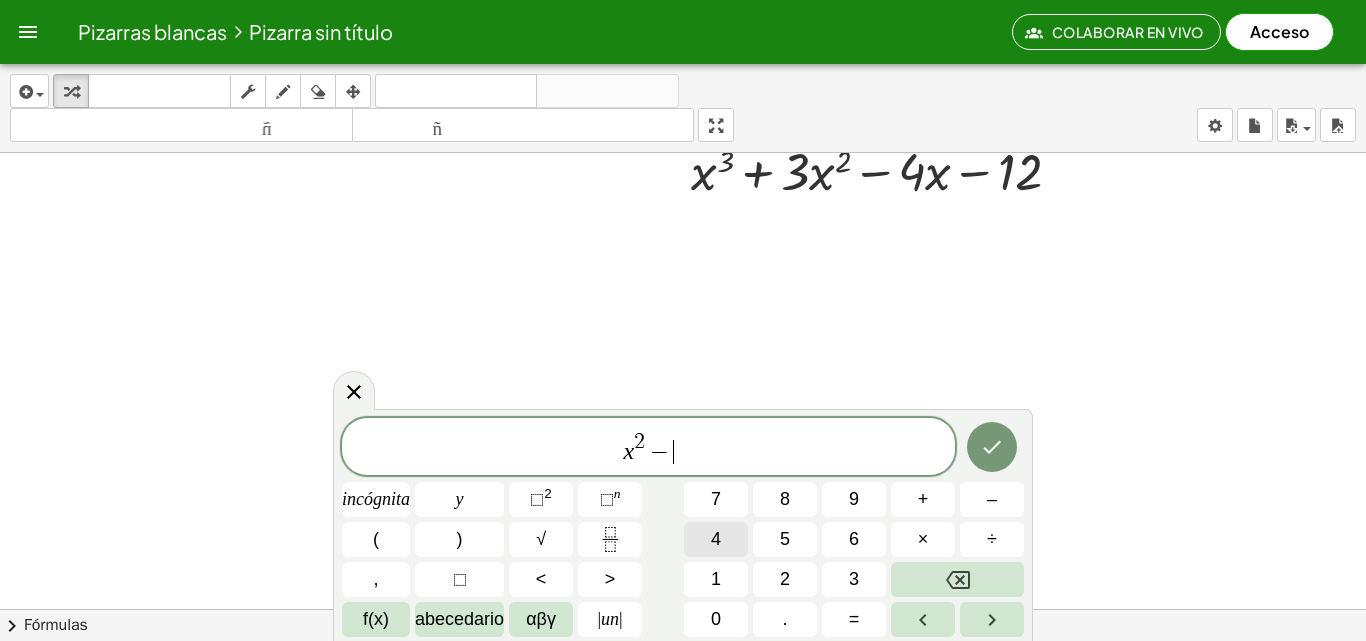 click on "4" at bounding box center (716, 539) 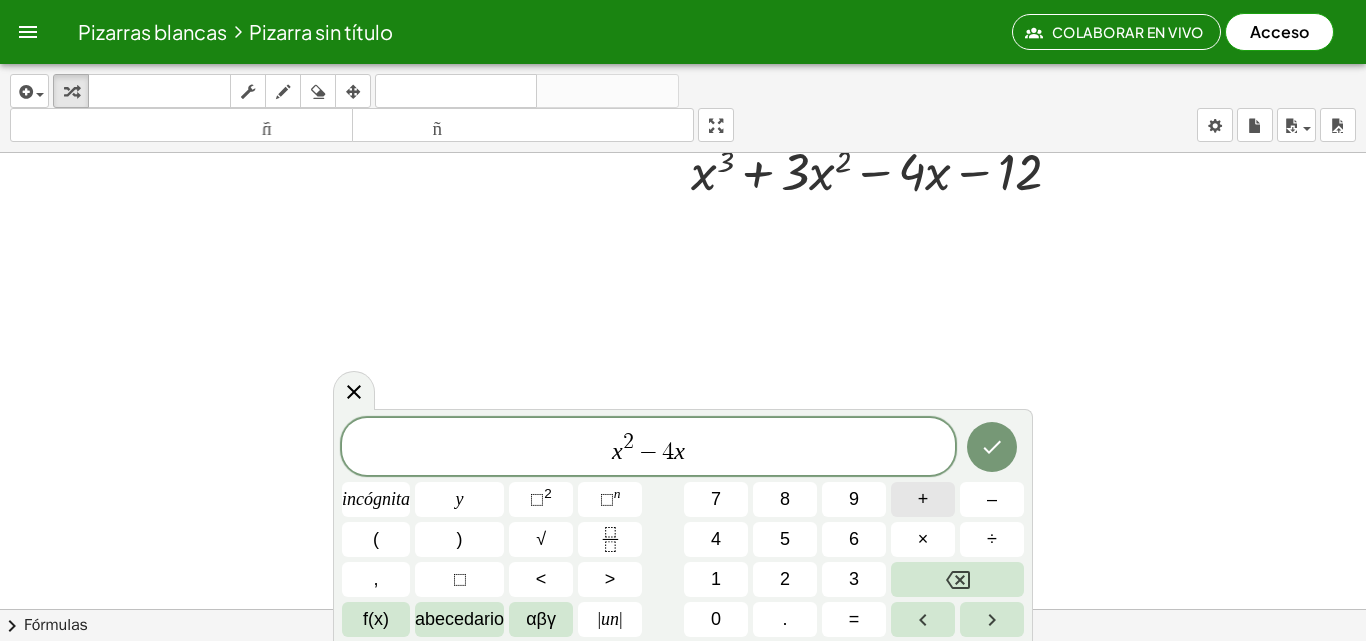 click on "+" at bounding box center [923, 499] 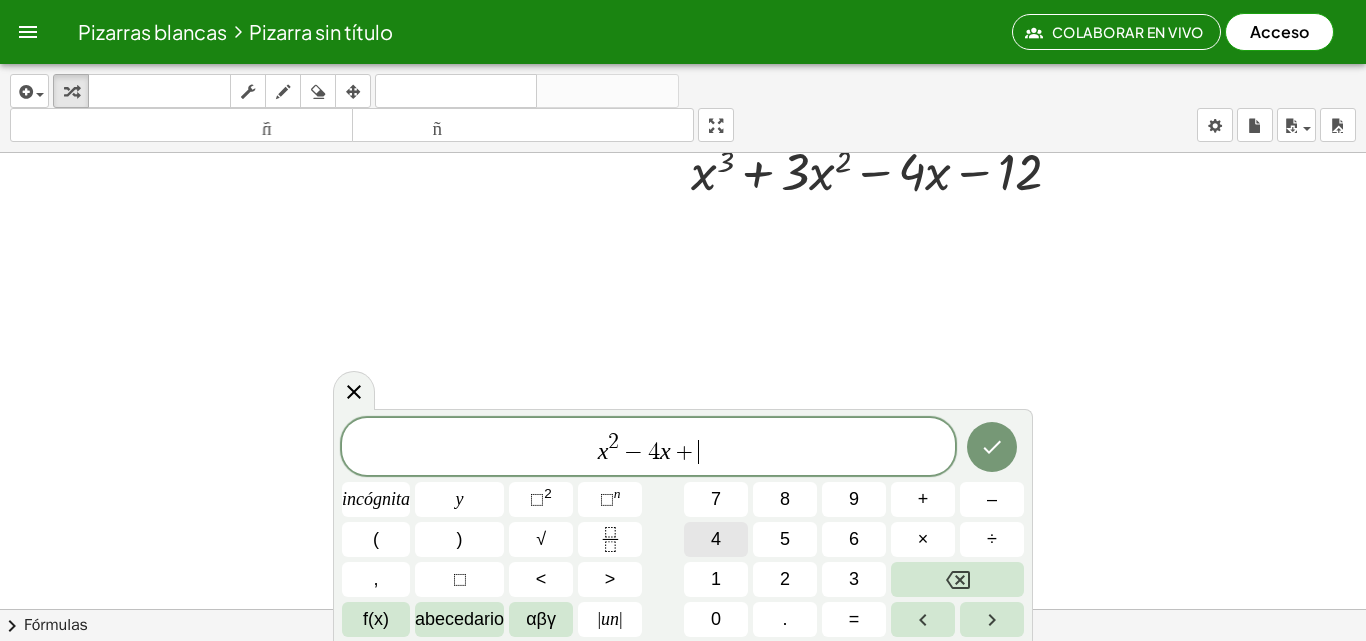 click on "4" at bounding box center (716, 539) 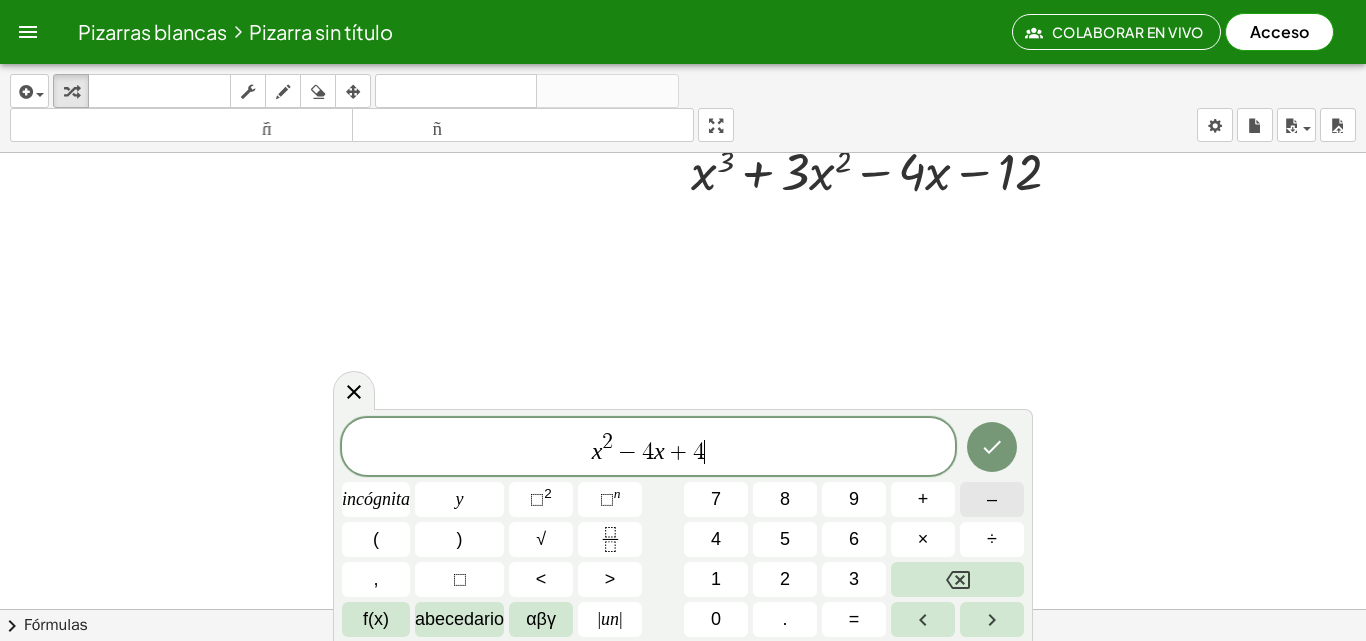 click on "–" at bounding box center (992, 499) 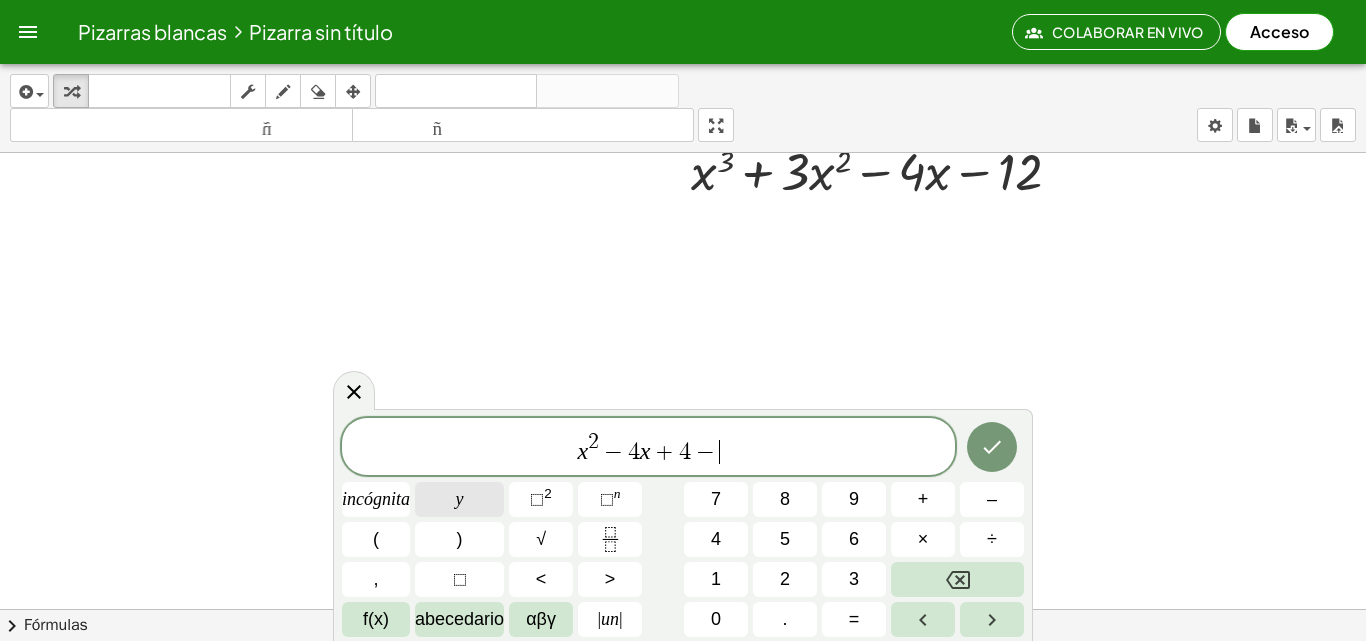 click on "y" at bounding box center [459, 499] 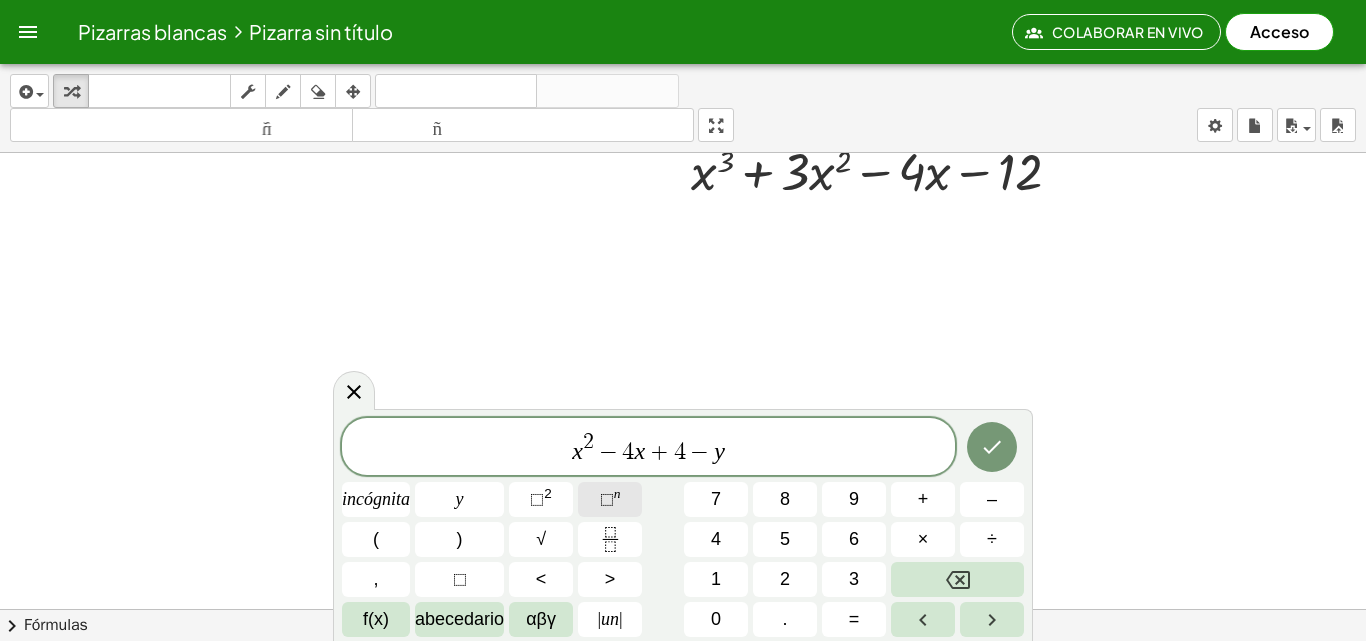 click on "n" at bounding box center (617, 493) 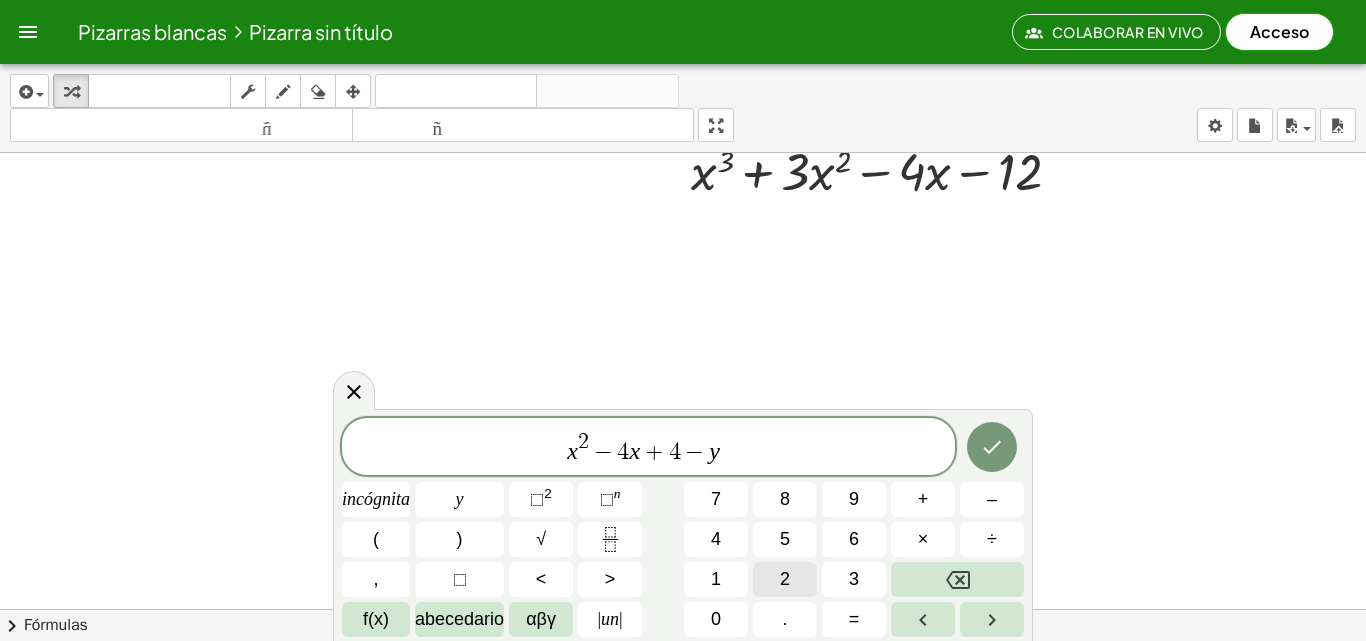 click on "2" at bounding box center [785, 579] 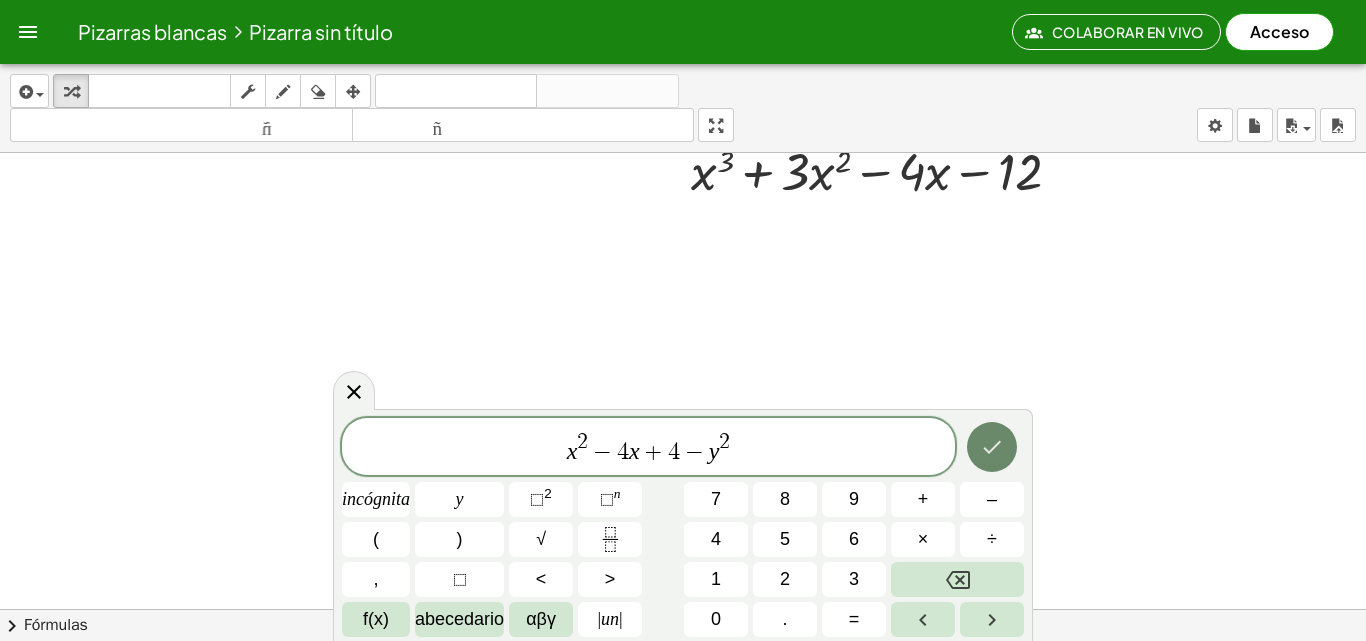 click 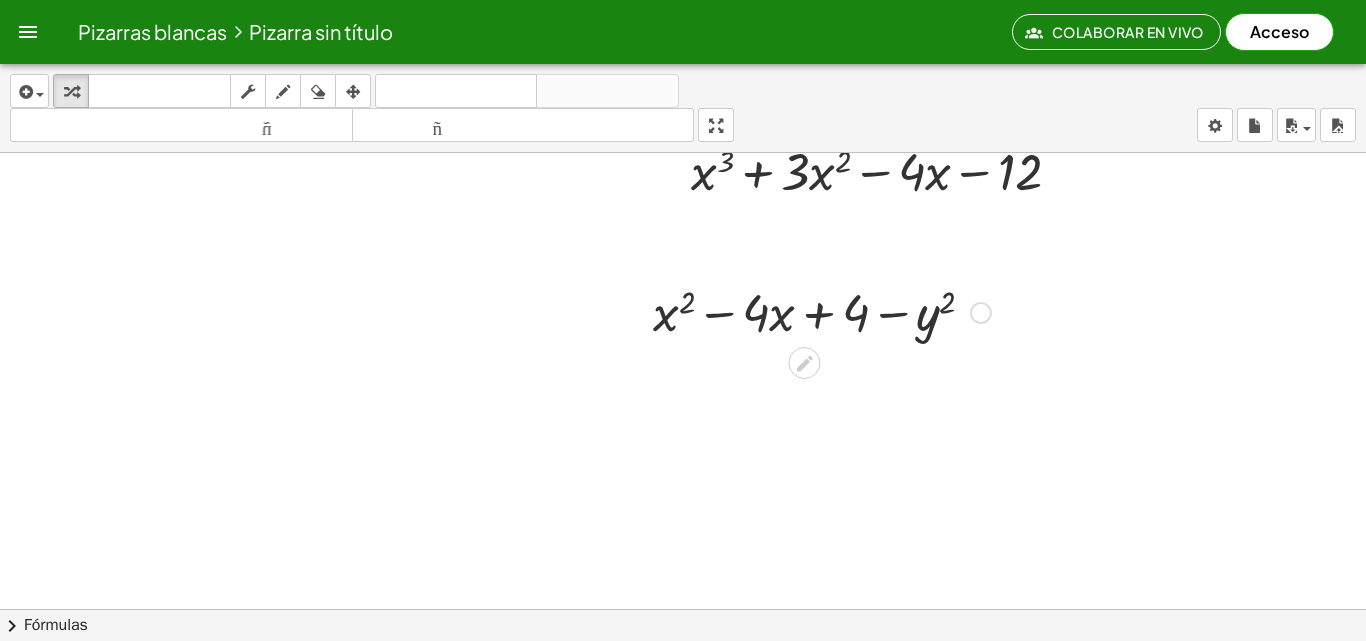 click at bounding box center [981, 313] 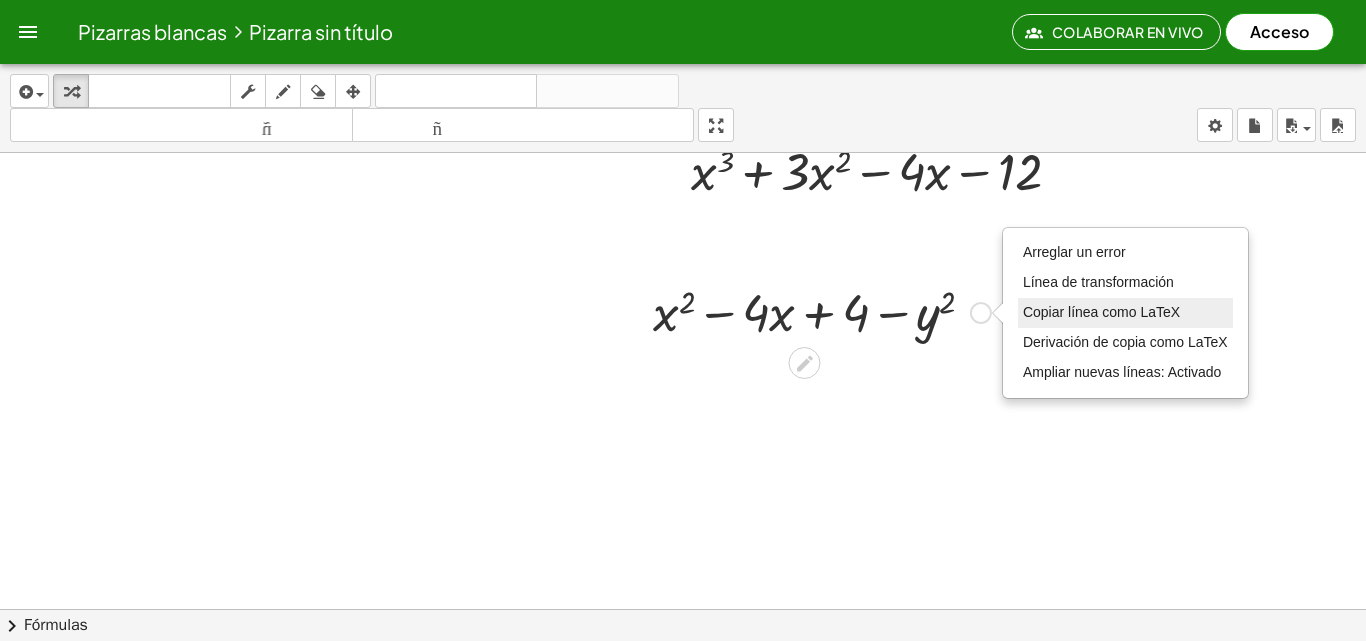 click on "Copiar línea como LaTeX" at bounding box center [1101, 312] 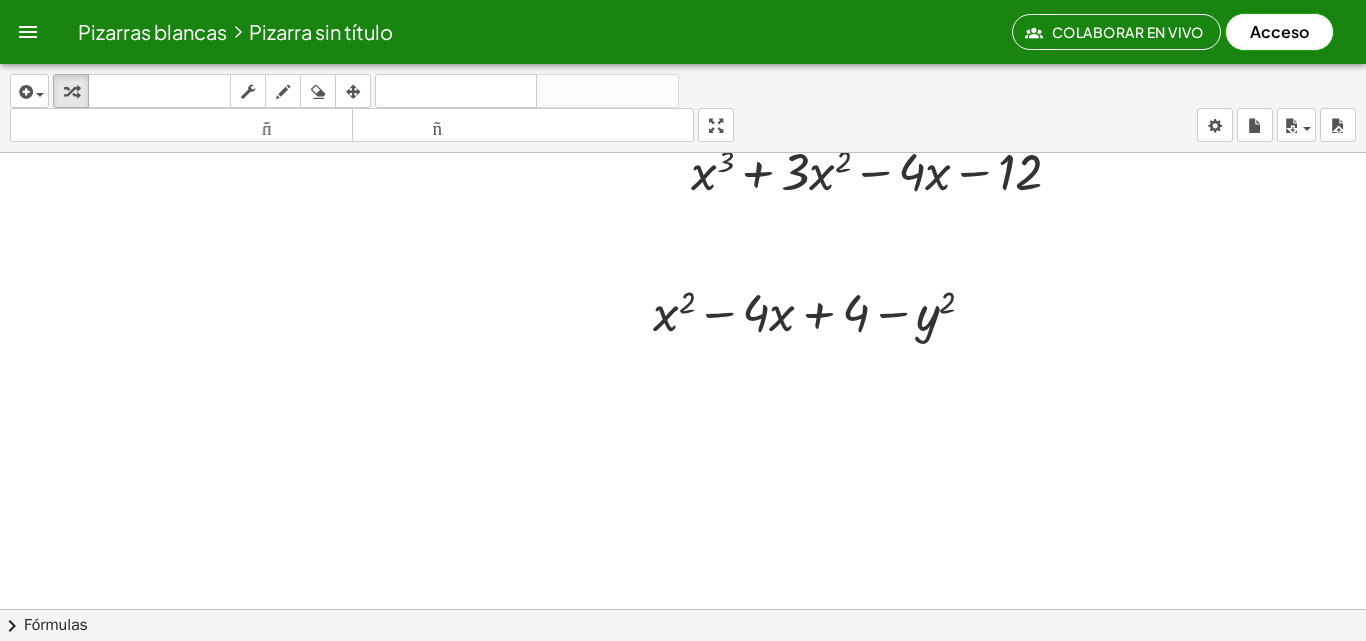 click at bounding box center (683, 225) 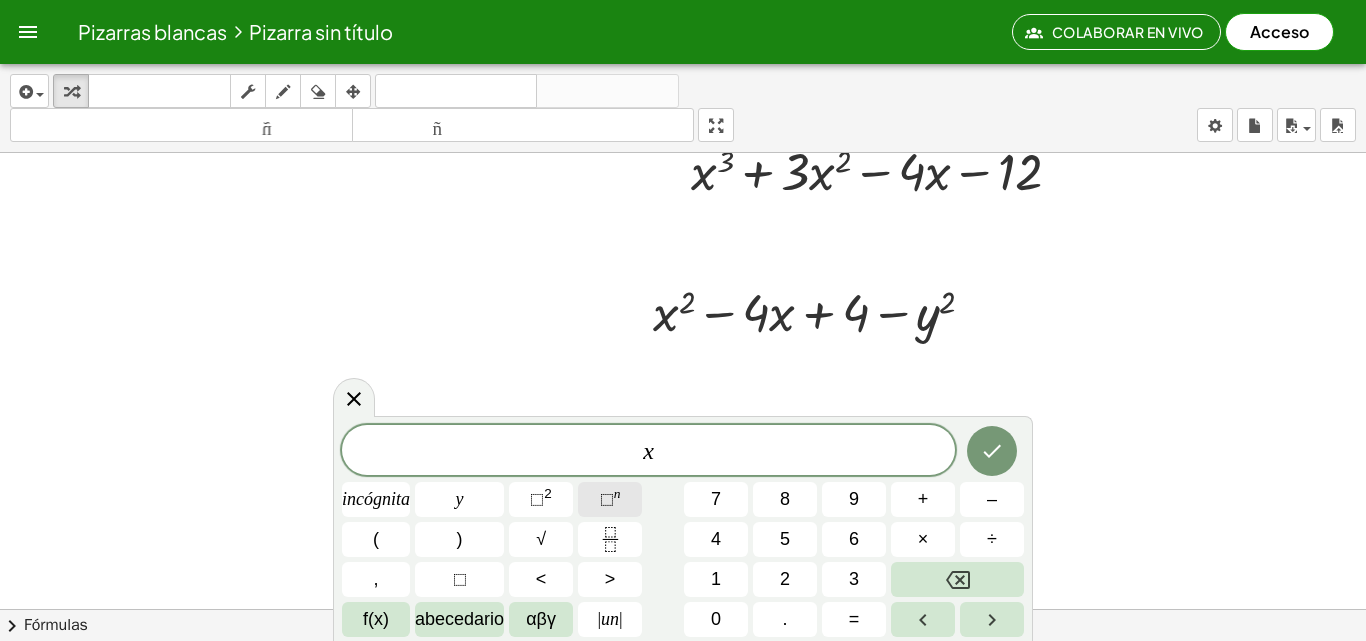 click on "⬚" at bounding box center [607, 499] 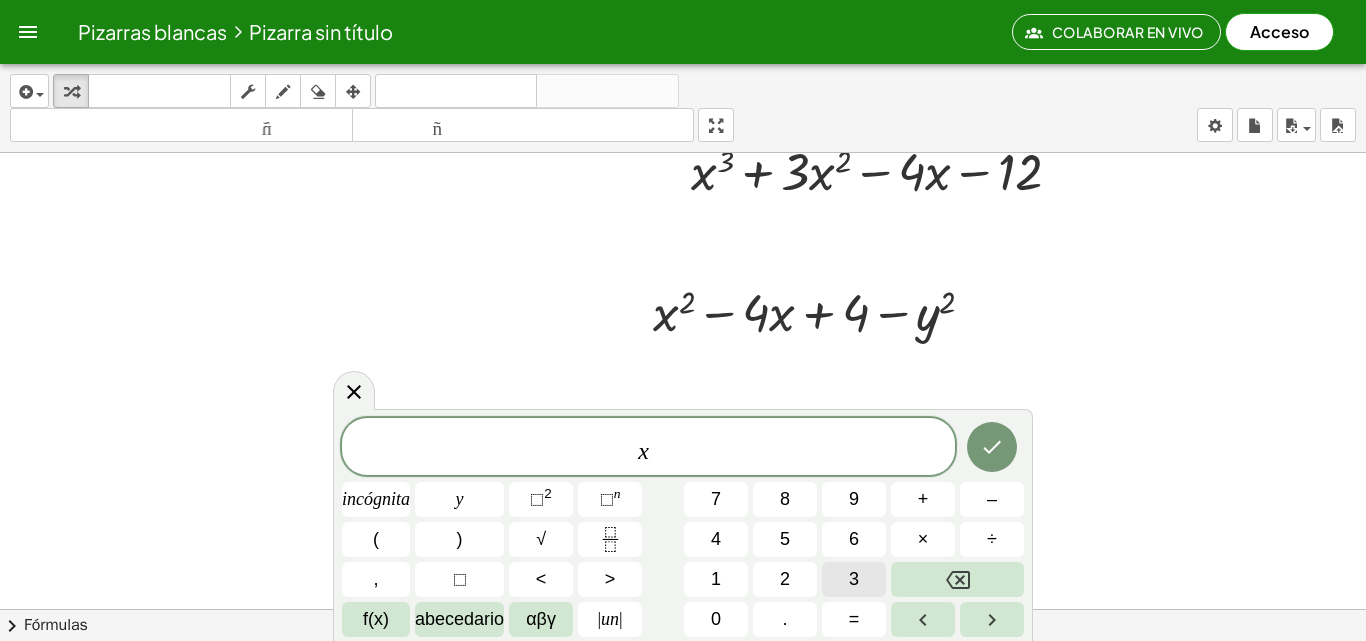 click on "3" at bounding box center [854, 579] 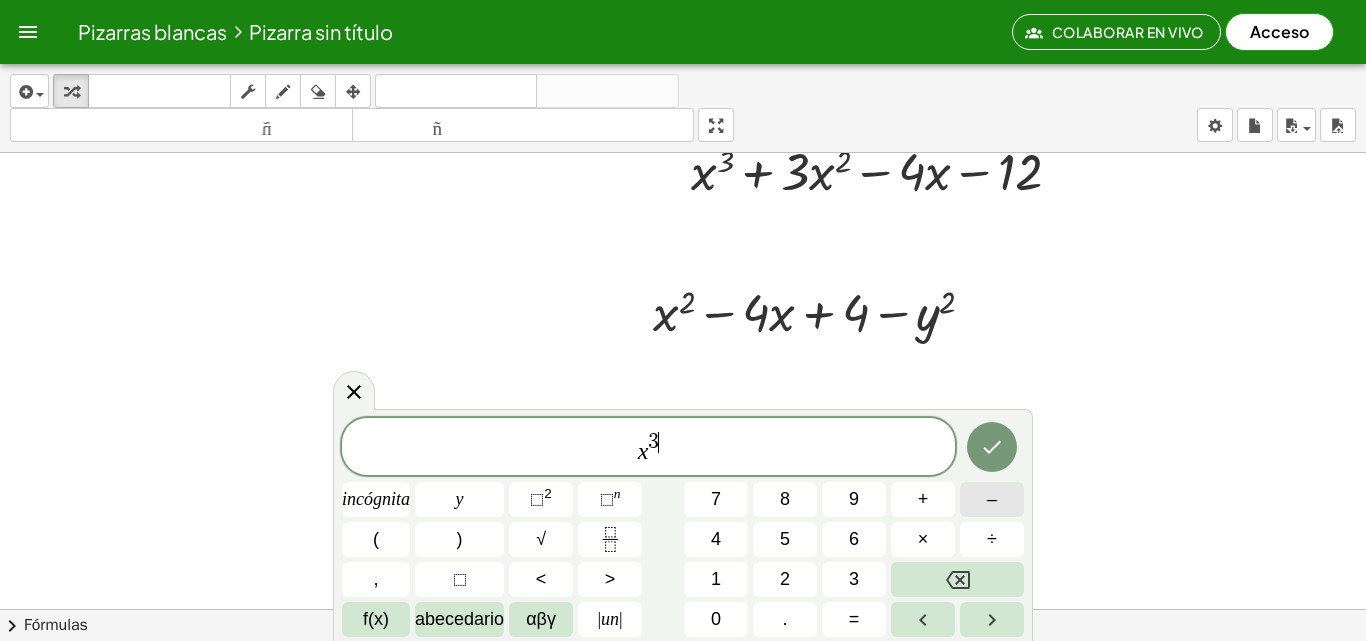 click on "–" at bounding box center [992, 499] 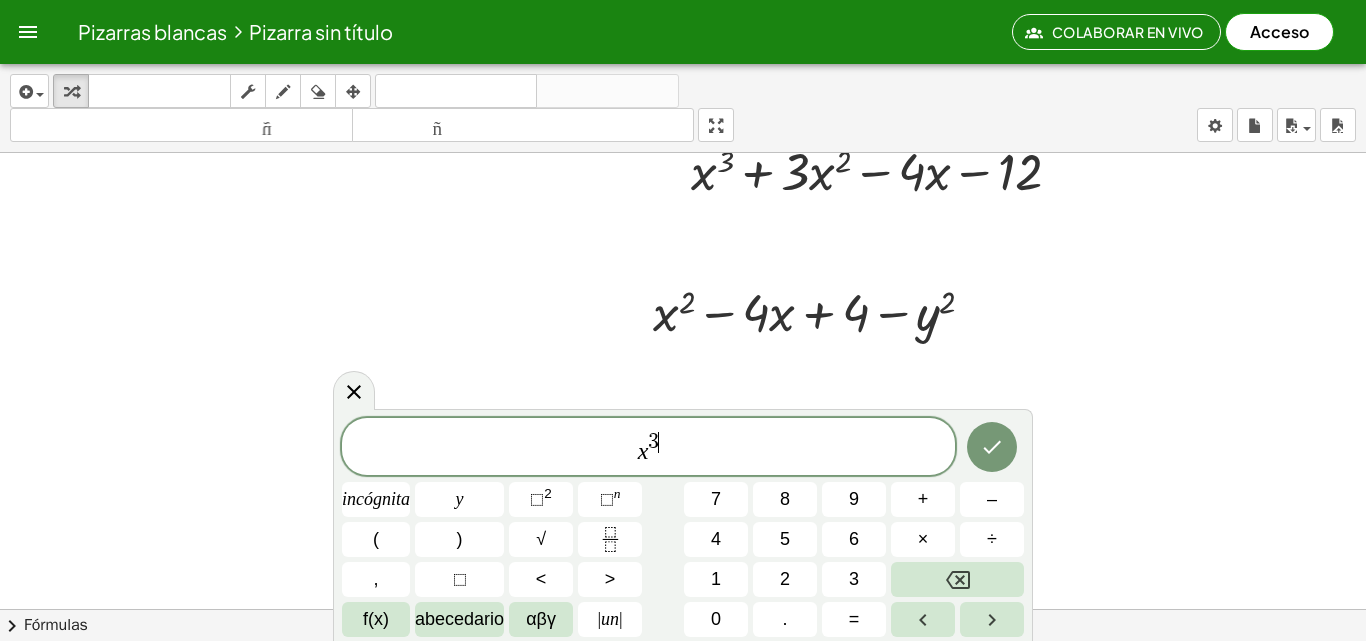 click on "x 3 ​" at bounding box center (648, 448) 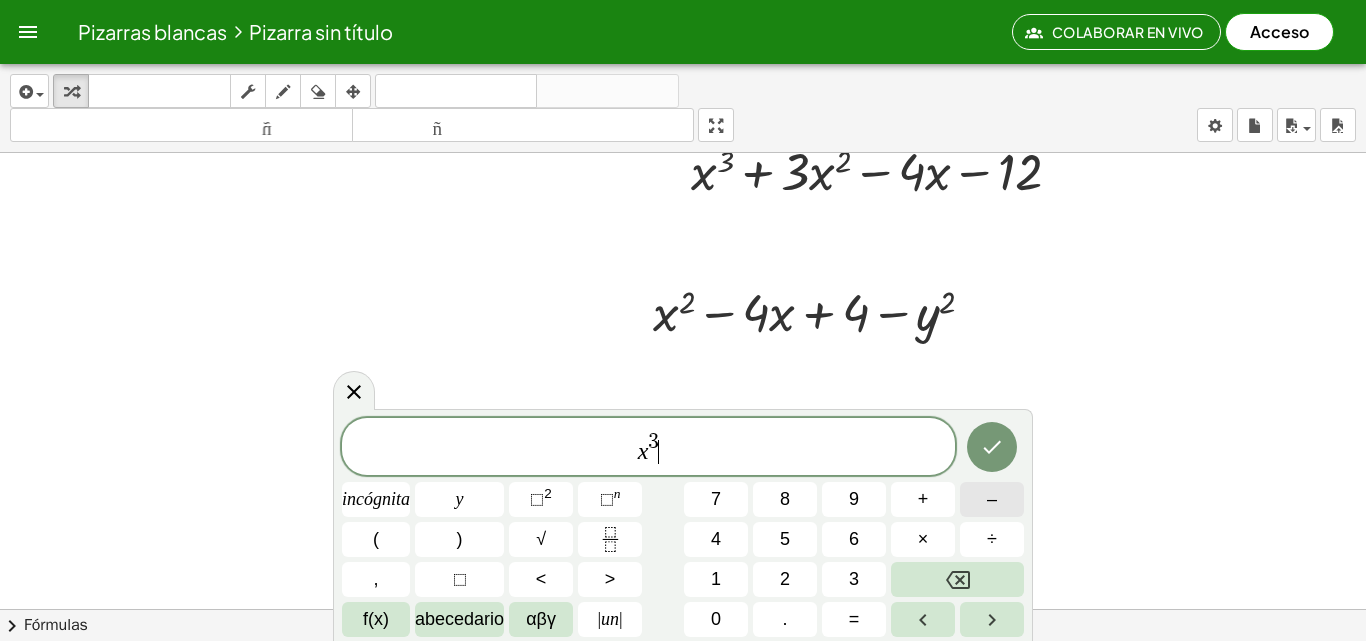 click on "–" at bounding box center [992, 499] 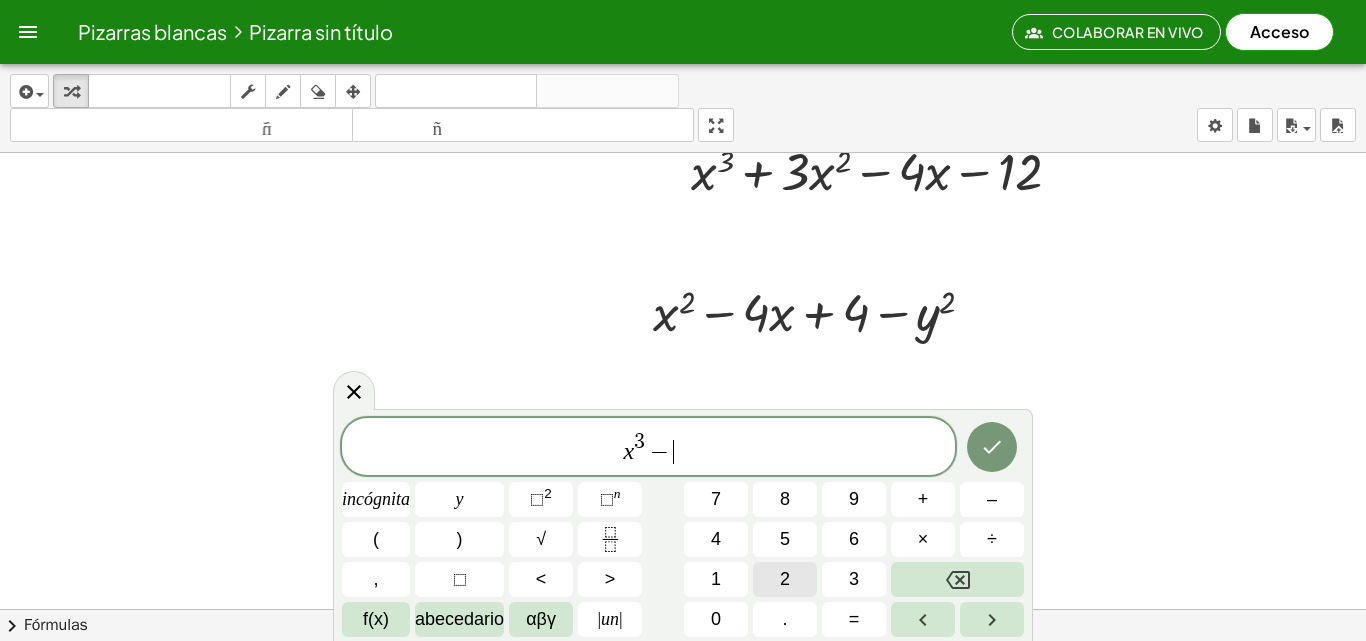 click on "2" at bounding box center [785, 579] 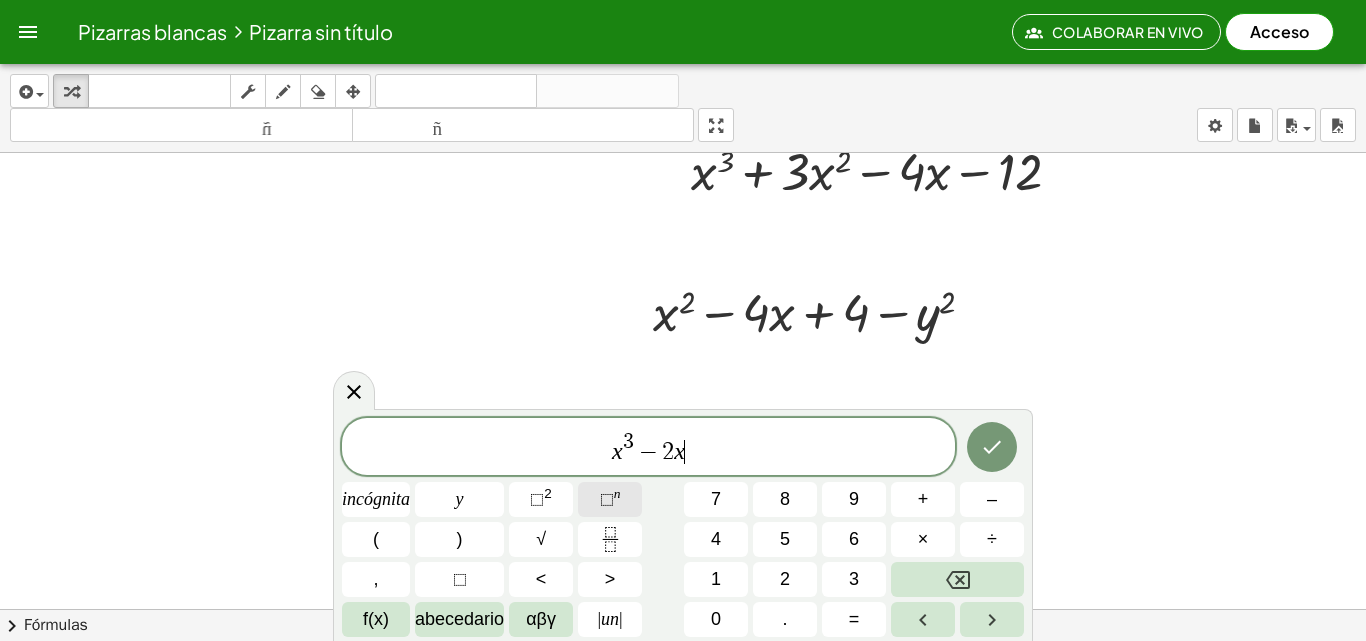 click on "⬚  n" at bounding box center [610, 499] 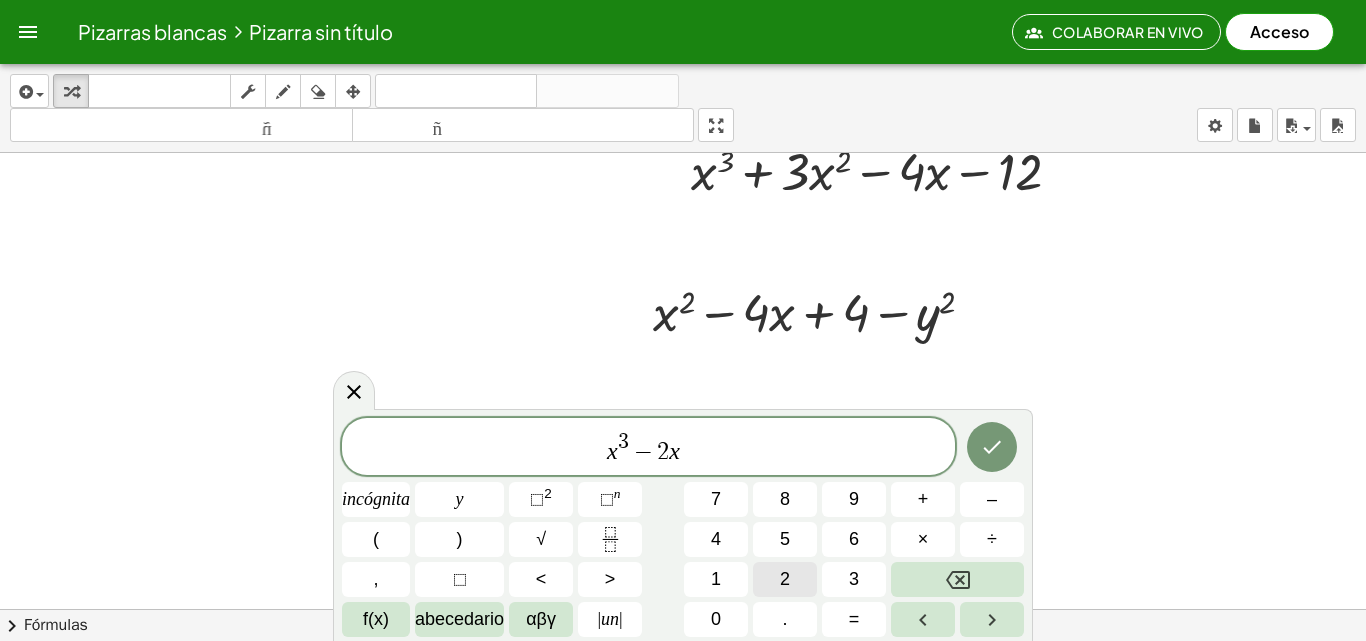 click on "2" at bounding box center [785, 579] 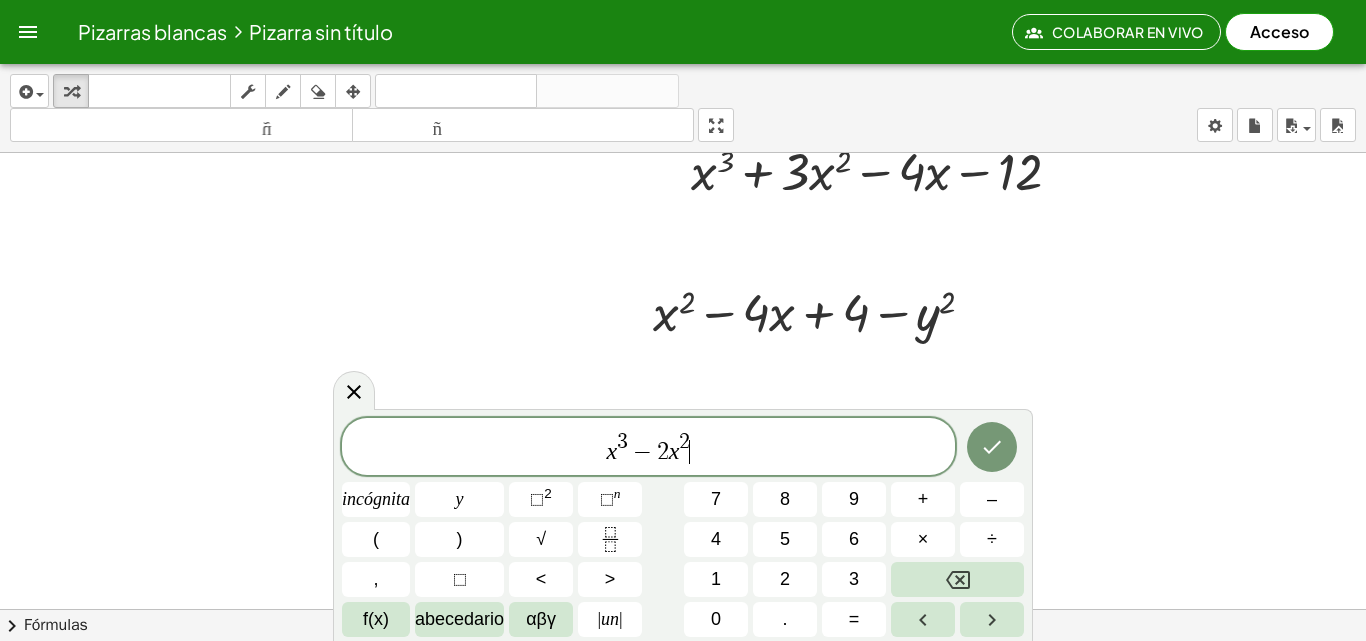 click on "x 3 − 2 x 2 ​" at bounding box center (648, 448) 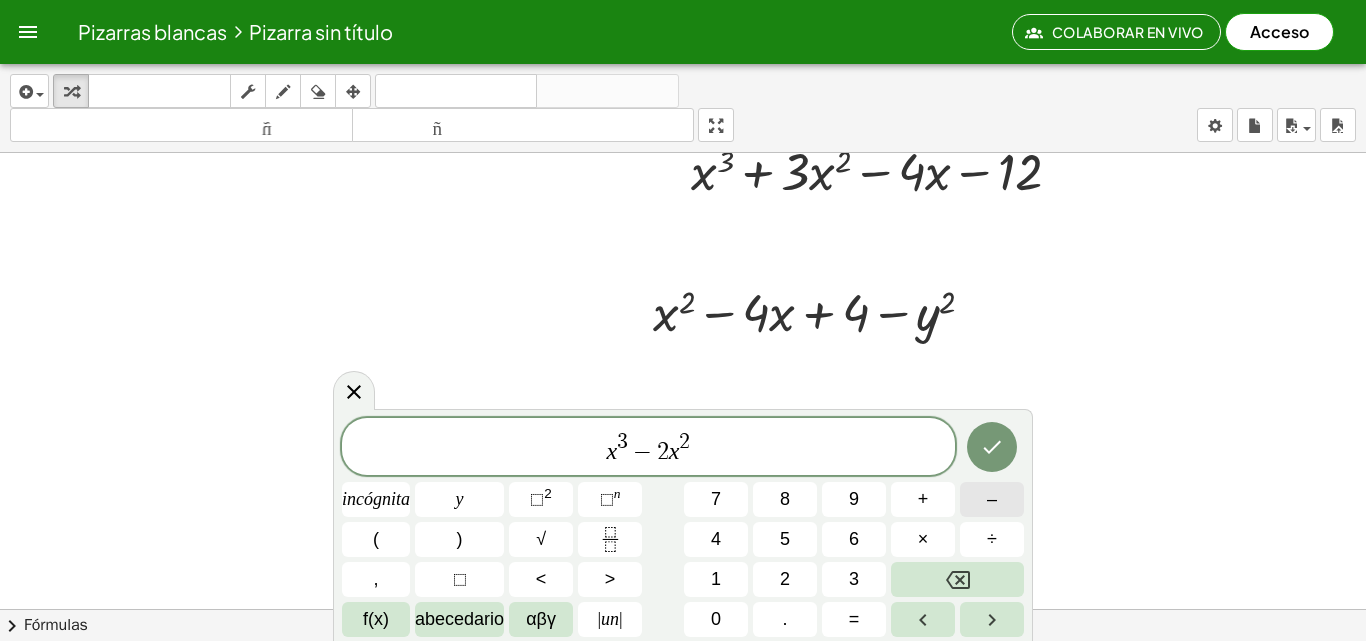 click on "–" at bounding box center (992, 499) 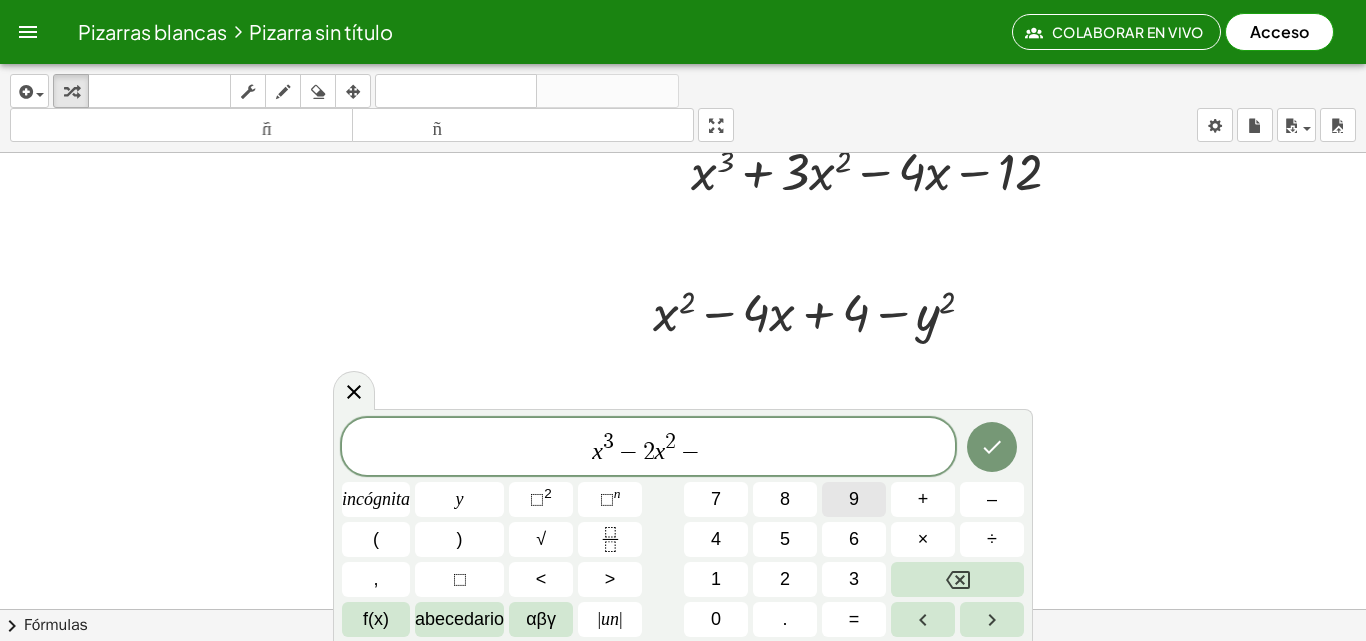 click on "9" at bounding box center (854, 499) 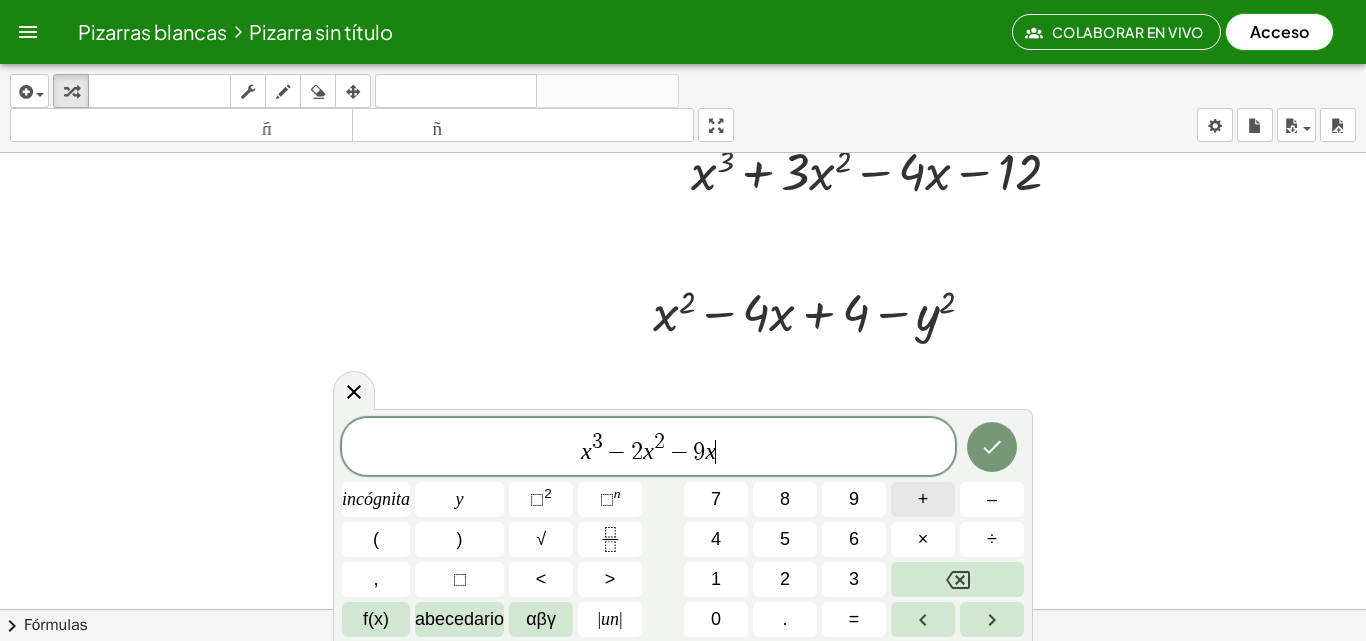 click on "+" at bounding box center [923, 499] 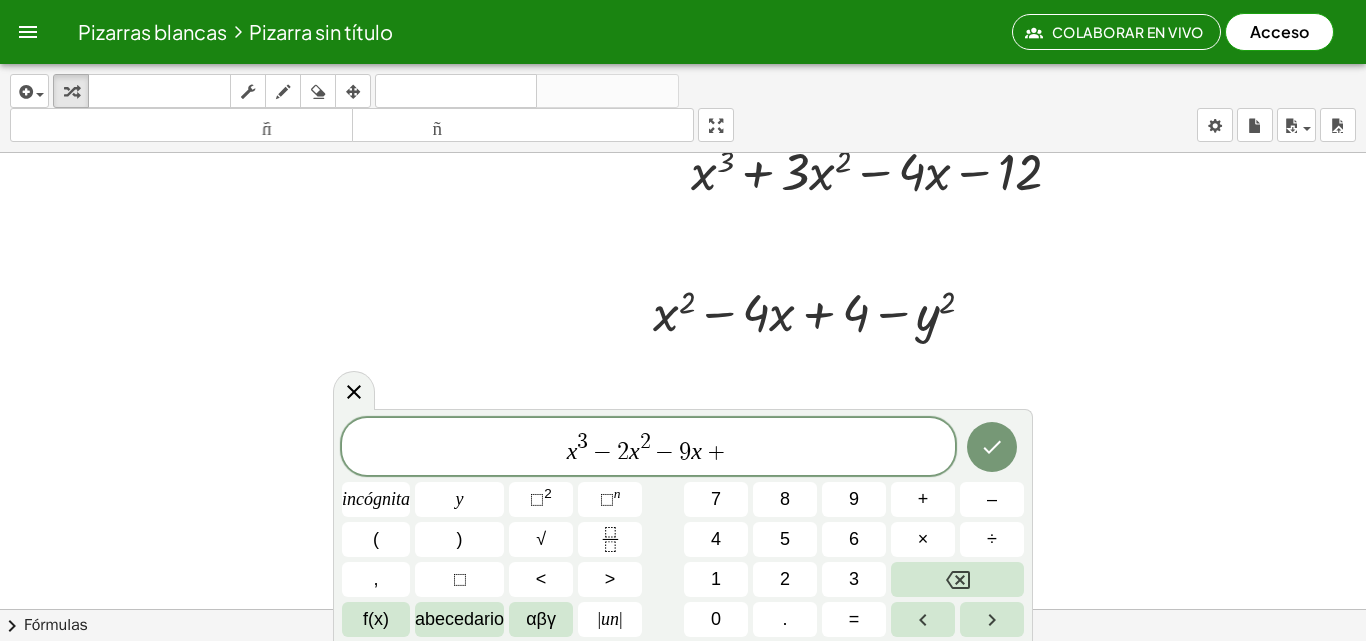 click on "x 3 − 2 x 2 − 9 x + incógnita y ⬚  2 ⬚  n 7 8 9 + – ( ) √ 4 5 6 × ÷ , ⬚ < > 1 2 3 f(x) abecedario αβγ |  un  | 0 . =" at bounding box center (683, 527) 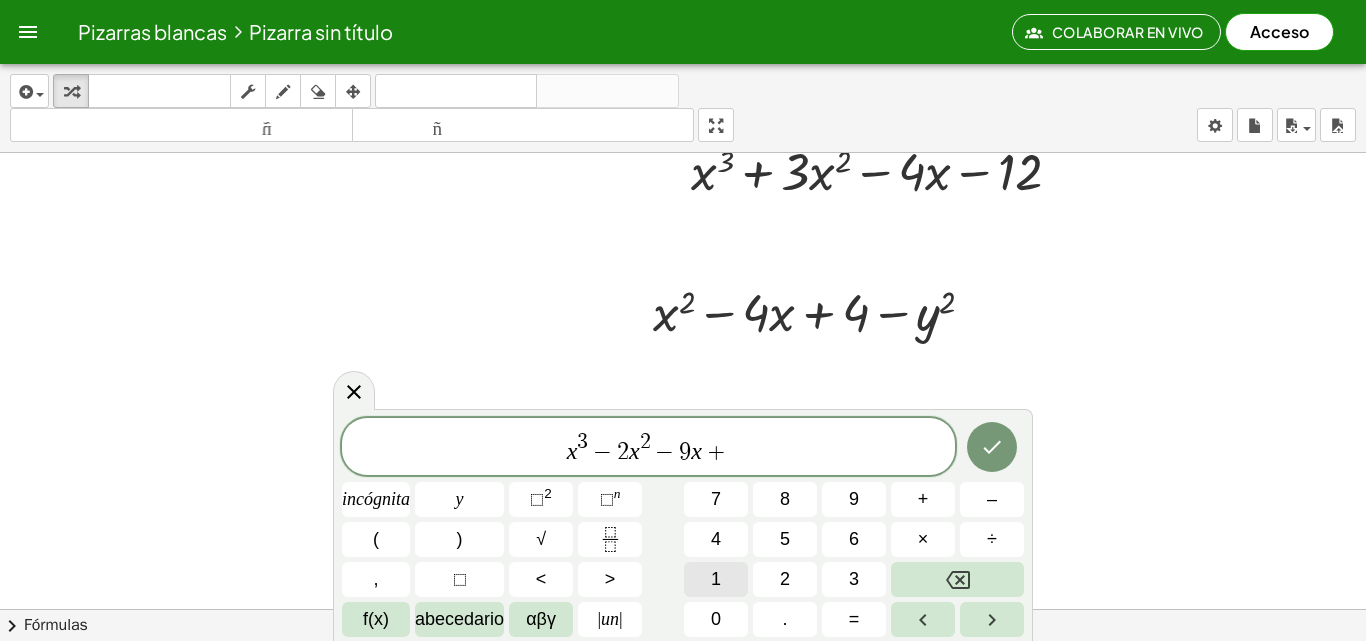 click on "1" at bounding box center (716, 579) 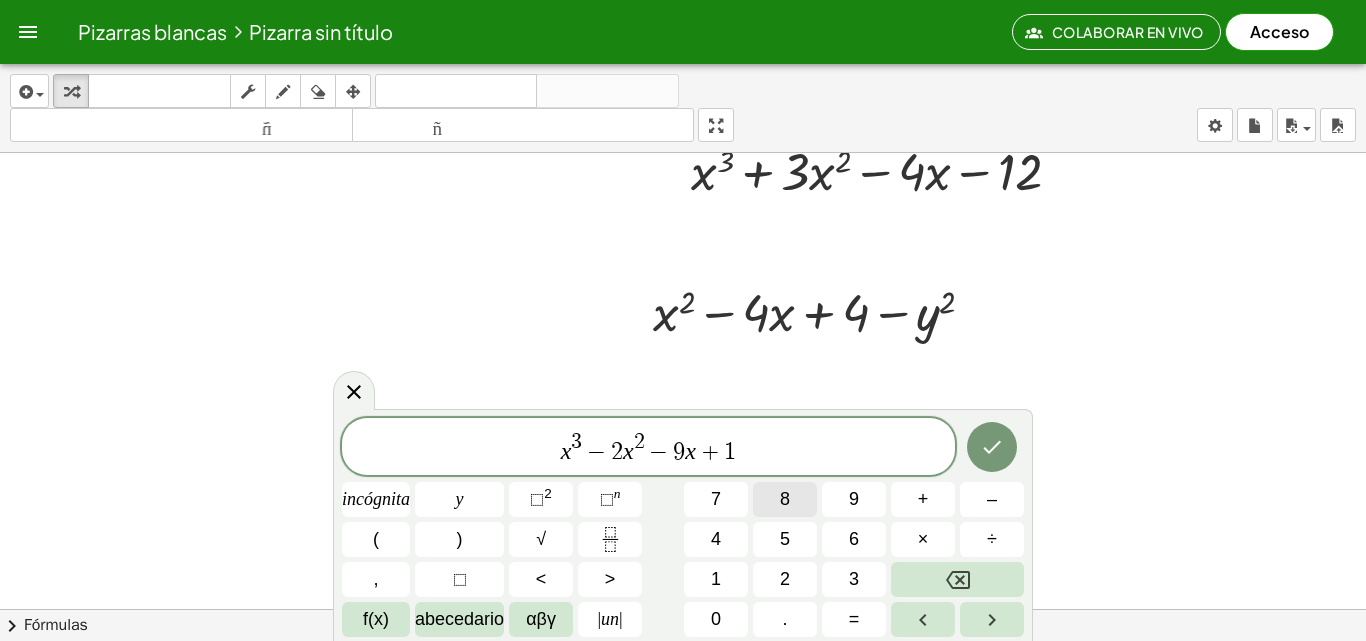 click on "8" at bounding box center [785, 499] 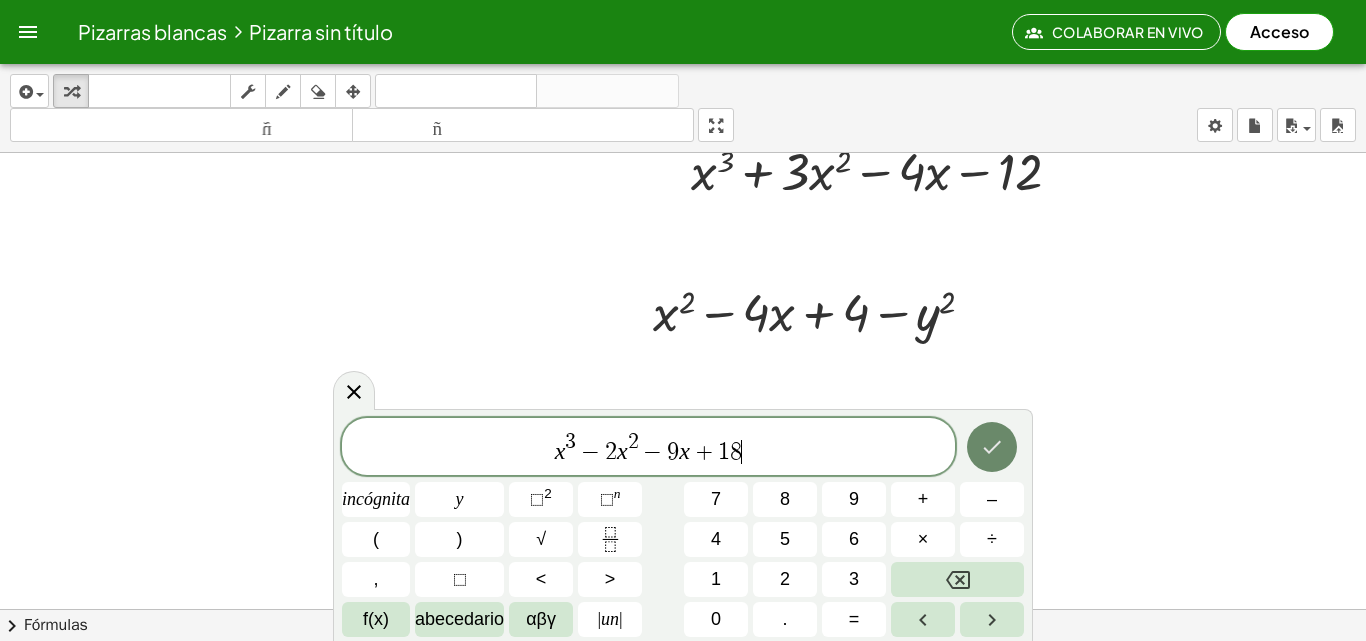 click 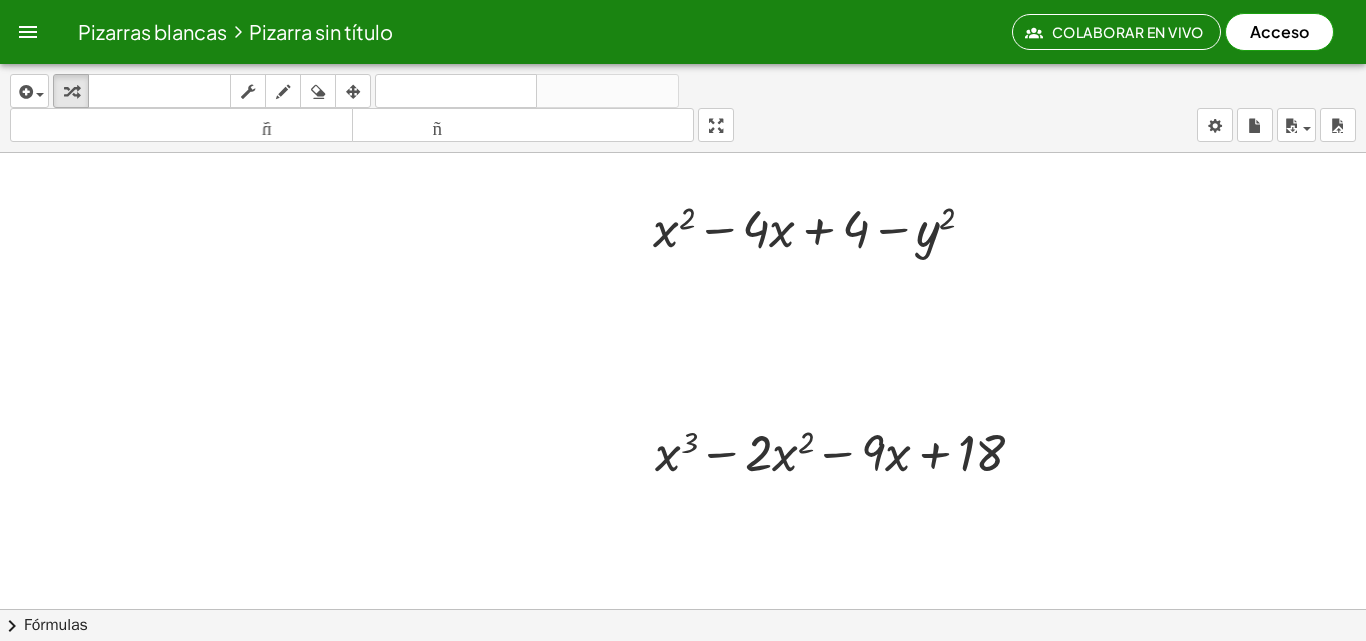 scroll, scrollTop: 812, scrollLeft: 0, axis: vertical 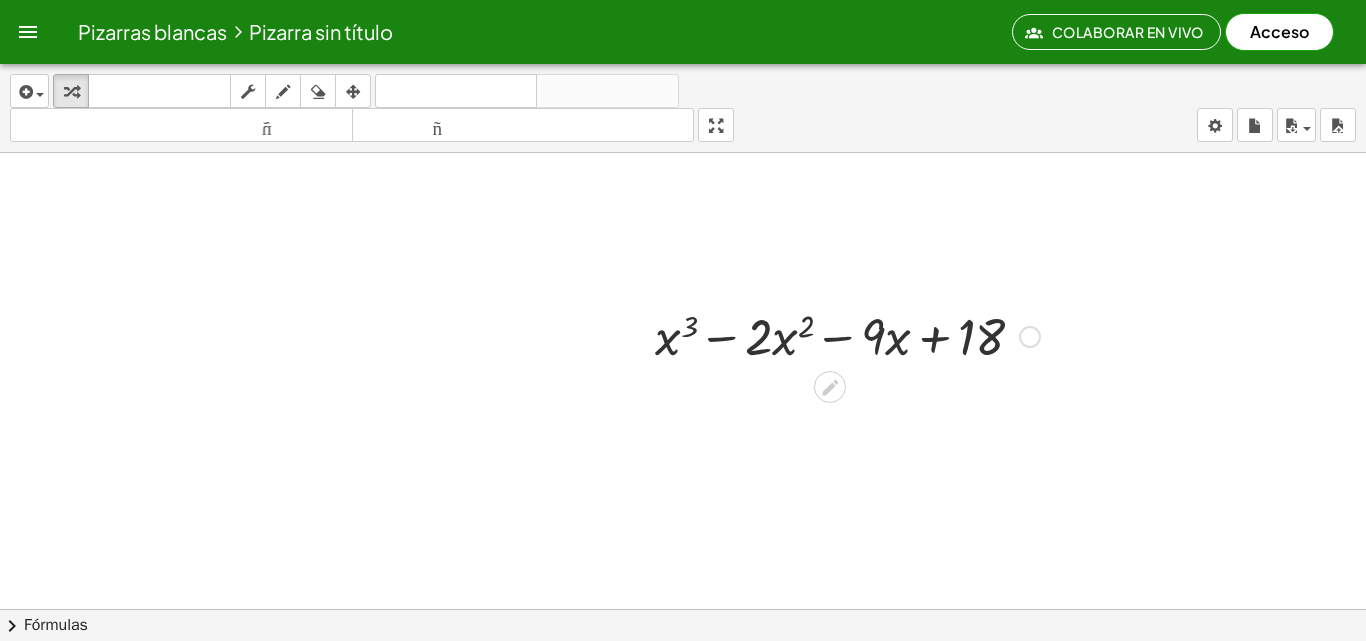 click at bounding box center [1030, 337] 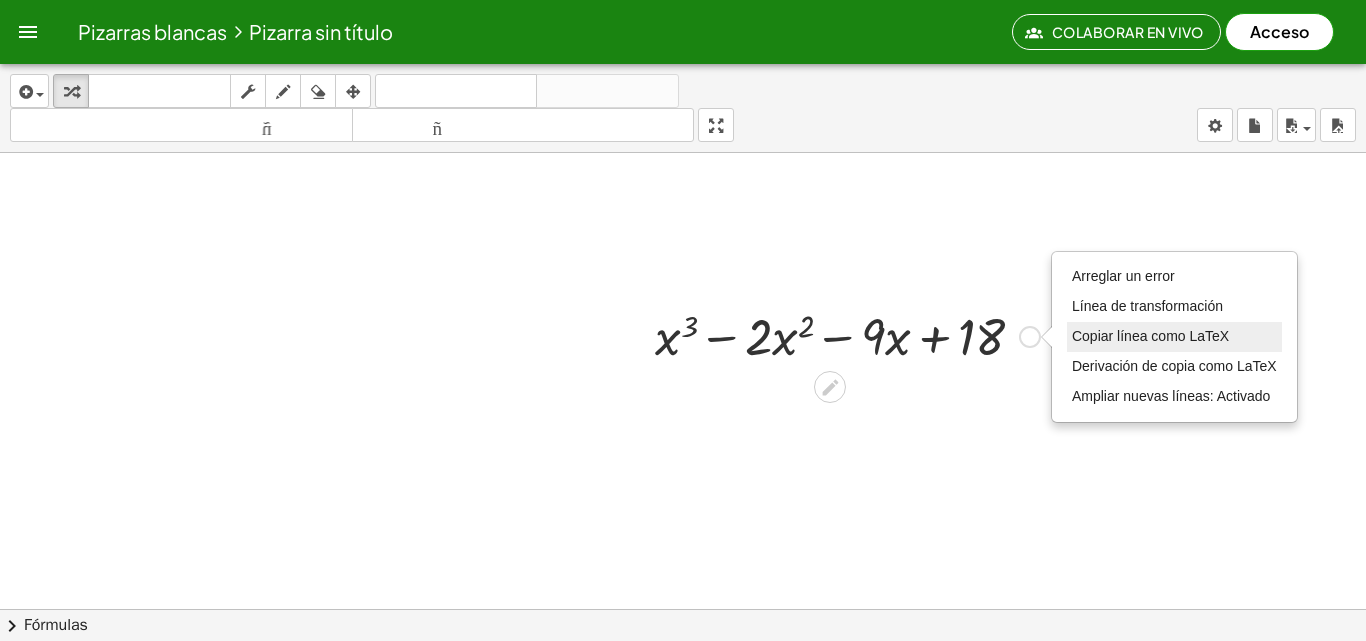 click on "Copiar línea como LaTeX" at bounding box center [1150, 336] 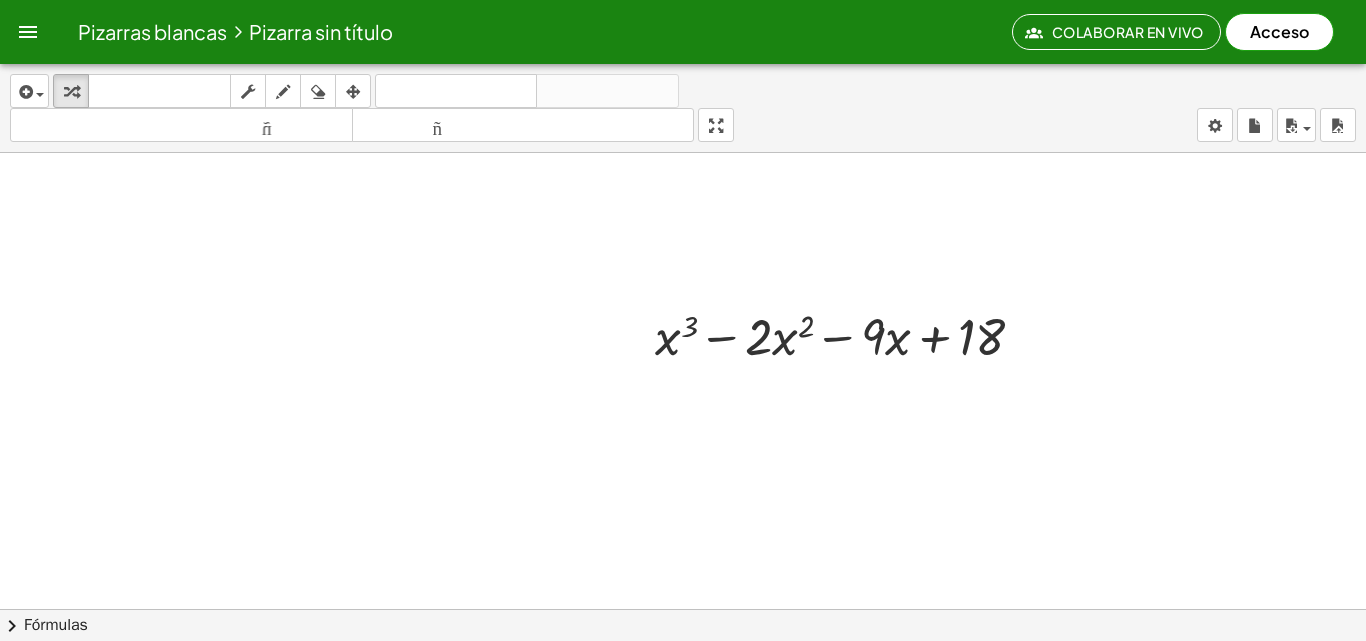 click at bounding box center [683, 25] 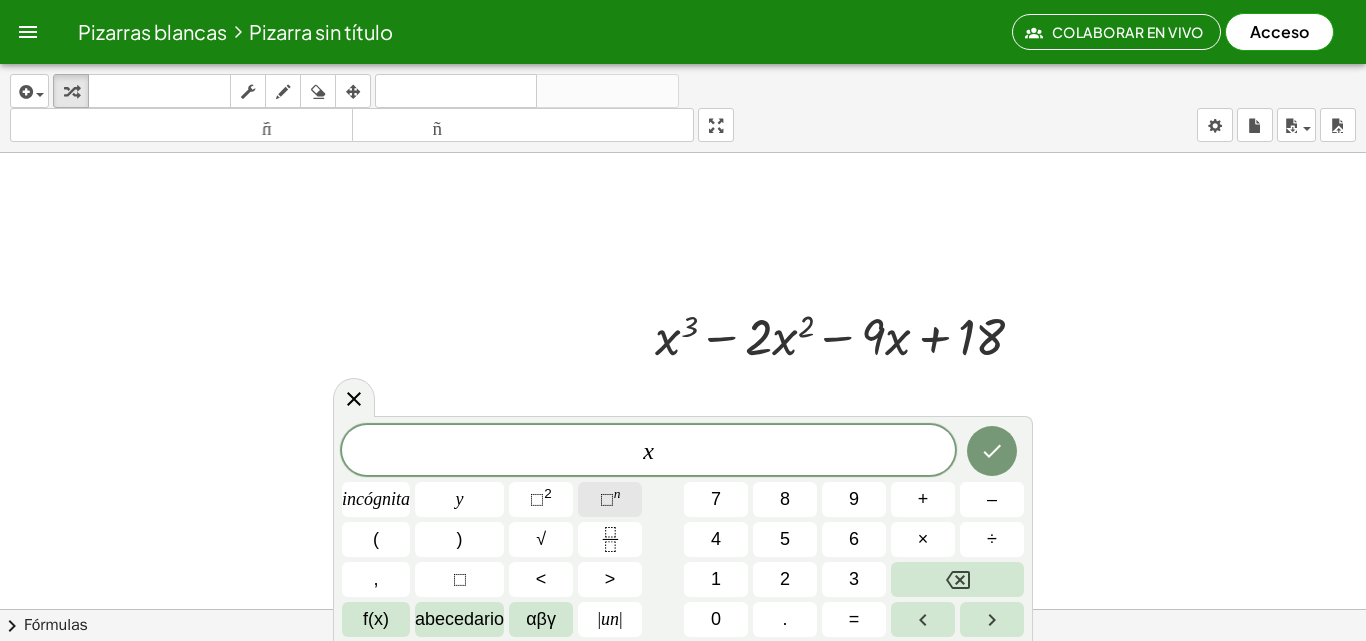 click on "⬚  n" at bounding box center (610, 499) 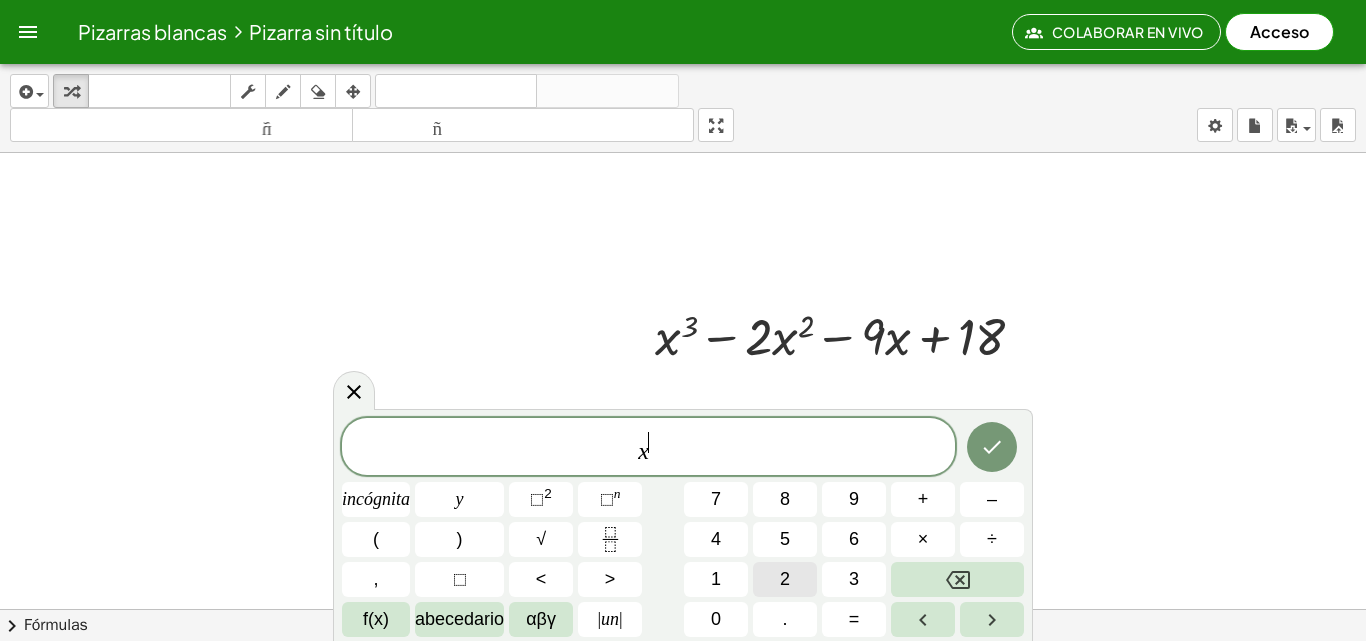 click on "2" at bounding box center (785, 579) 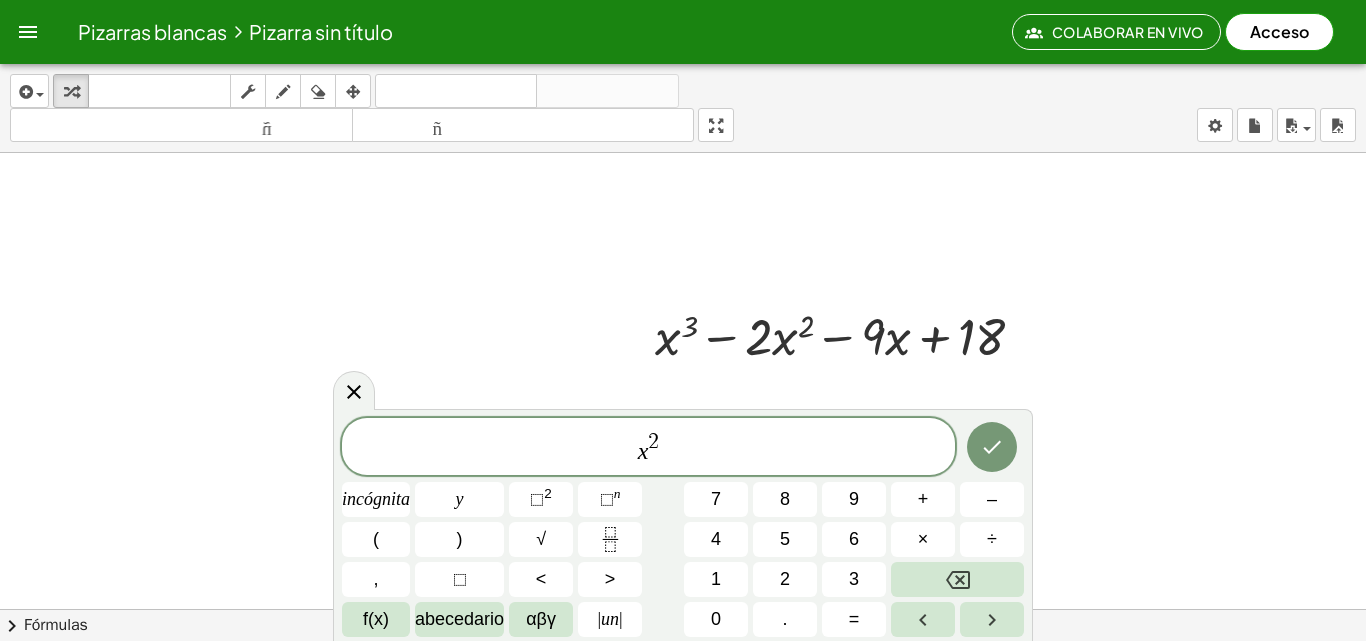 click on "x 2 ​" at bounding box center [648, 448] 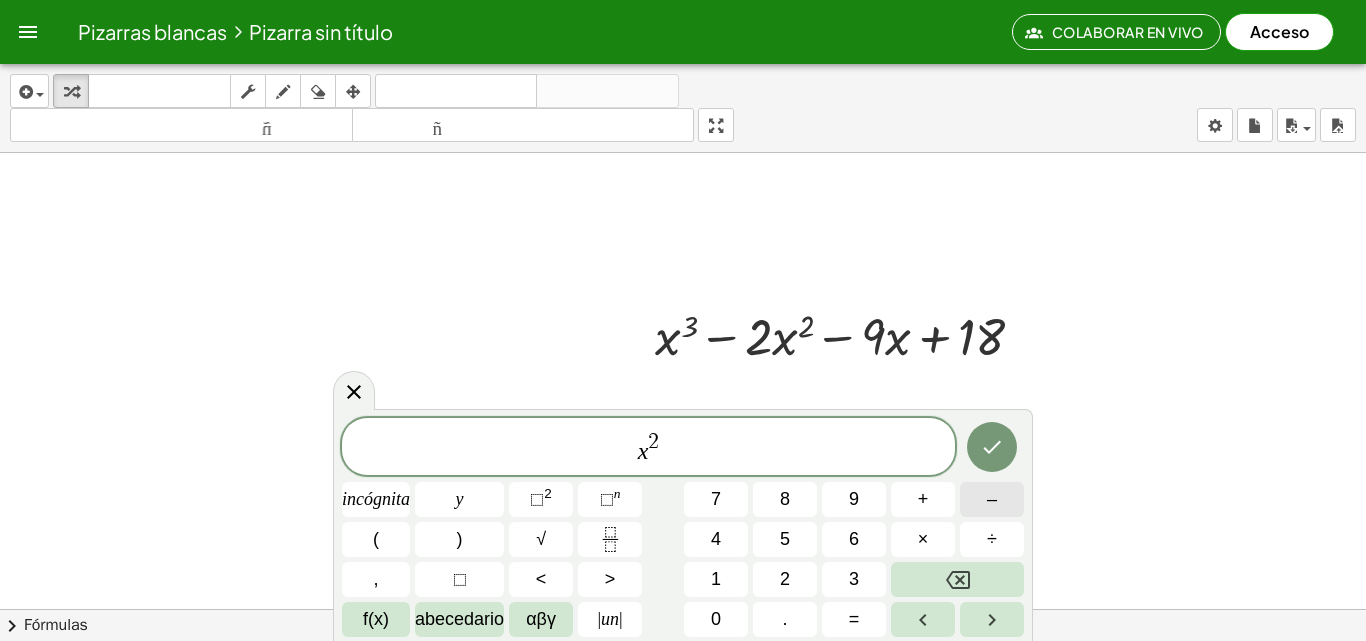 click on "–" at bounding box center (992, 499) 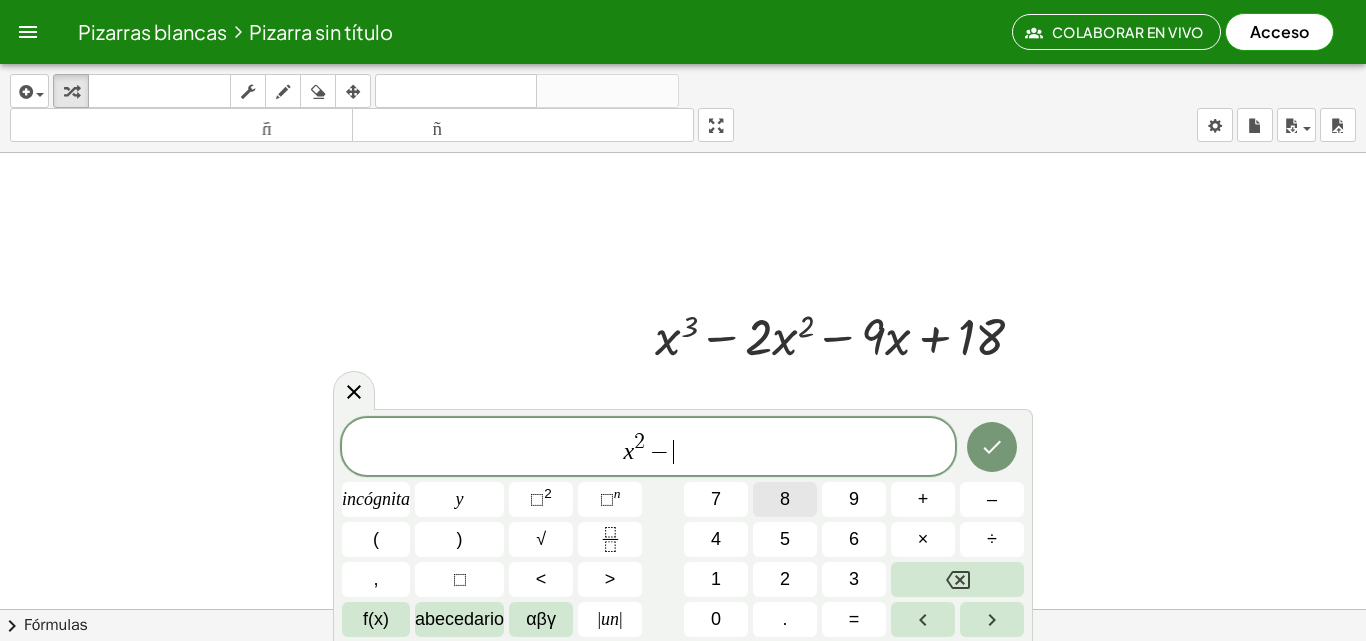 click on "8" at bounding box center [785, 499] 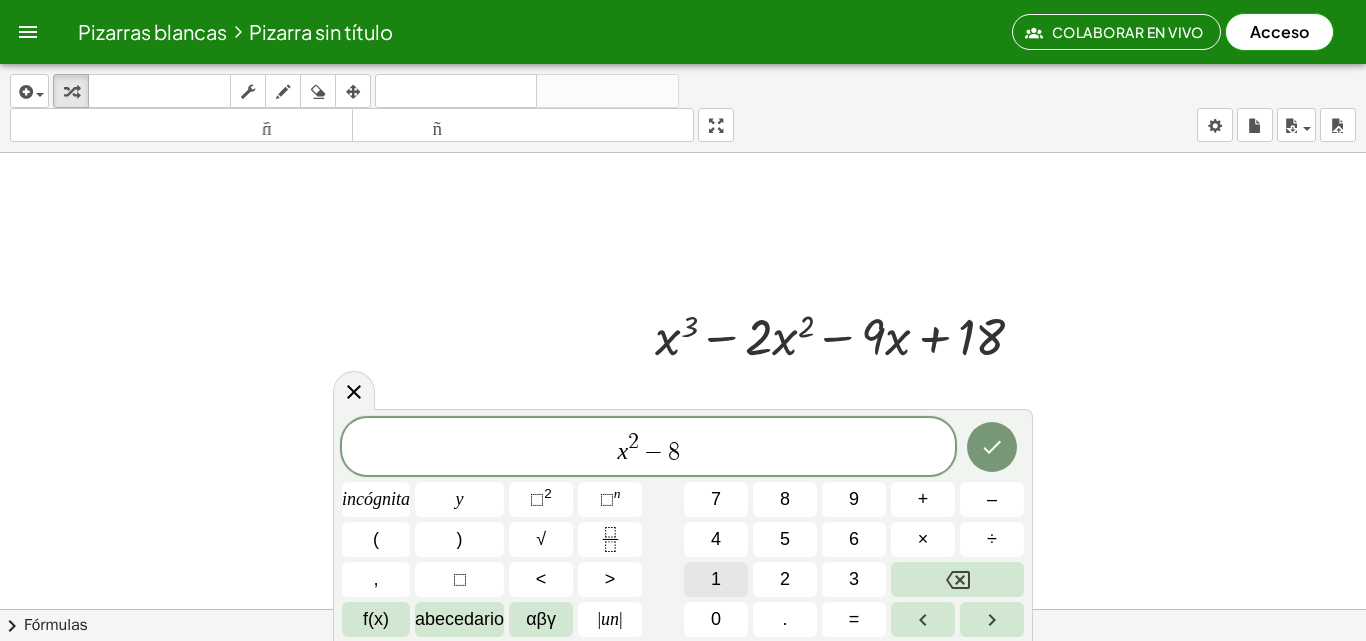click on "1" at bounding box center [716, 579] 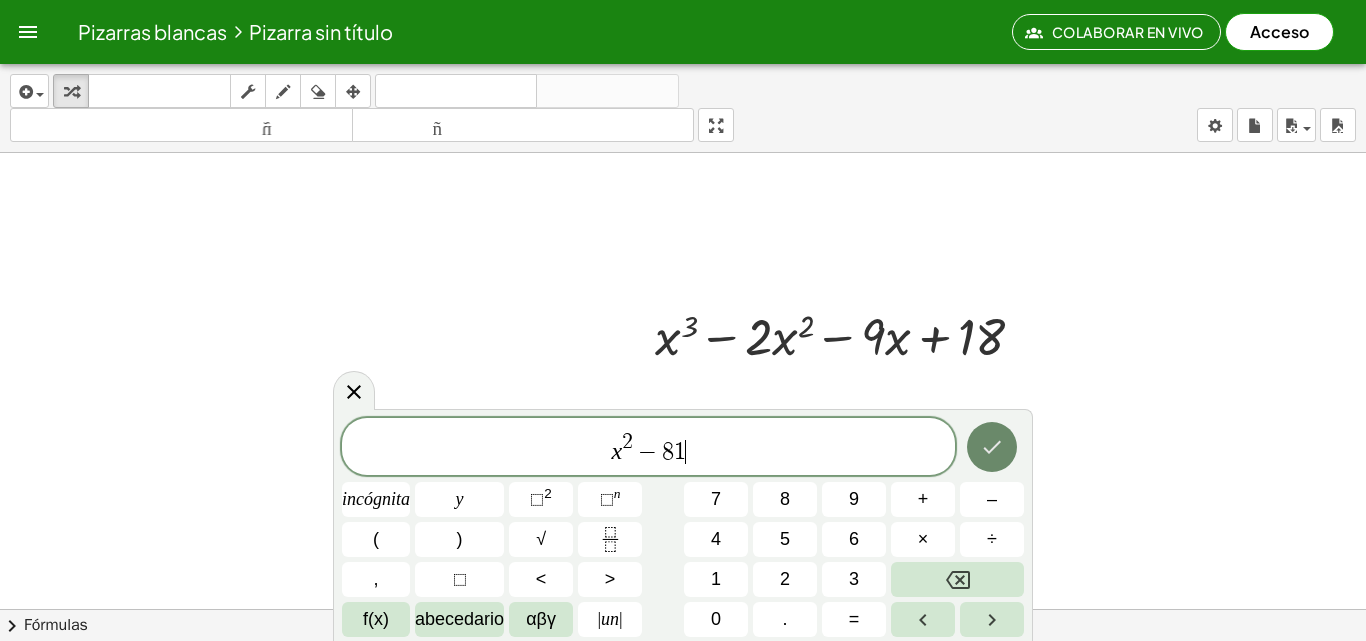click 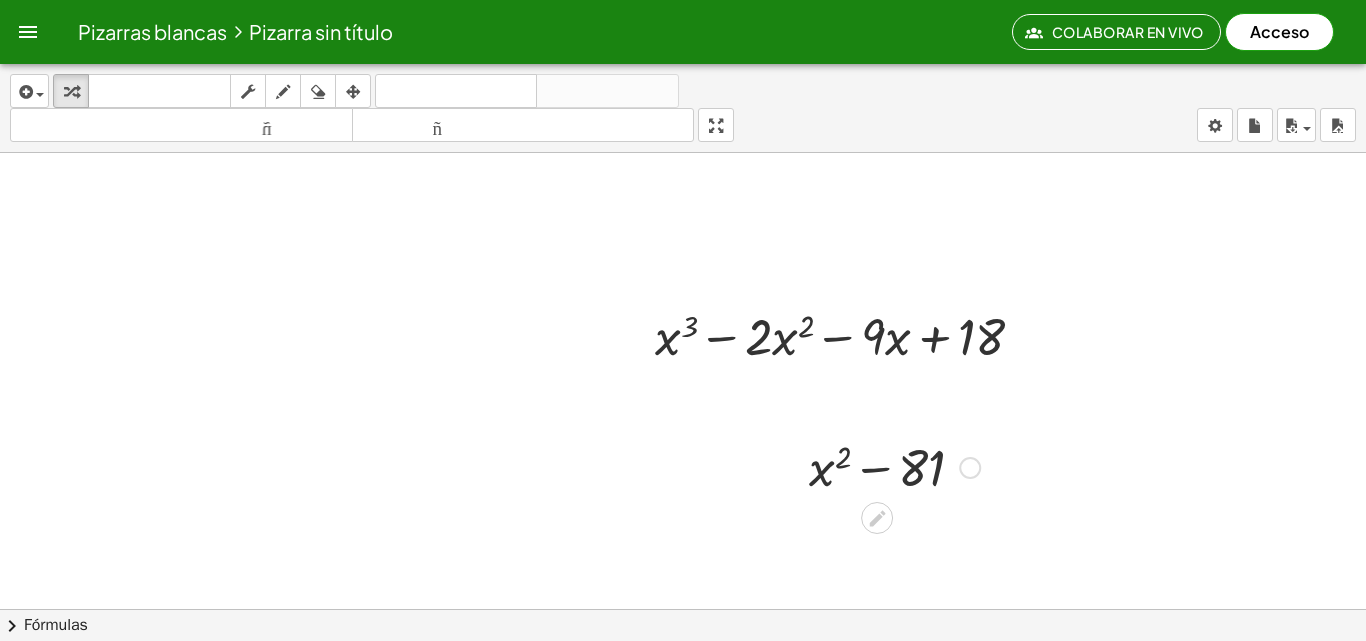 click at bounding box center (970, 468) 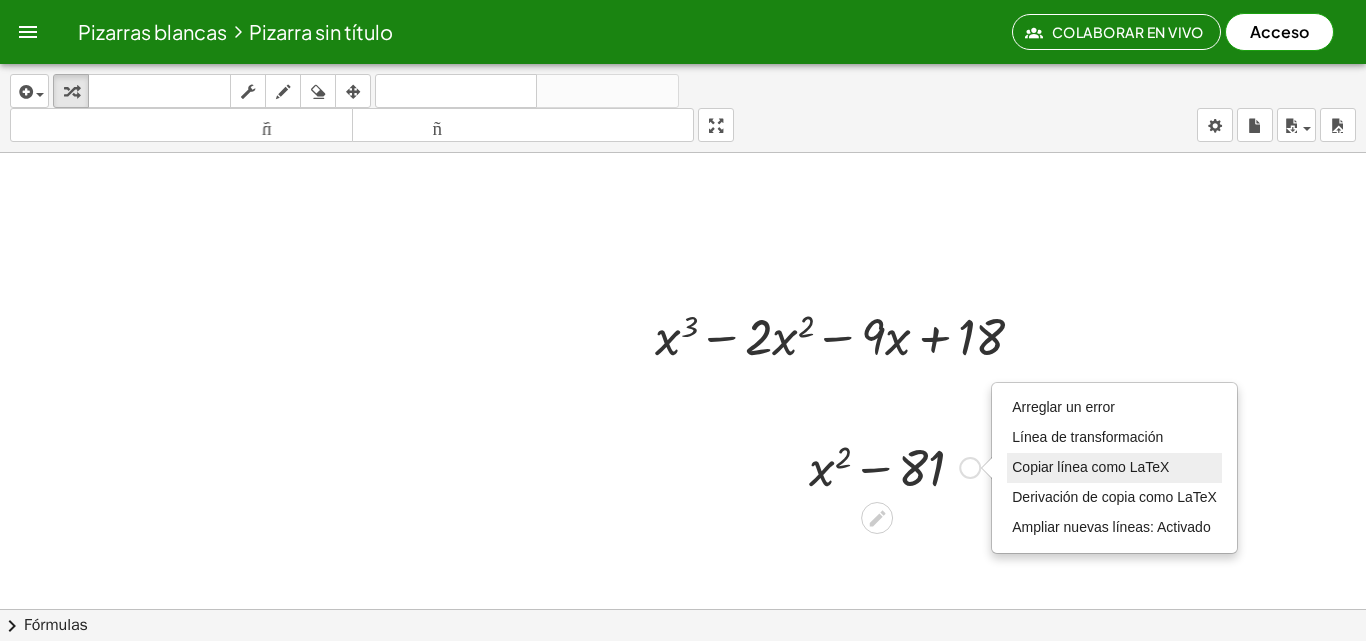 click on "Copiar línea como LaTeX" at bounding box center [1090, 467] 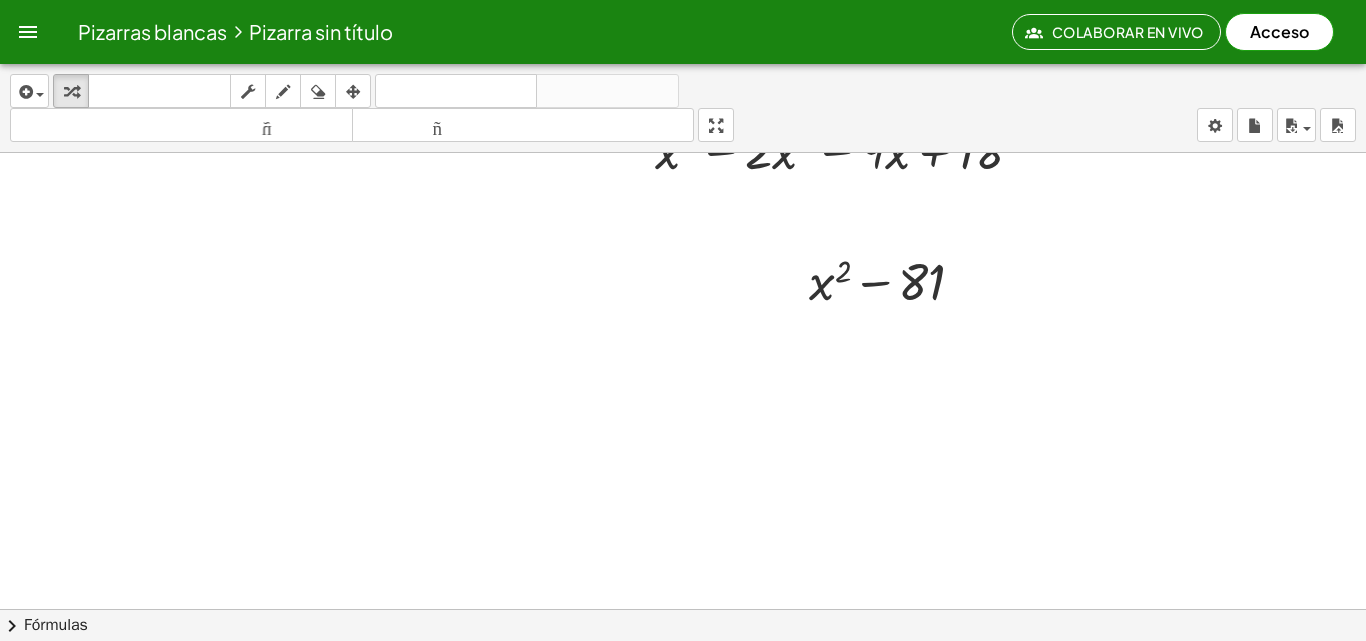 scroll, scrollTop: 1112, scrollLeft: 0, axis: vertical 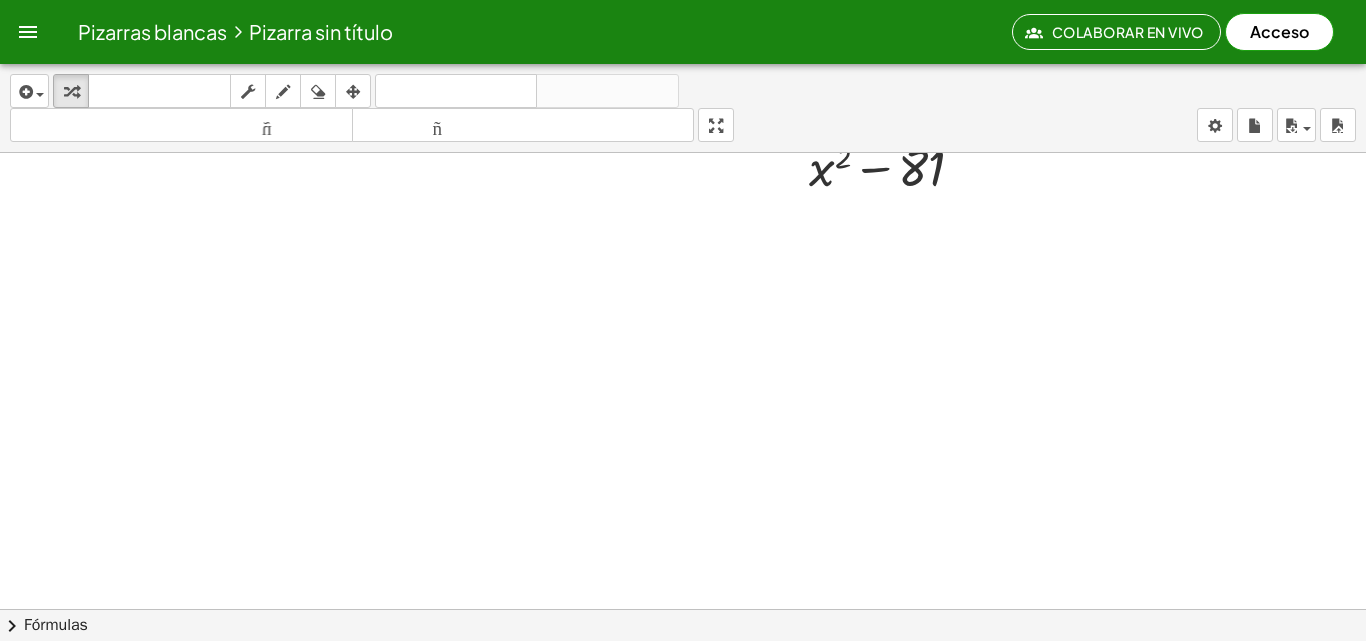 click at bounding box center [683, -47] 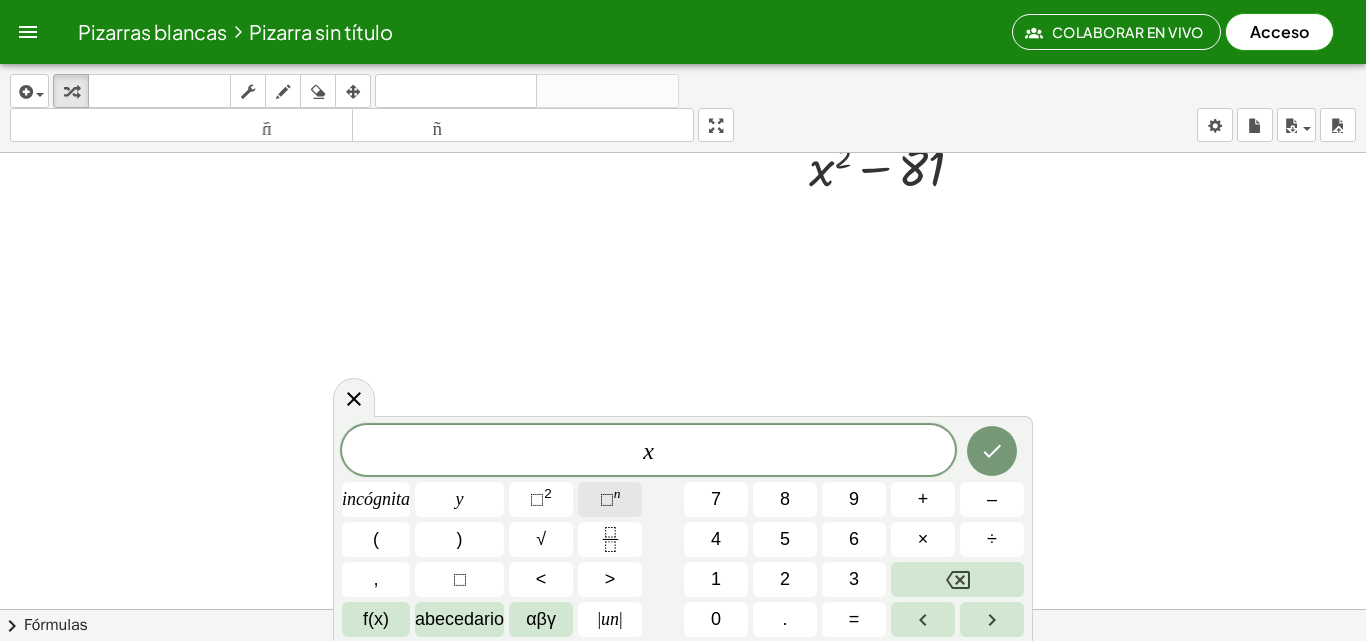 click on "⬚" at bounding box center (607, 499) 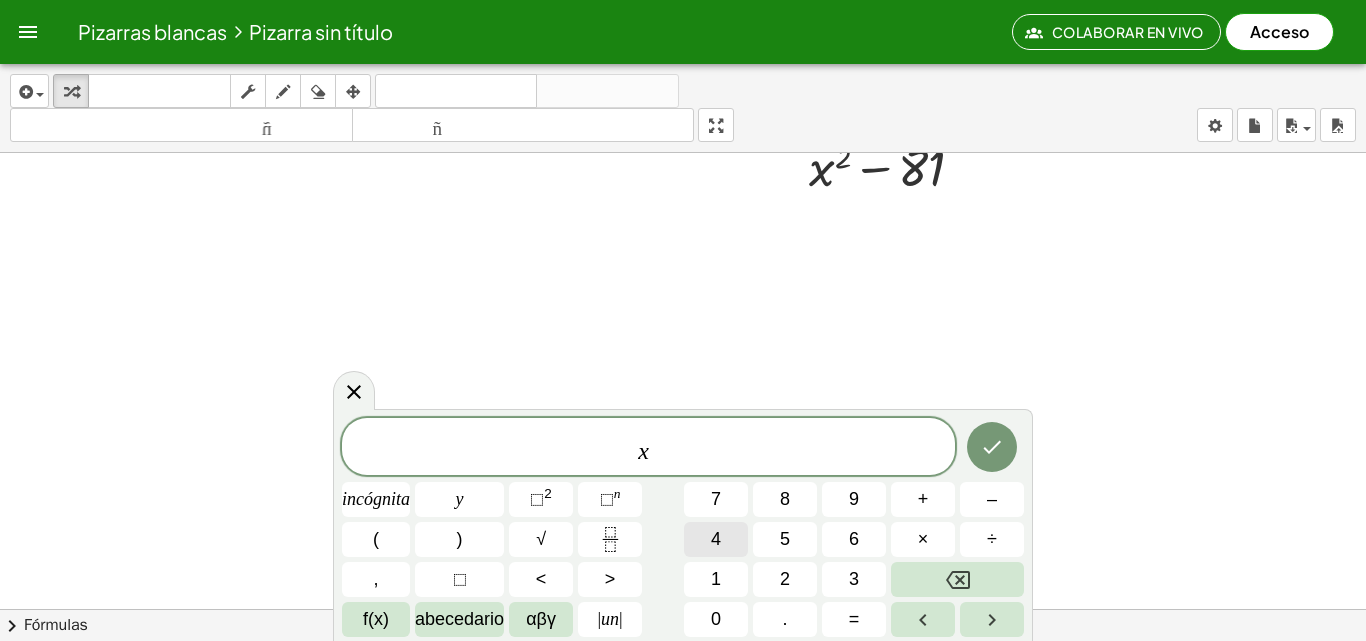 click on "4" at bounding box center [716, 539] 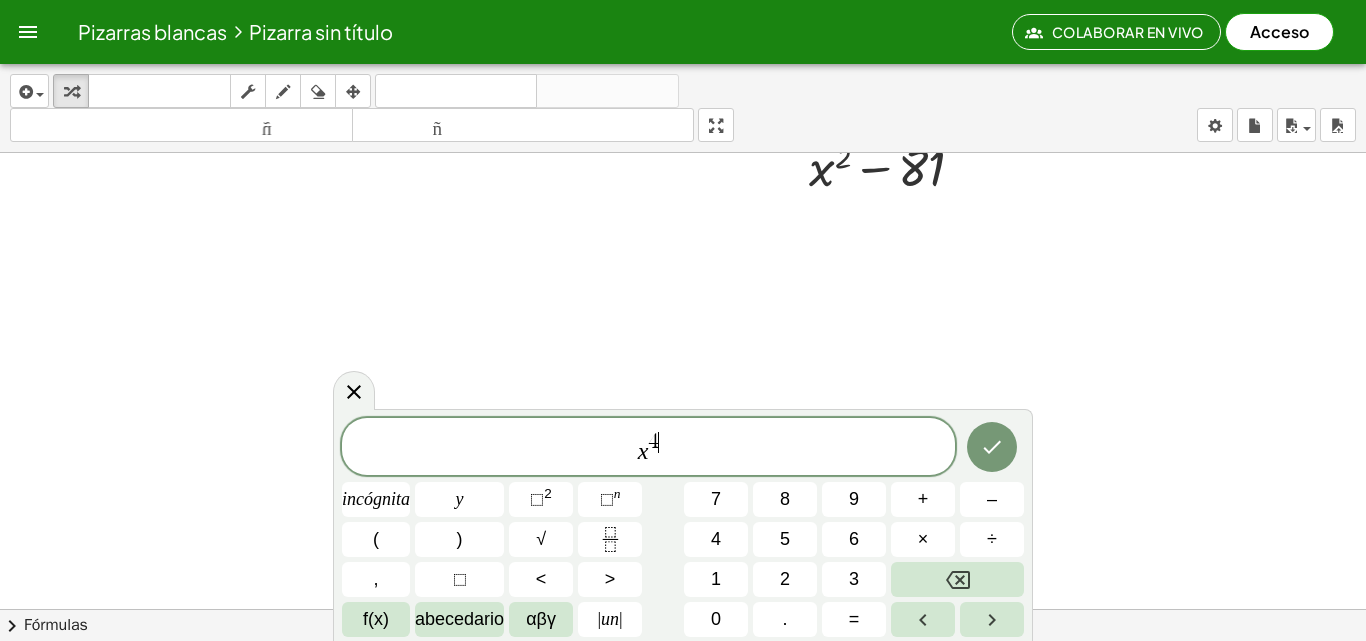 click on "x 4 ​" at bounding box center (648, 448) 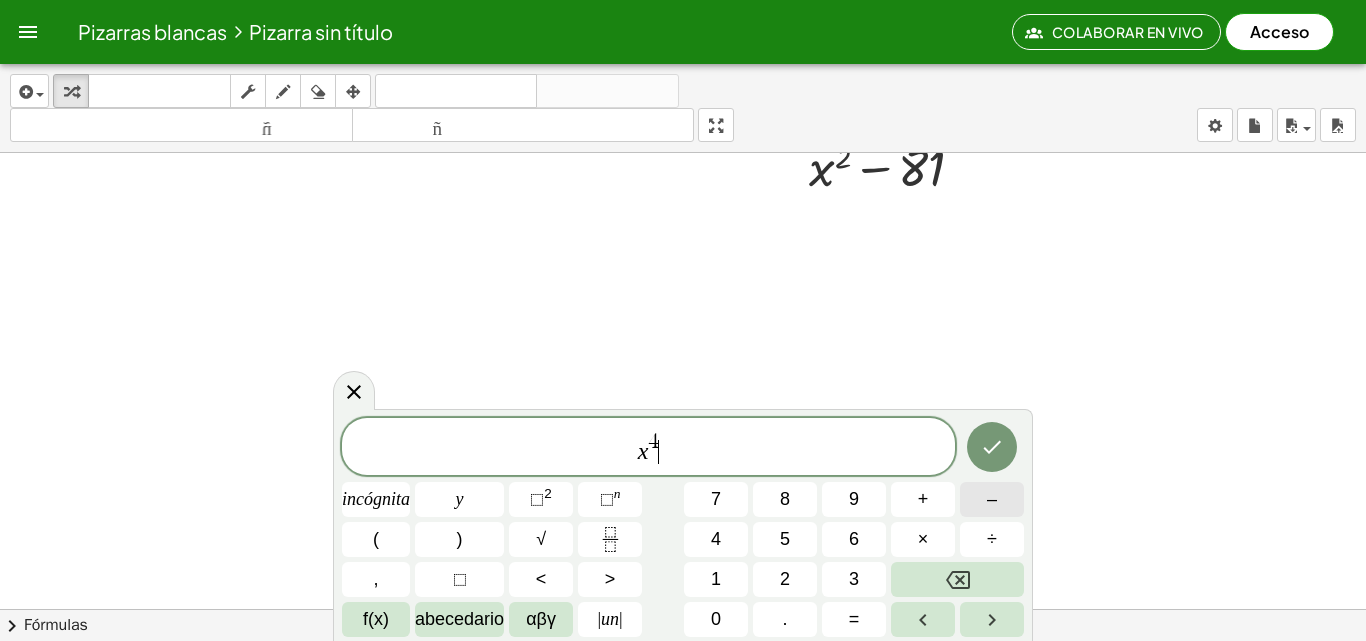 click on "–" at bounding box center (992, 499) 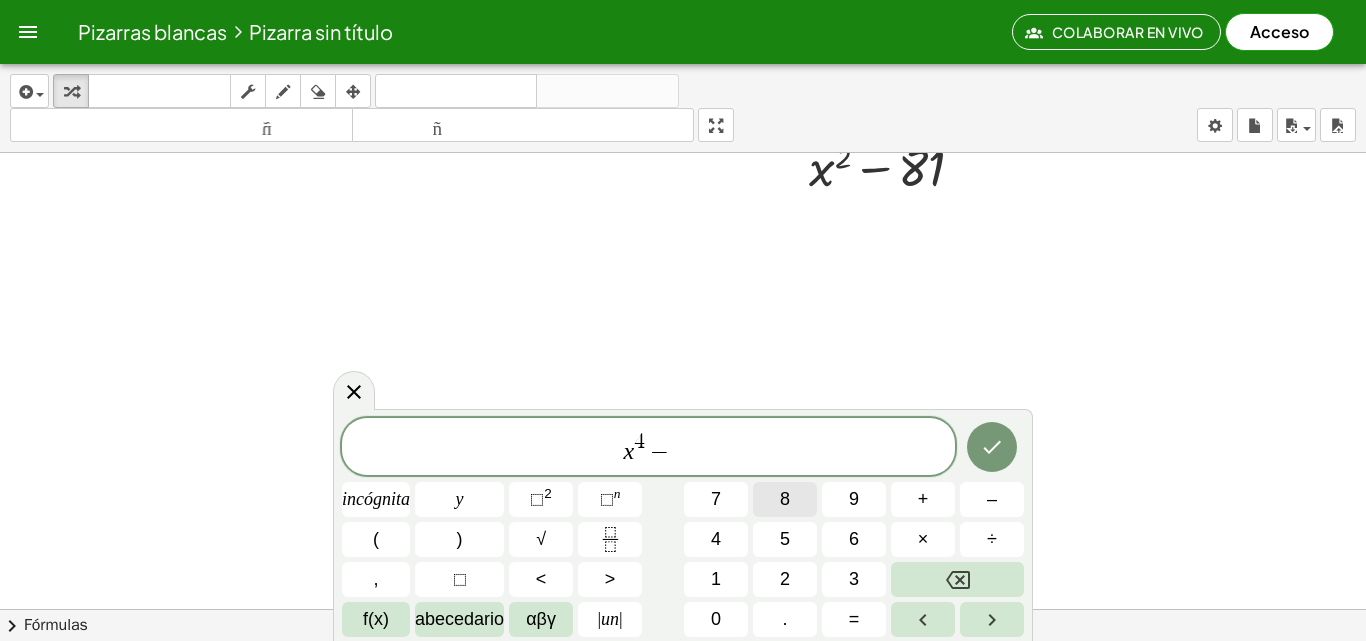 click on "8" at bounding box center (785, 499) 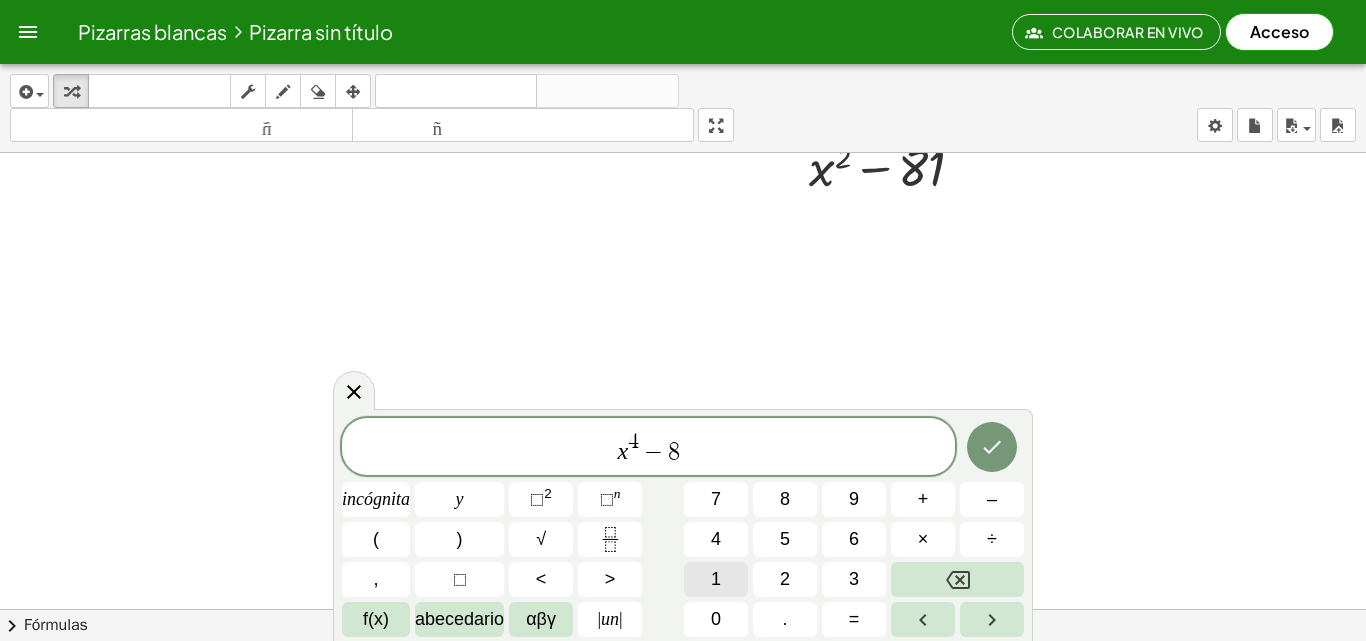 click on "1" at bounding box center [716, 579] 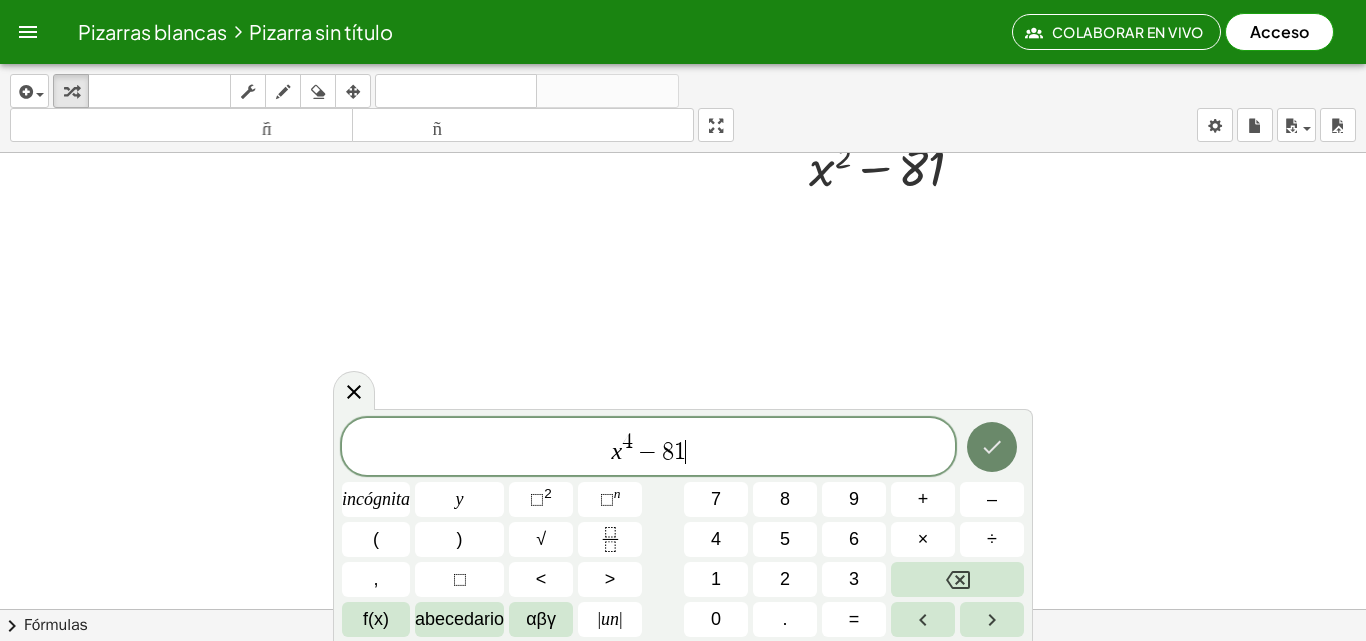click at bounding box center (992, 447) 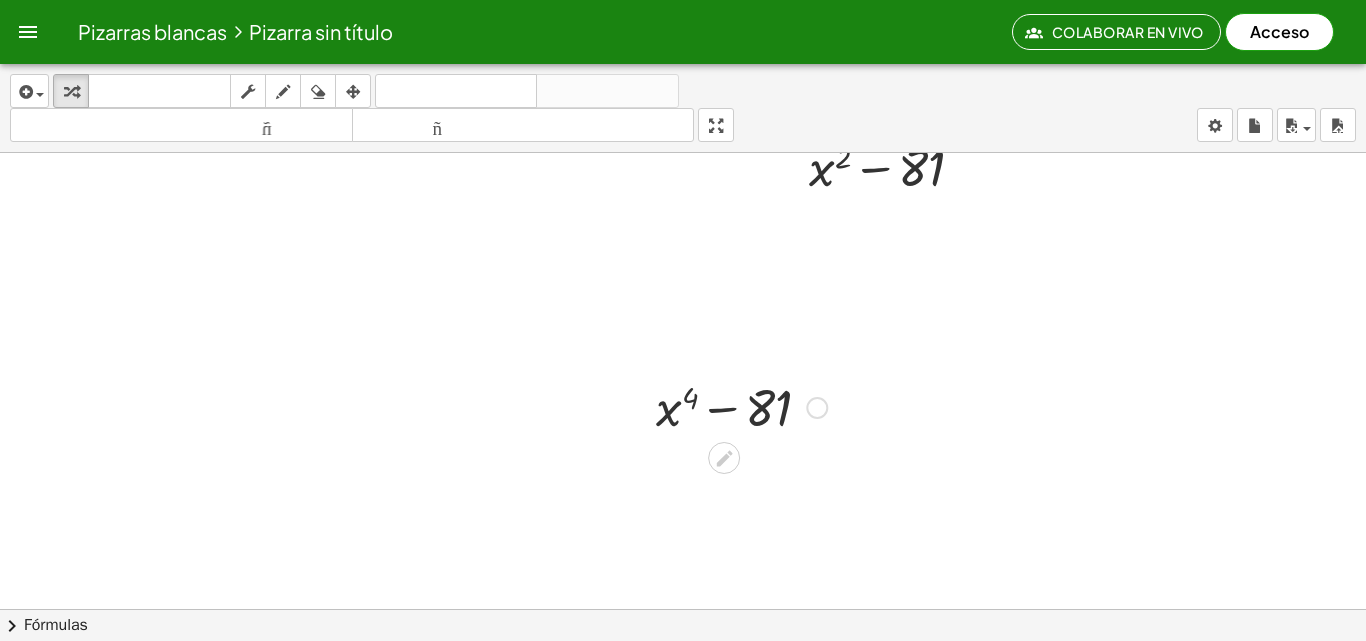 click at bounding box center (817, 408) 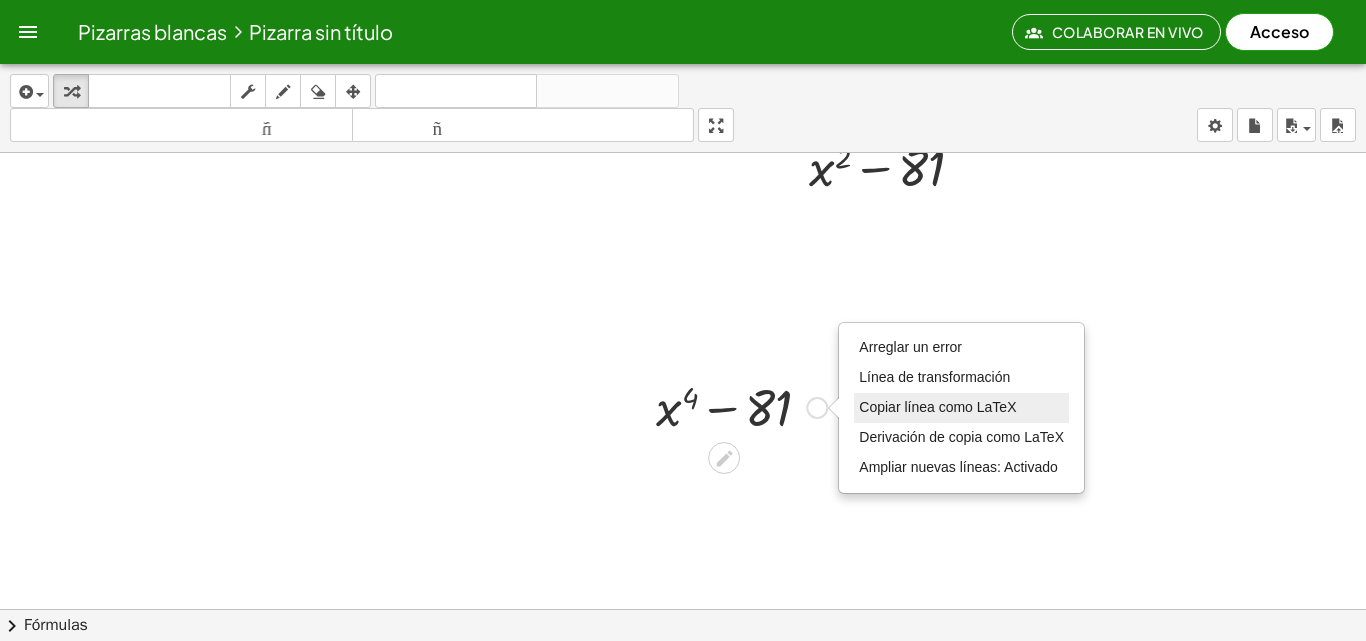 click on "Copiar línea como LaTeX" at bounding box center [937, 407] 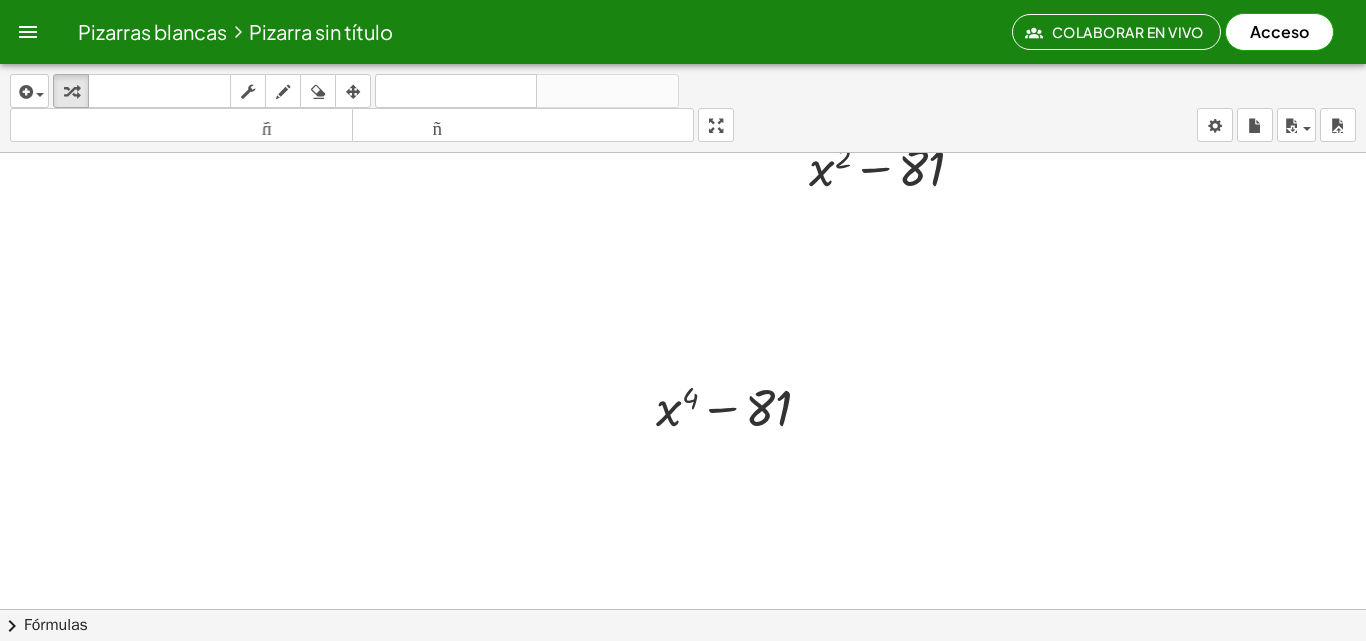click at bounding box center [683, -47] 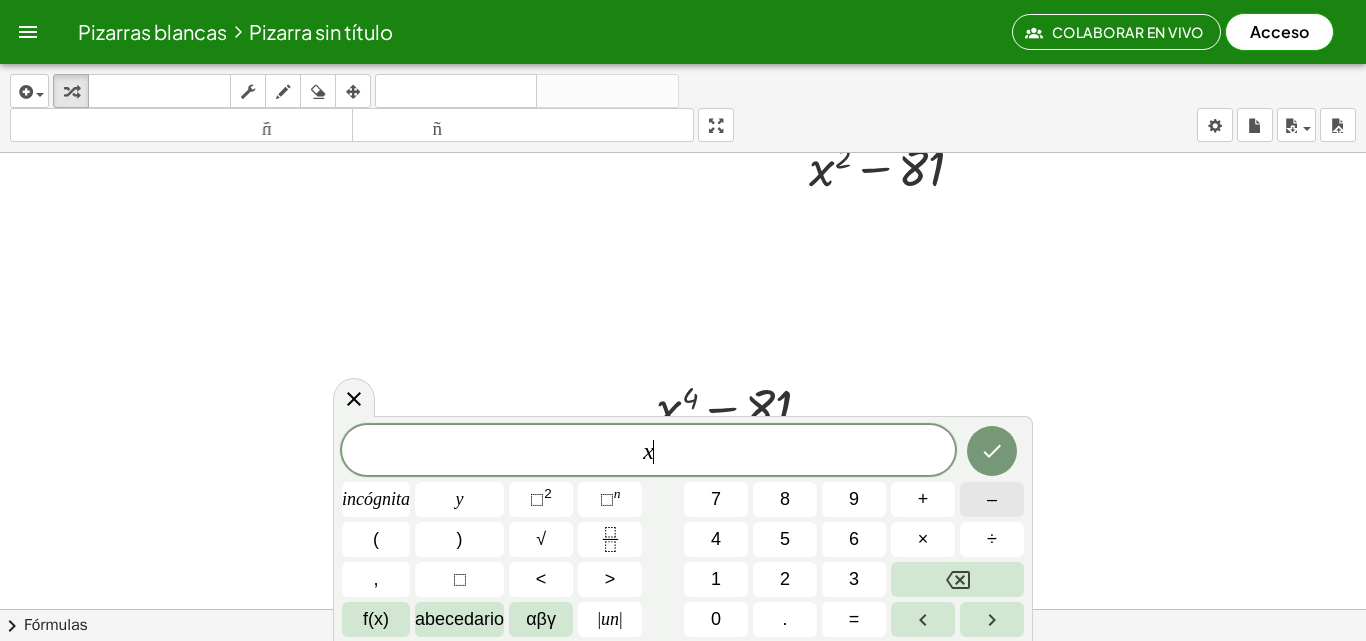 click on "–" at bounding box center [992, 499] 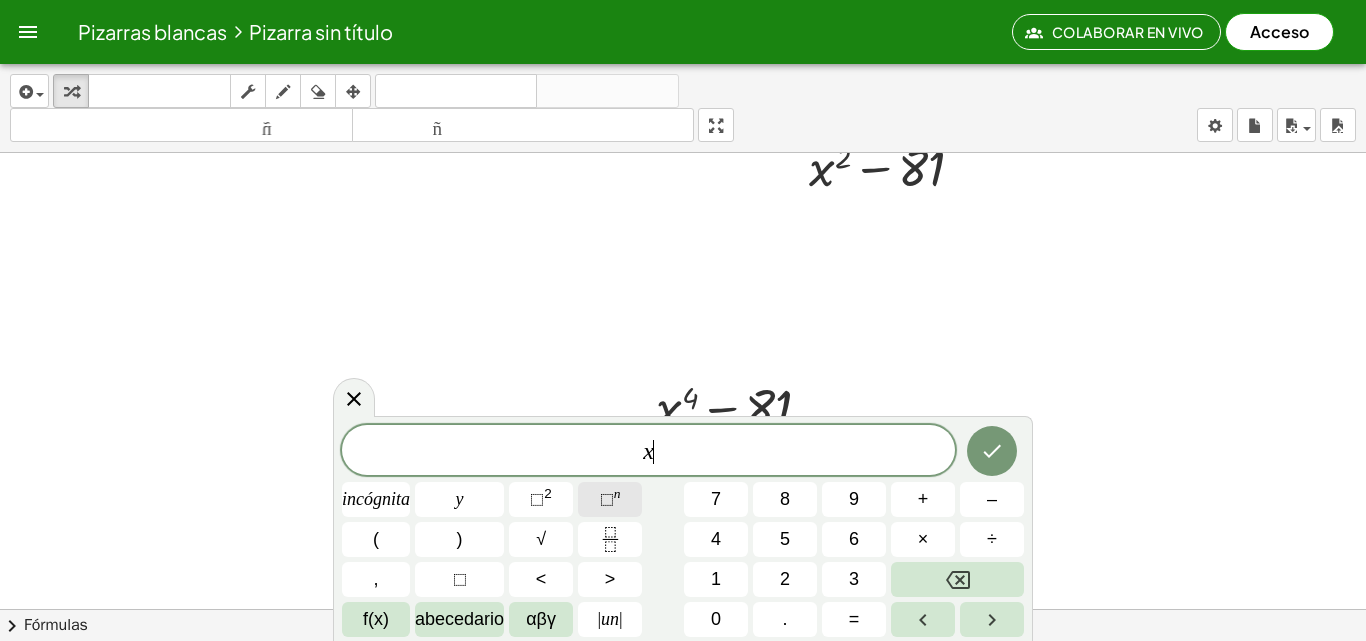 click on "⬚  n" 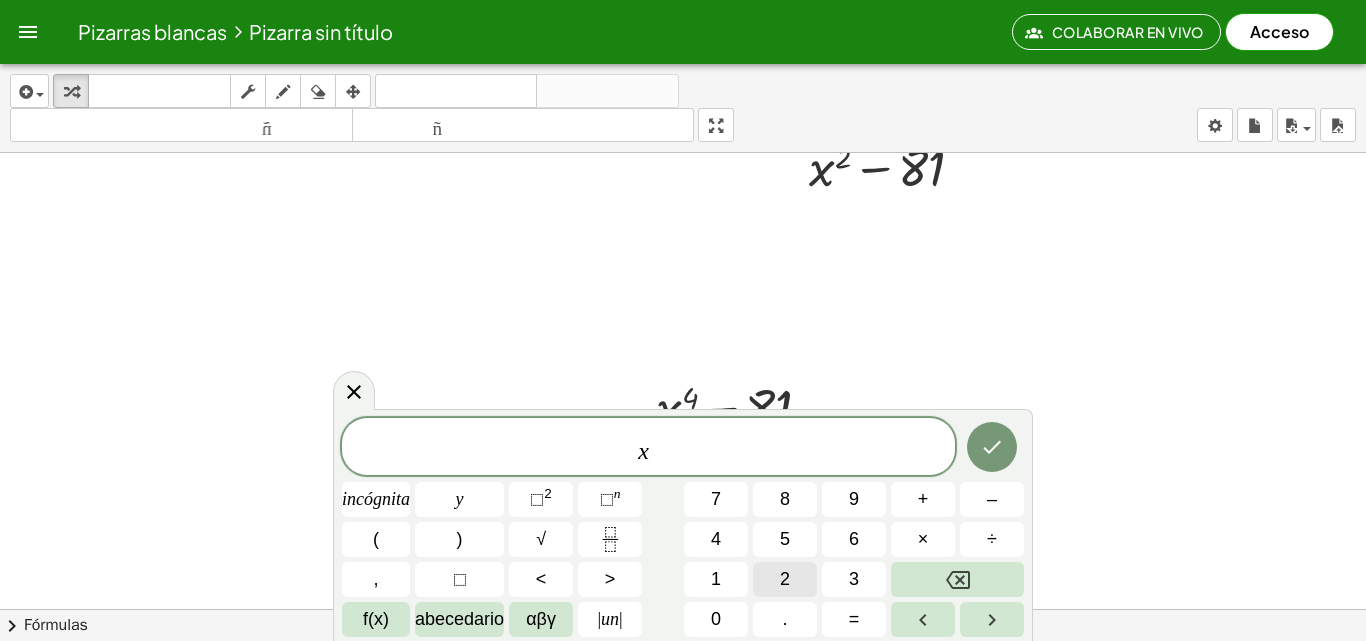 click on "2" at bounding box center [785, 579] 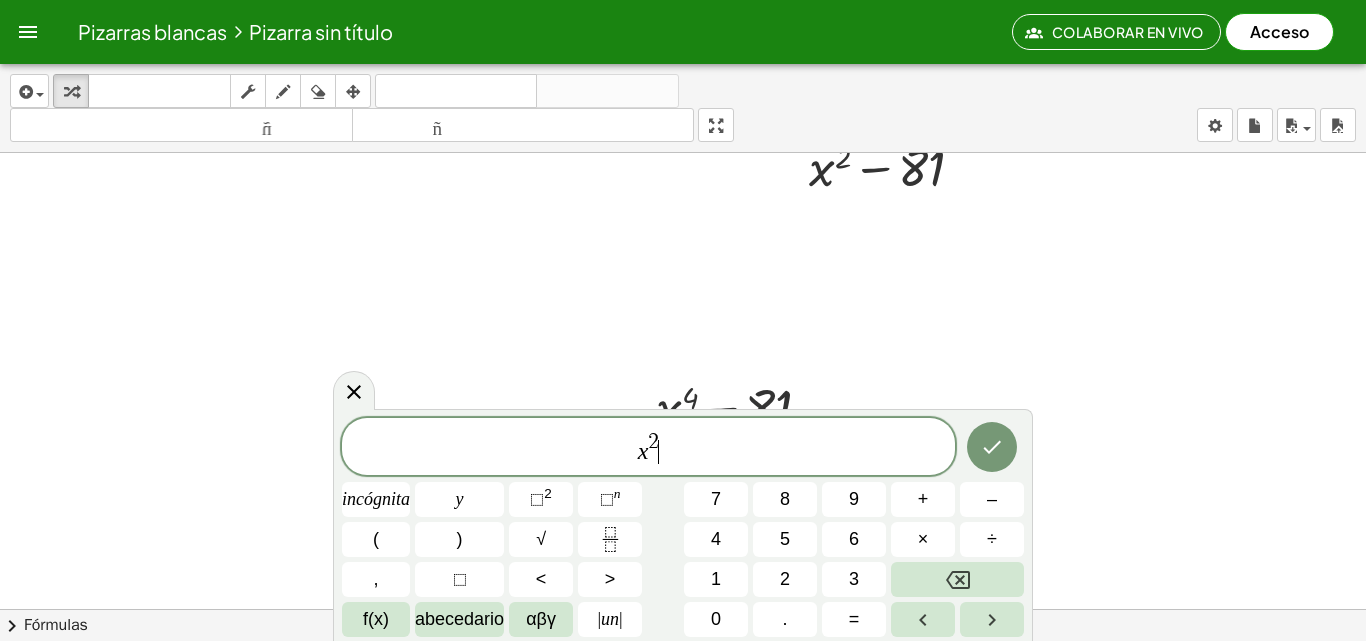 click on "x 2 ​" at bounding box center [648, 448] 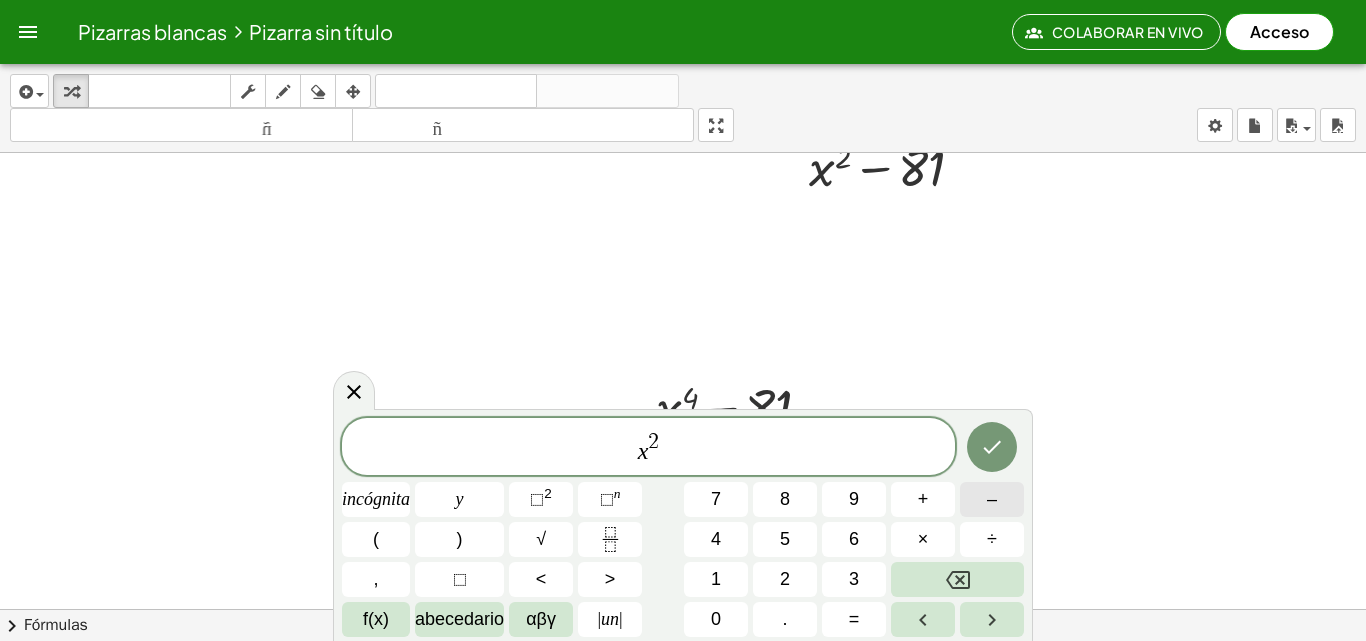 click on "–" at bounding box center [992, 499] 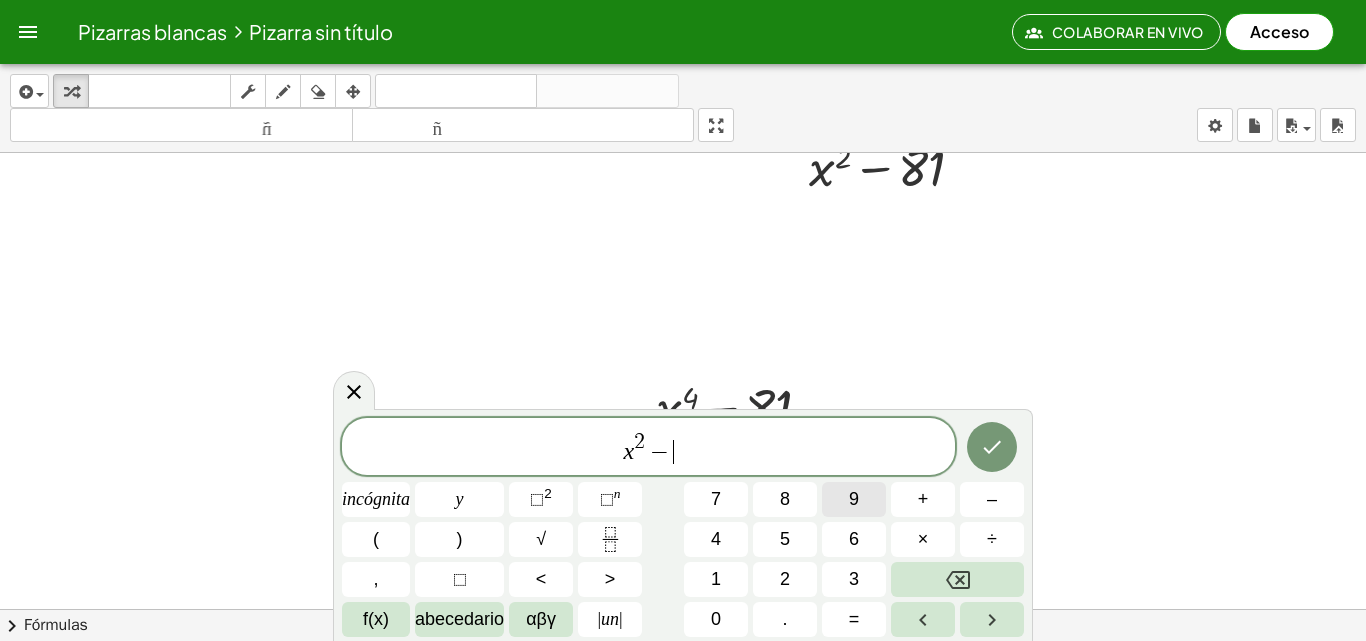 click on "9" at bounding box center (854, 499) 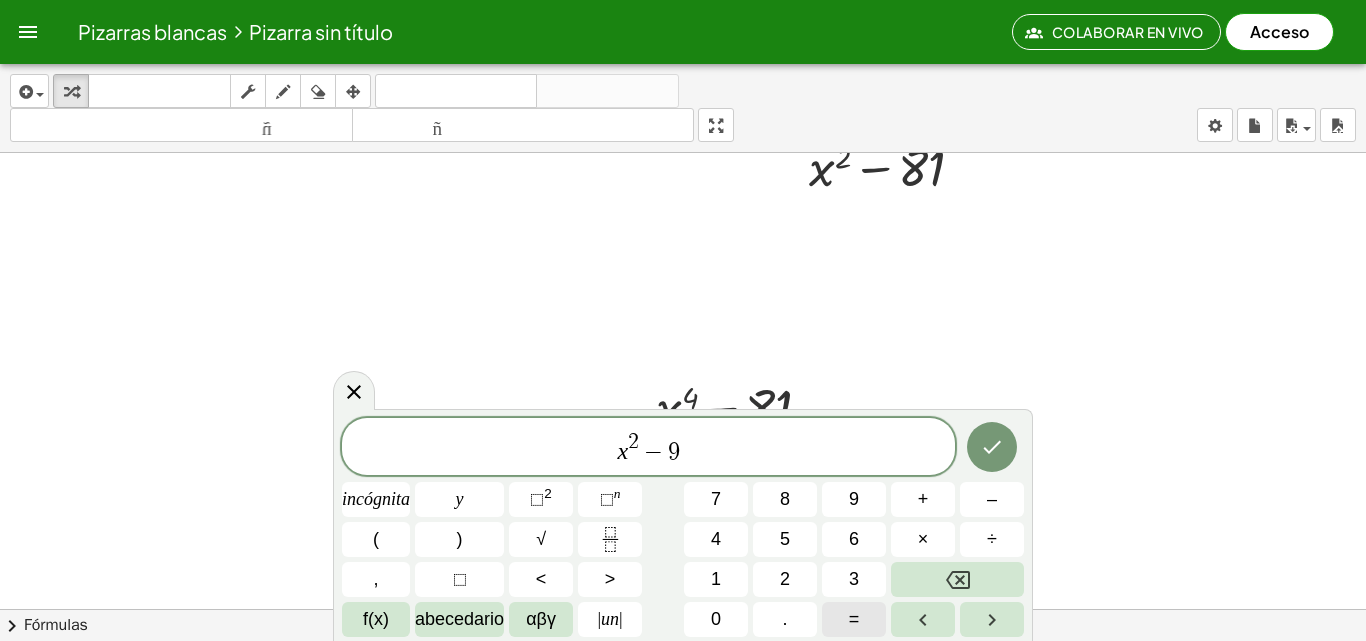 click on "=" at bounding box center [854, 619] 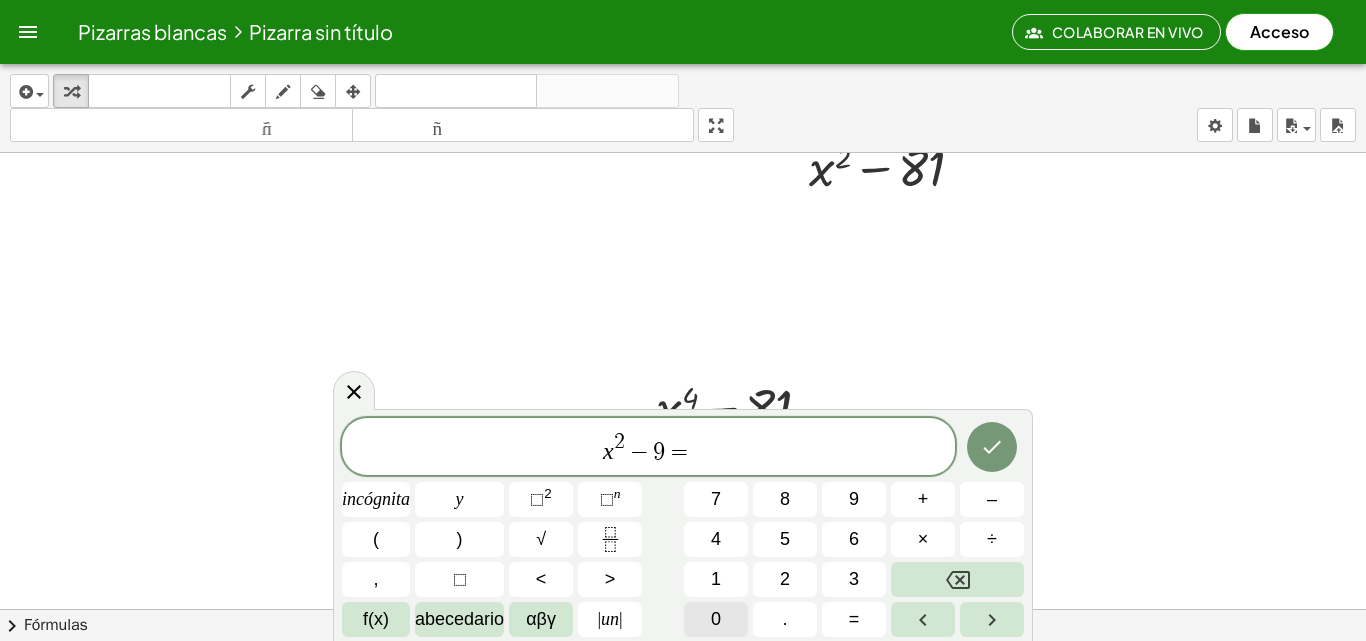 click on "0" at bounding box center [716, 619] 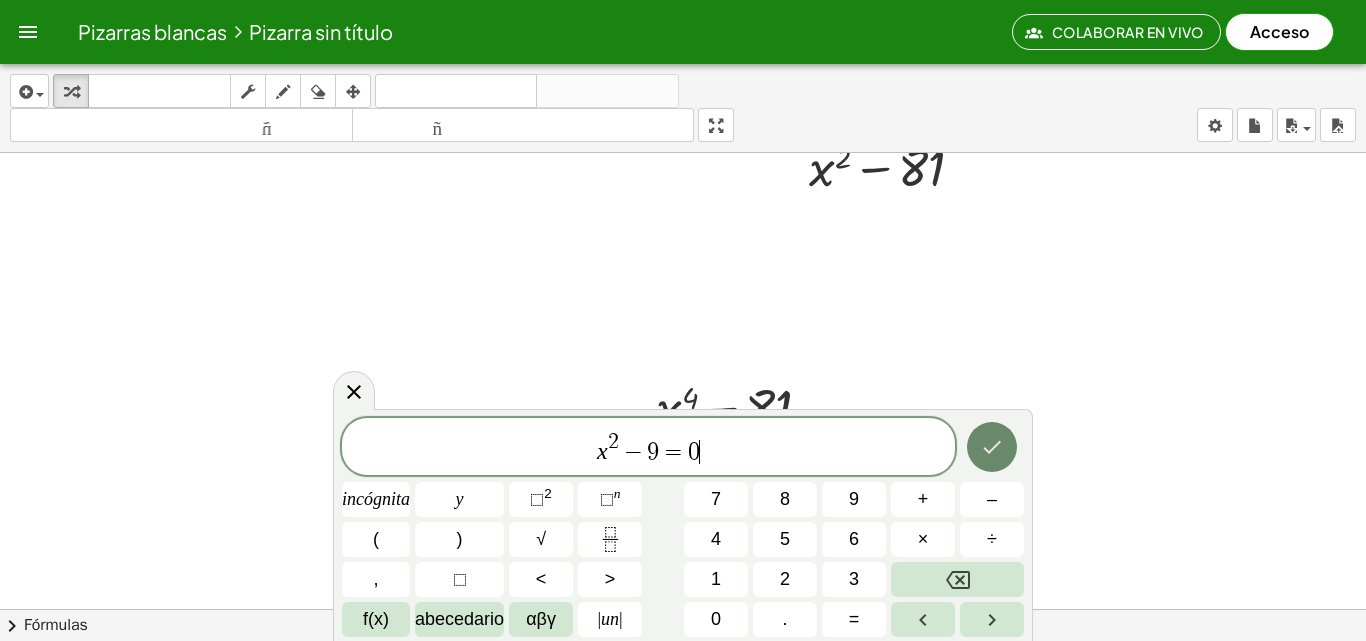 click at bounding box center (992, 447) 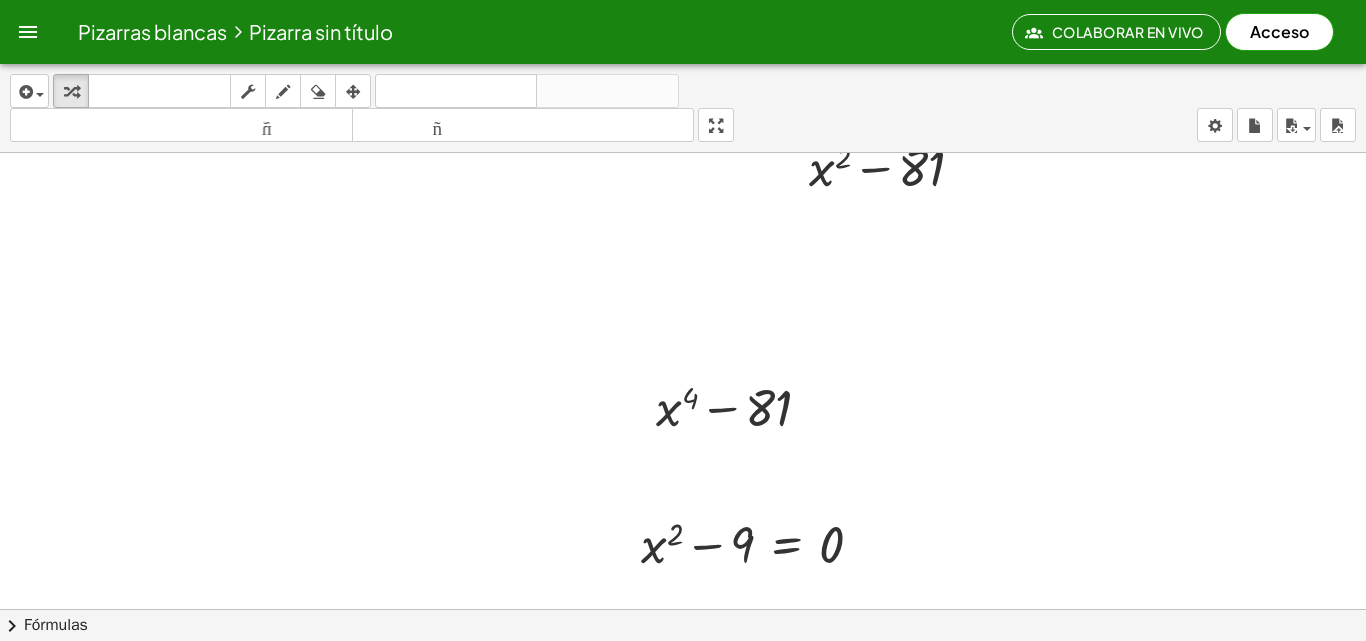 scroll, scrollTop: 1368, scrollLeft: 0, axis: vertical 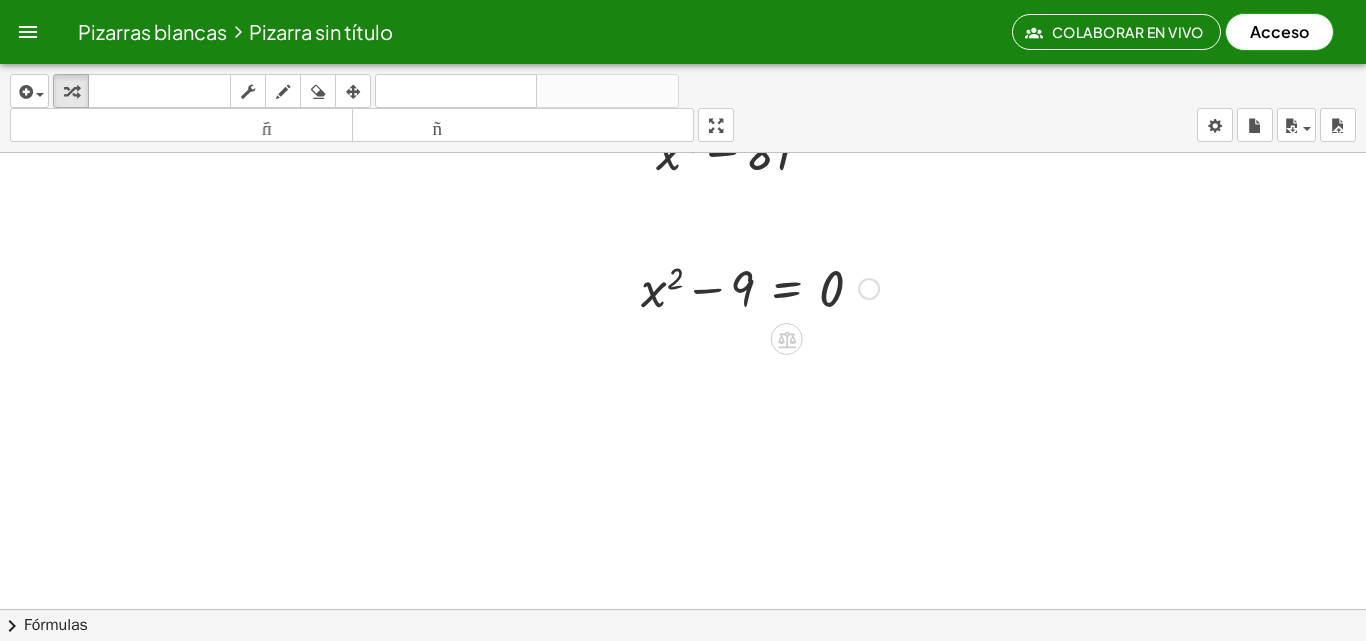 click at bounding box center (869, 289) 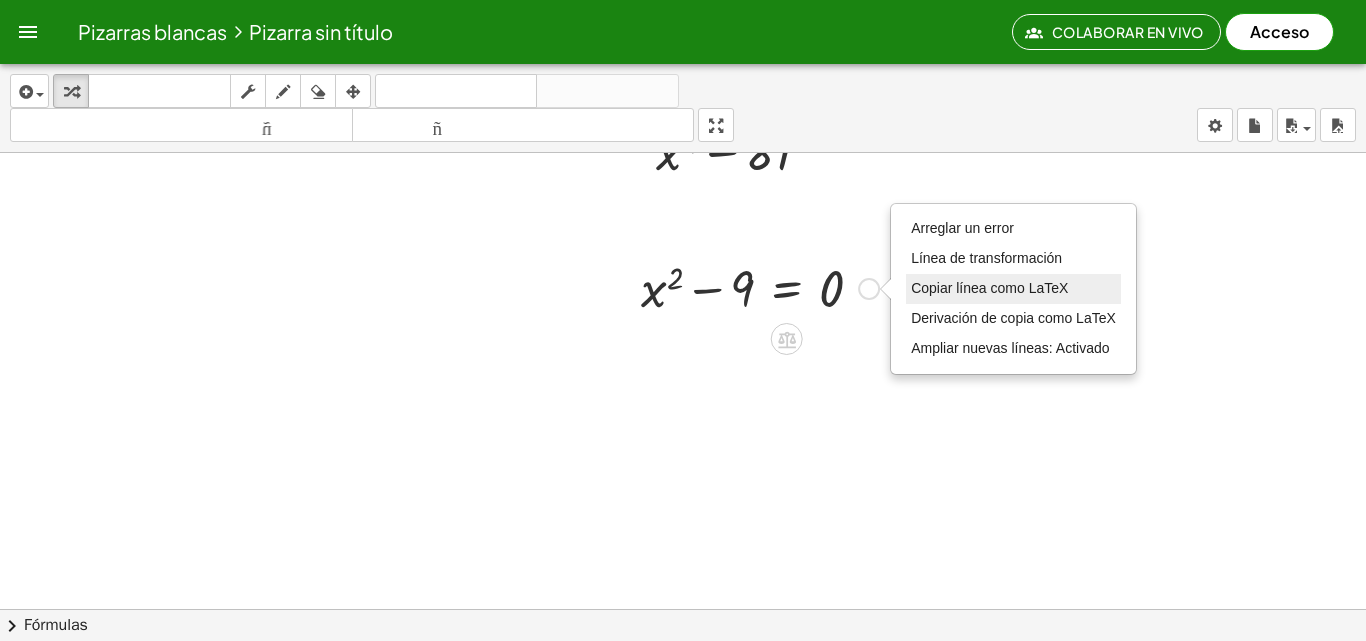 click on "Copiar línea como LaTeX" at bounding box center (989, 288) 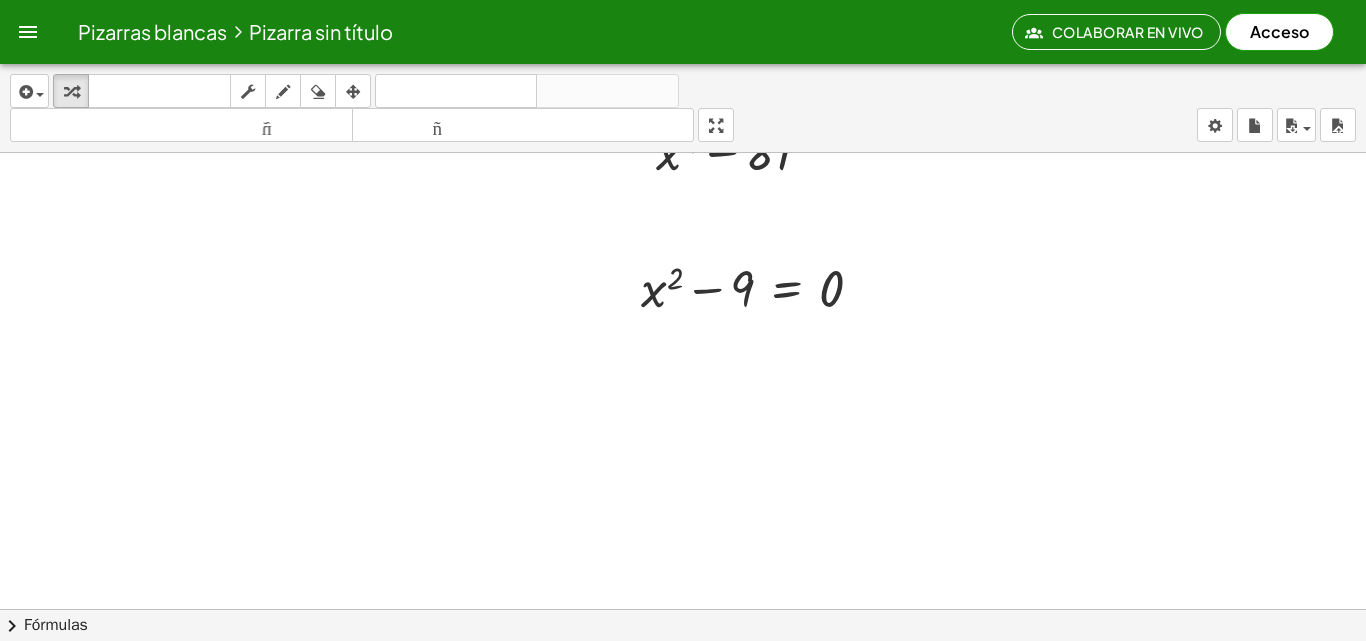 drag, startPoint x: 884, startPoint y: 435, endPoint x: 865, endPoint y: 438, distance: 19.235384 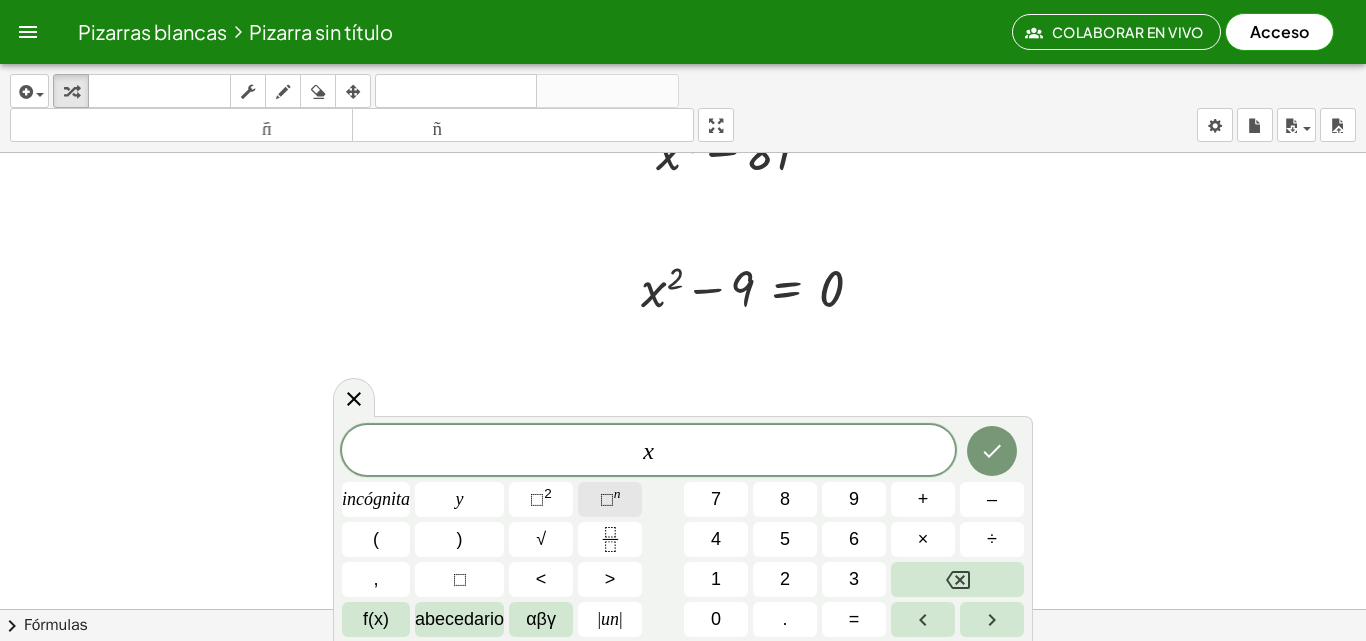 click on "n" at bounding box center (617, 493) 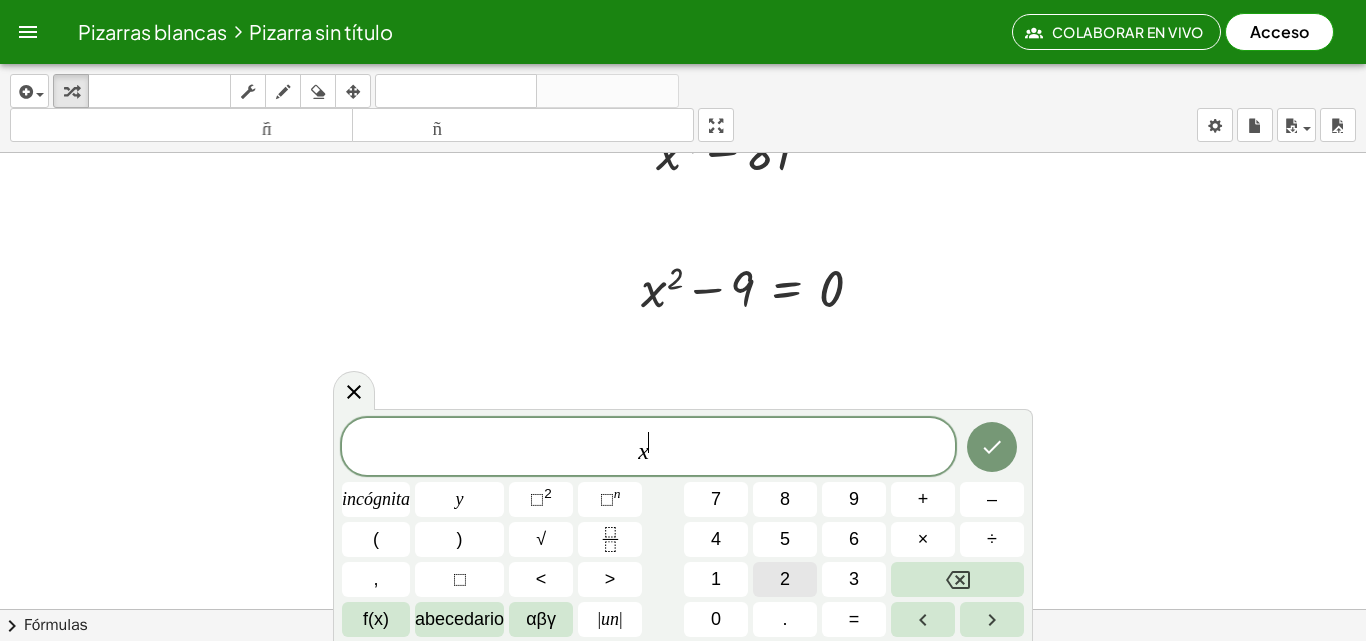 click on "2" at bounding box center [785, 579] 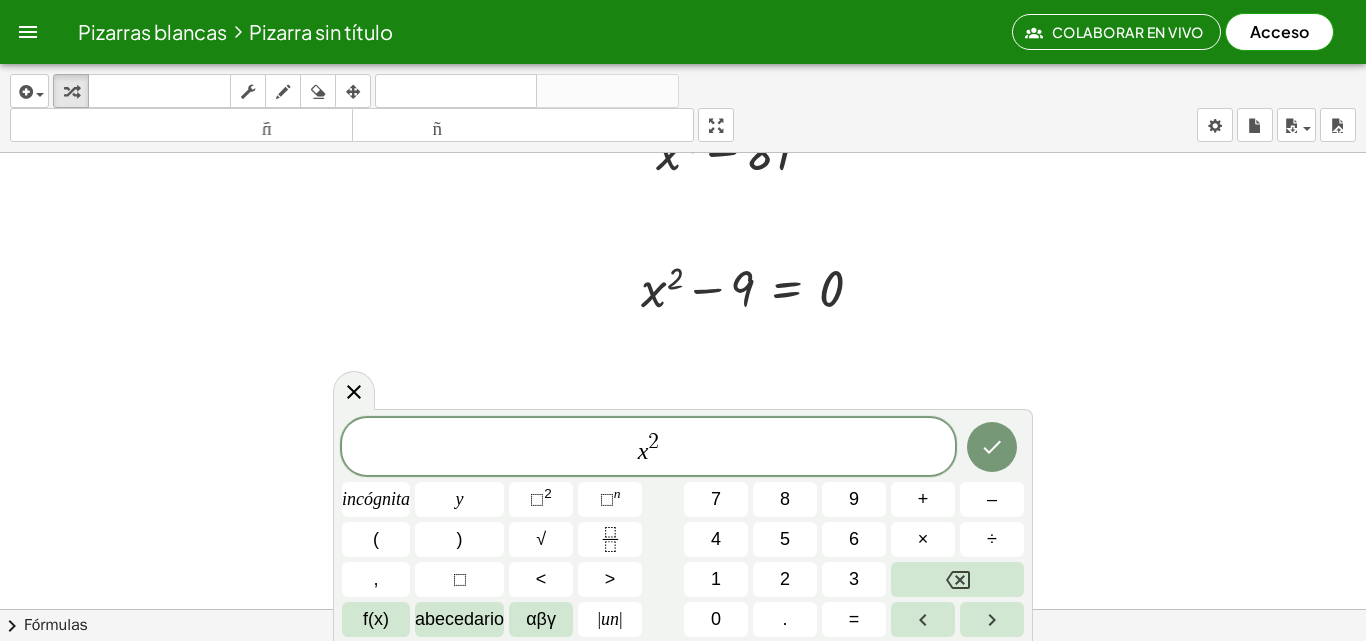 click on "x 2 ​" at bounding box center [648, 448] 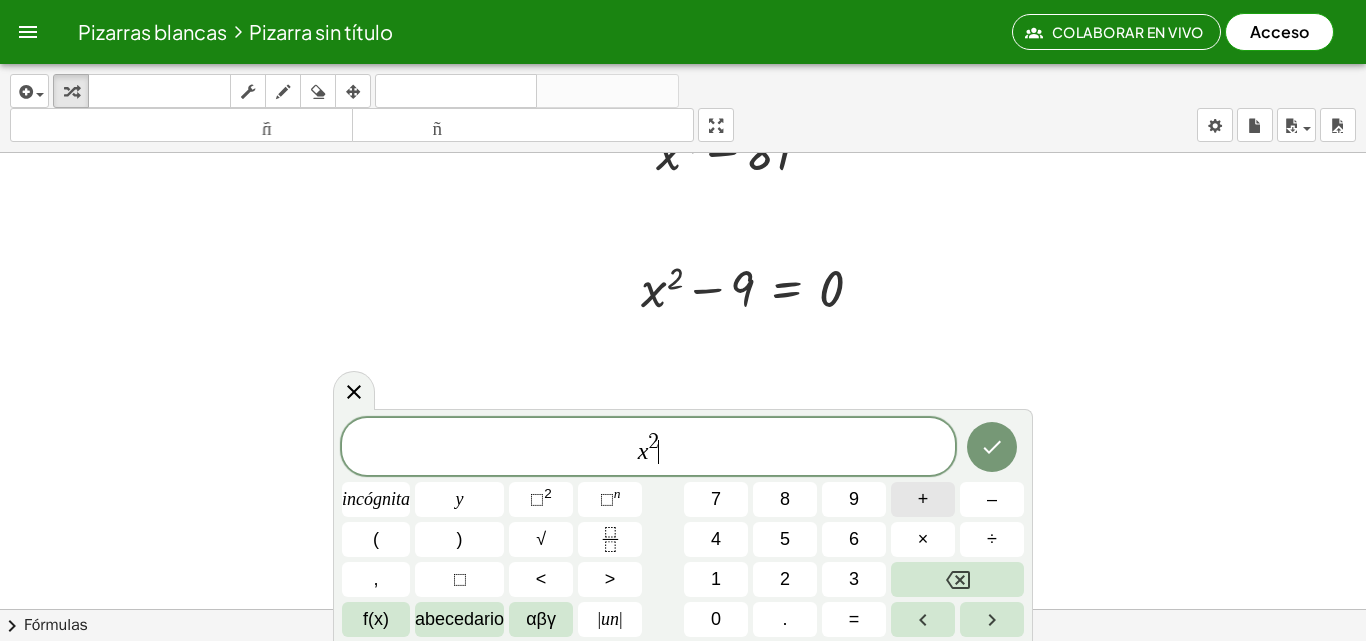 click on "+" at bounding box center (923, 499) 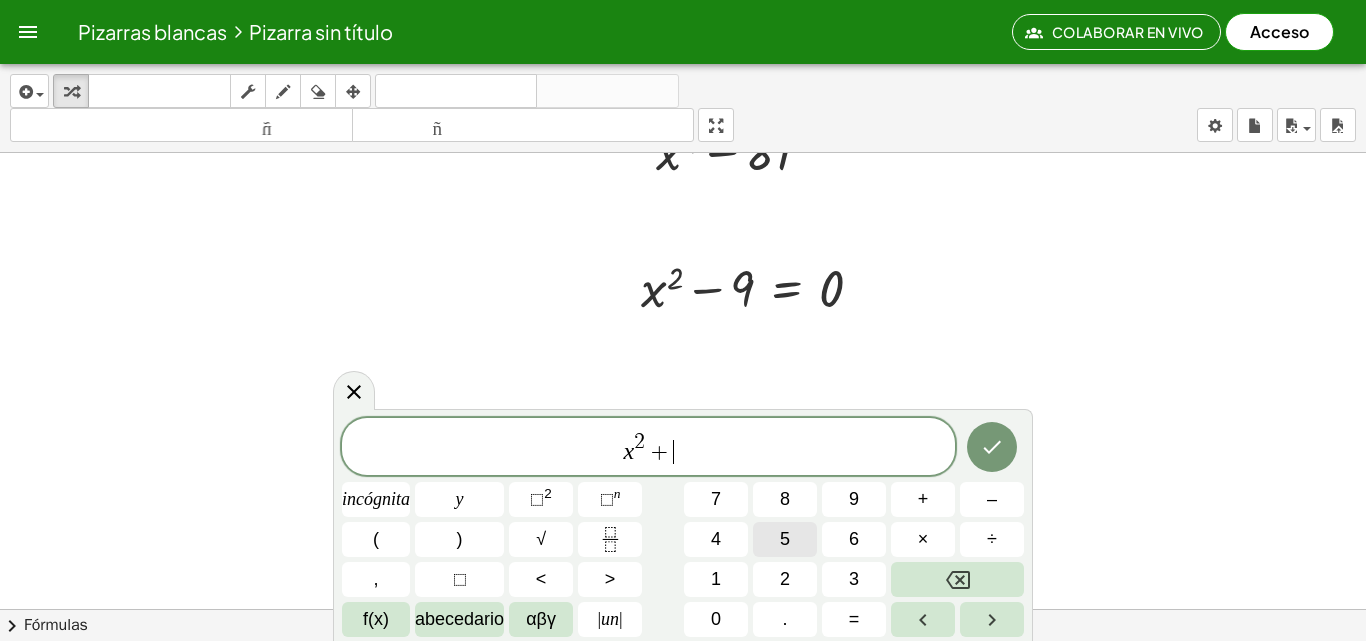click on "5" at bounding box center (785, 539) 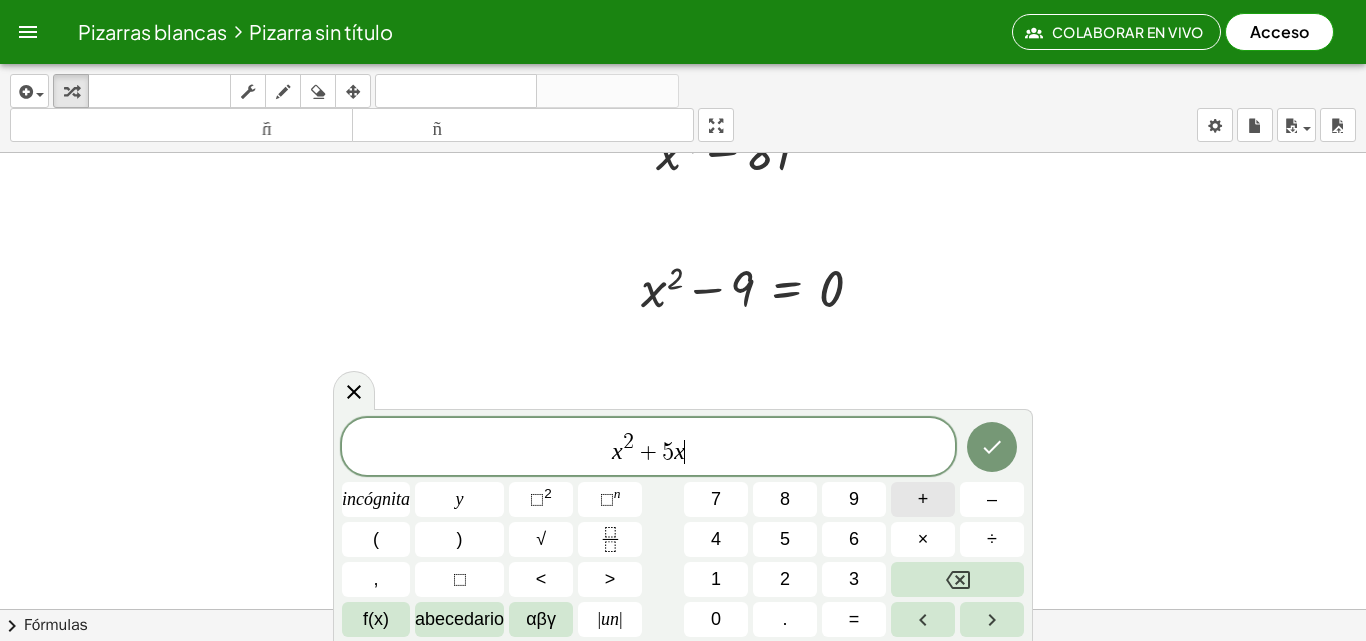click on "+" at bounding box center [923, 499] 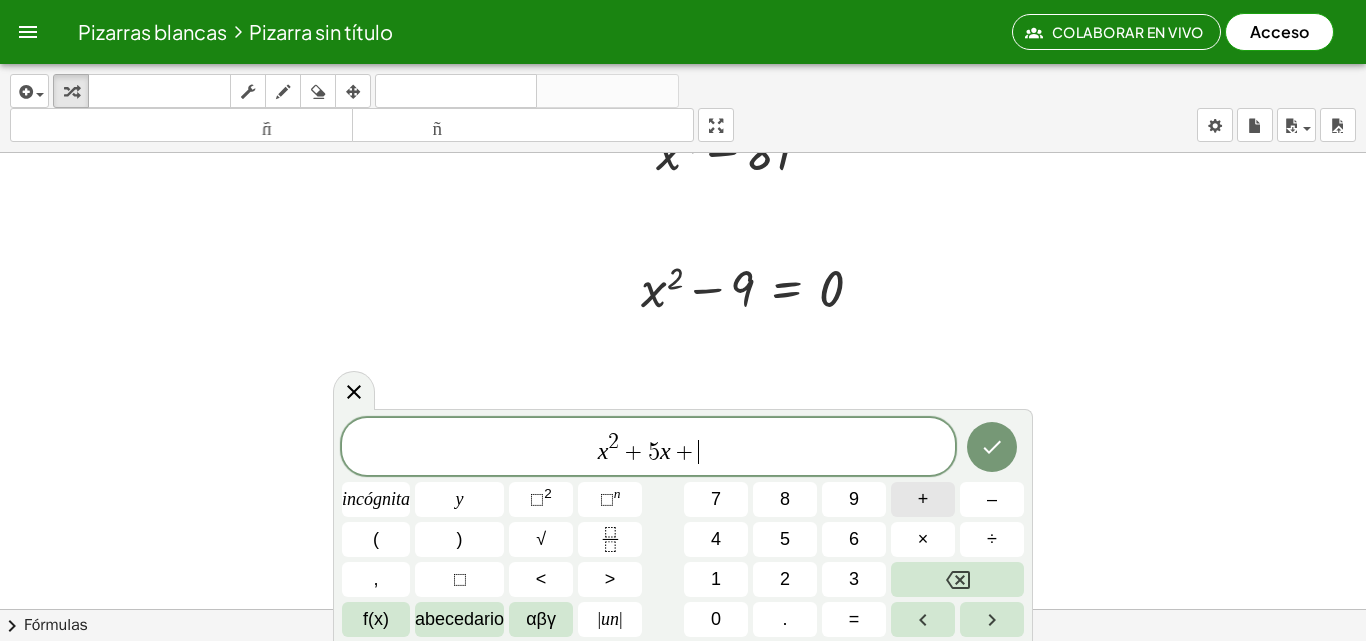 click on "+" at bounding box center (923, 499) 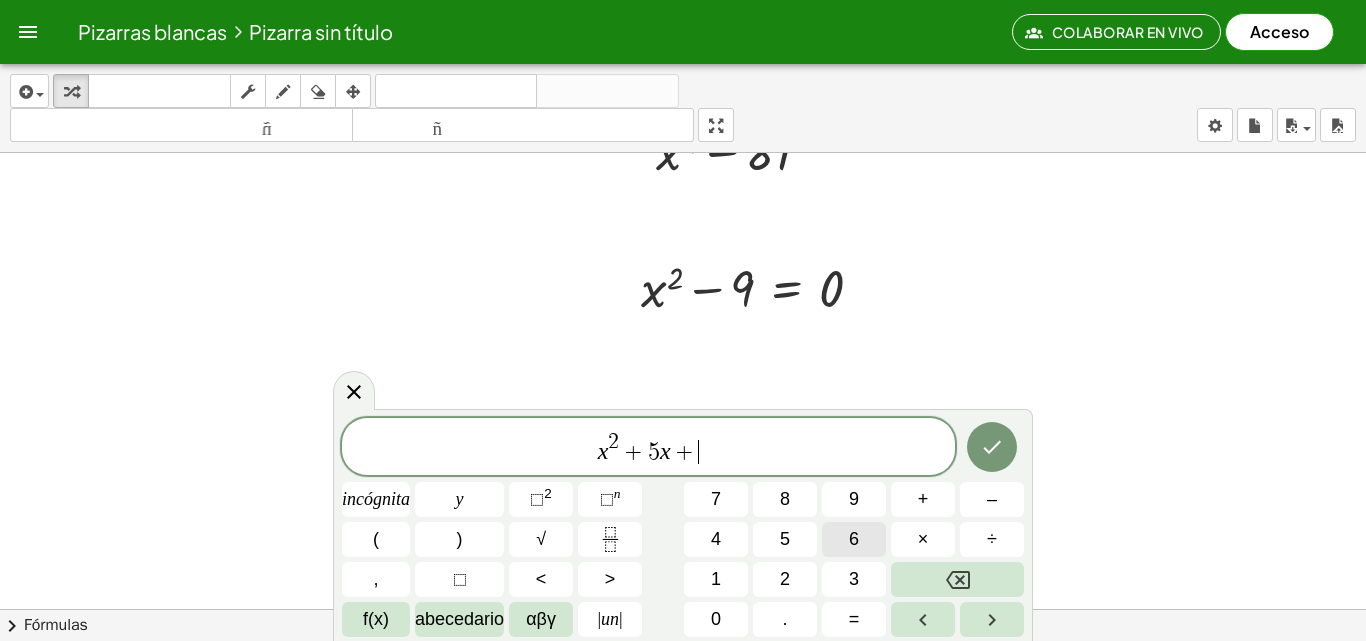 click on "6" at bounding box center [854, 539] 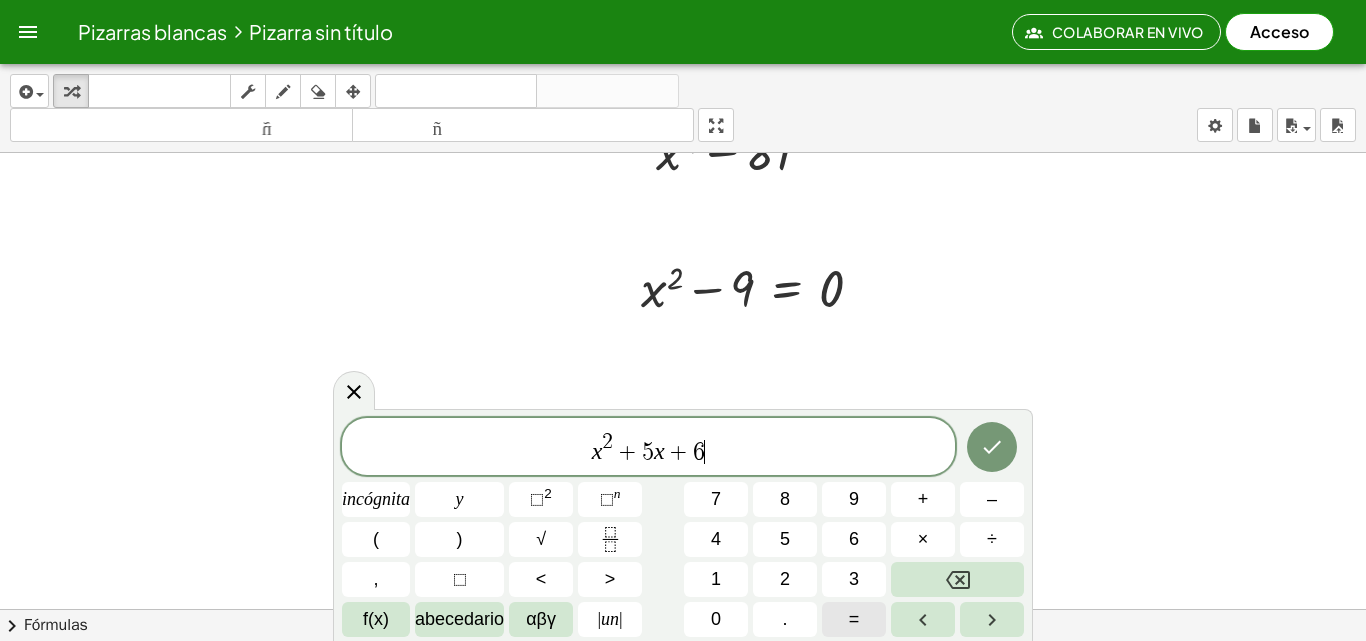 click on "=" at bounding box center [854, 619] 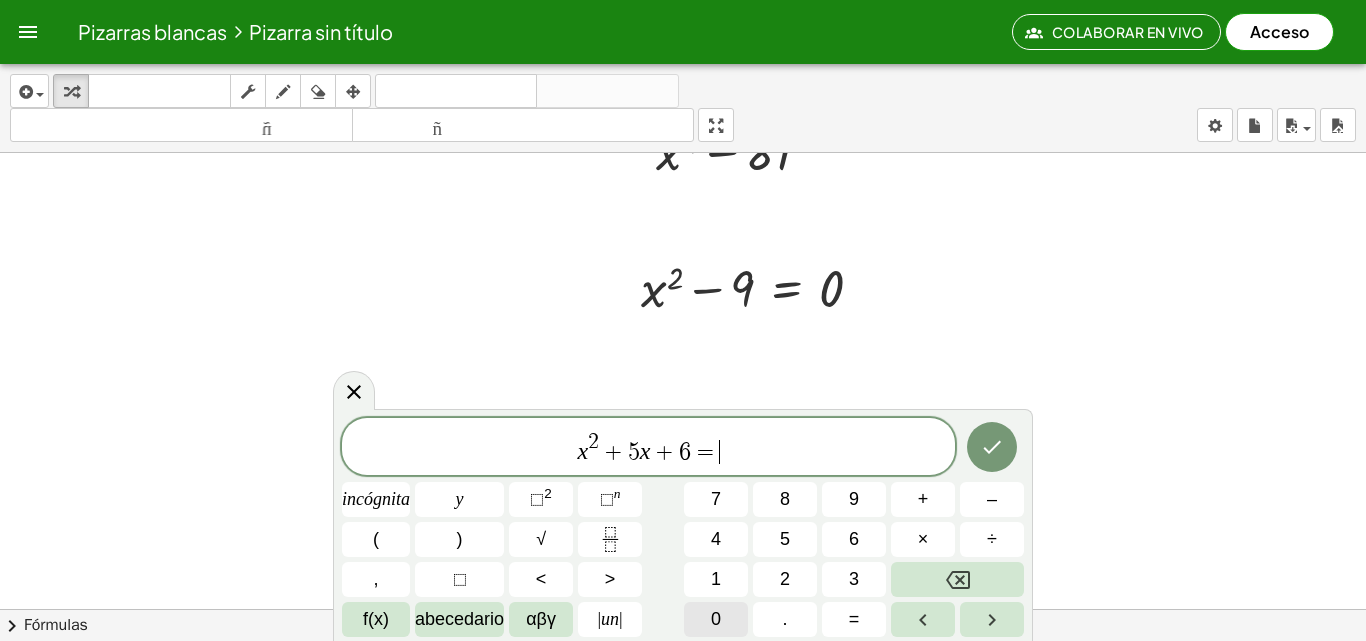 click on "0" at bounding box center [716, 619] 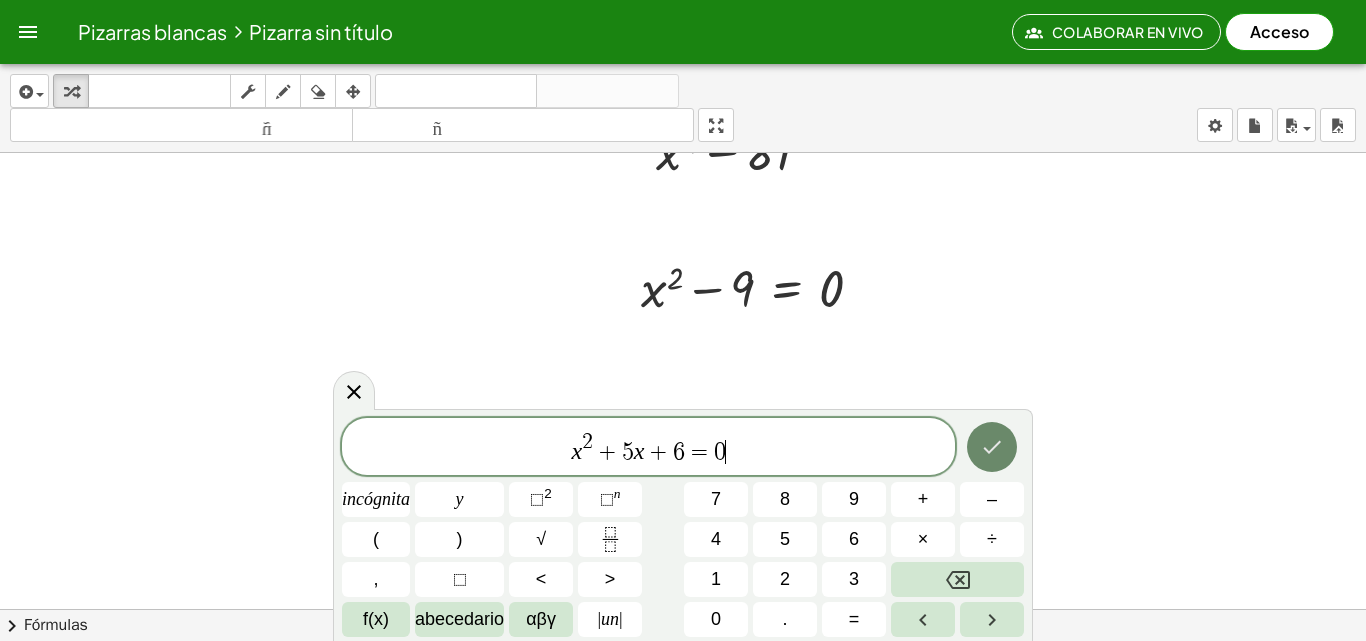 click 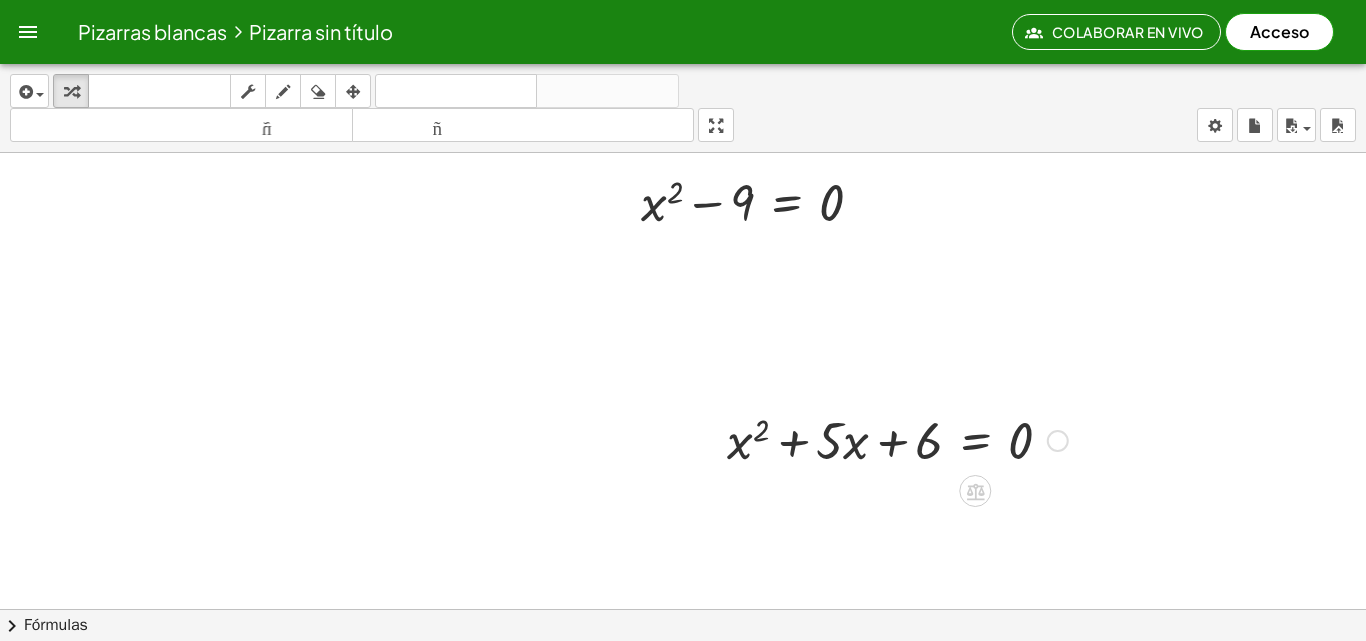 scroll, scrollTop: 1568, scrollLeft: 0, axis: vertical 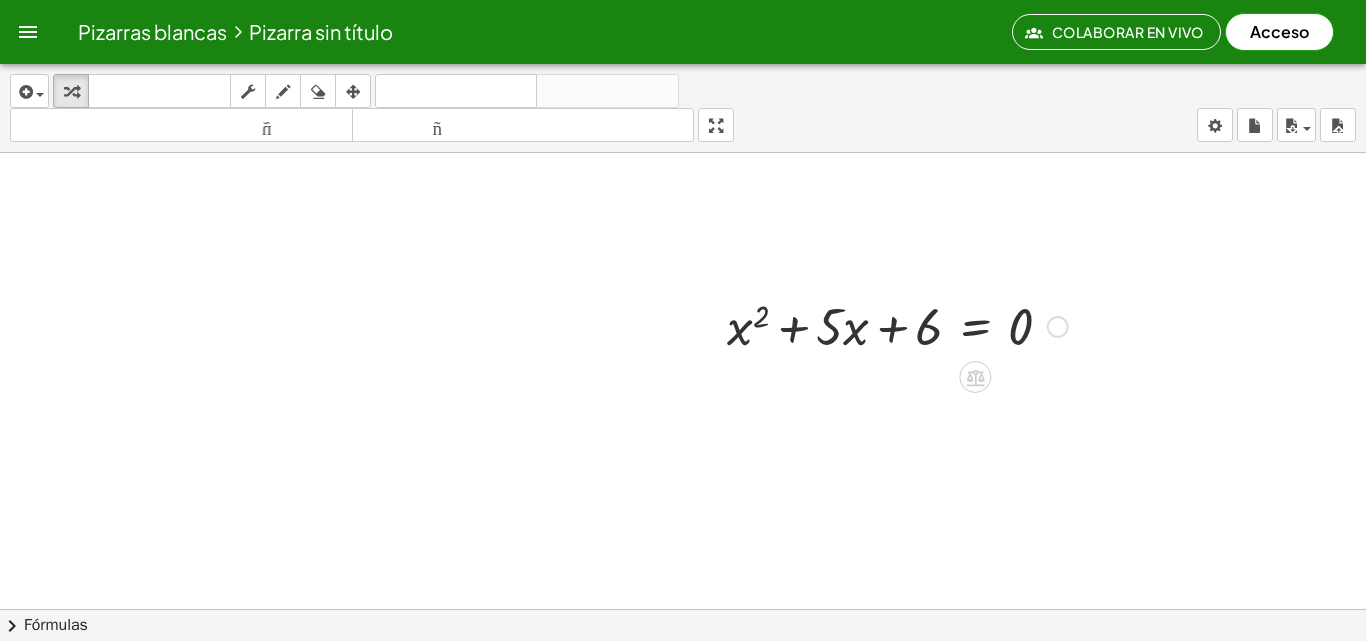click at bounding box center [1058, 327] 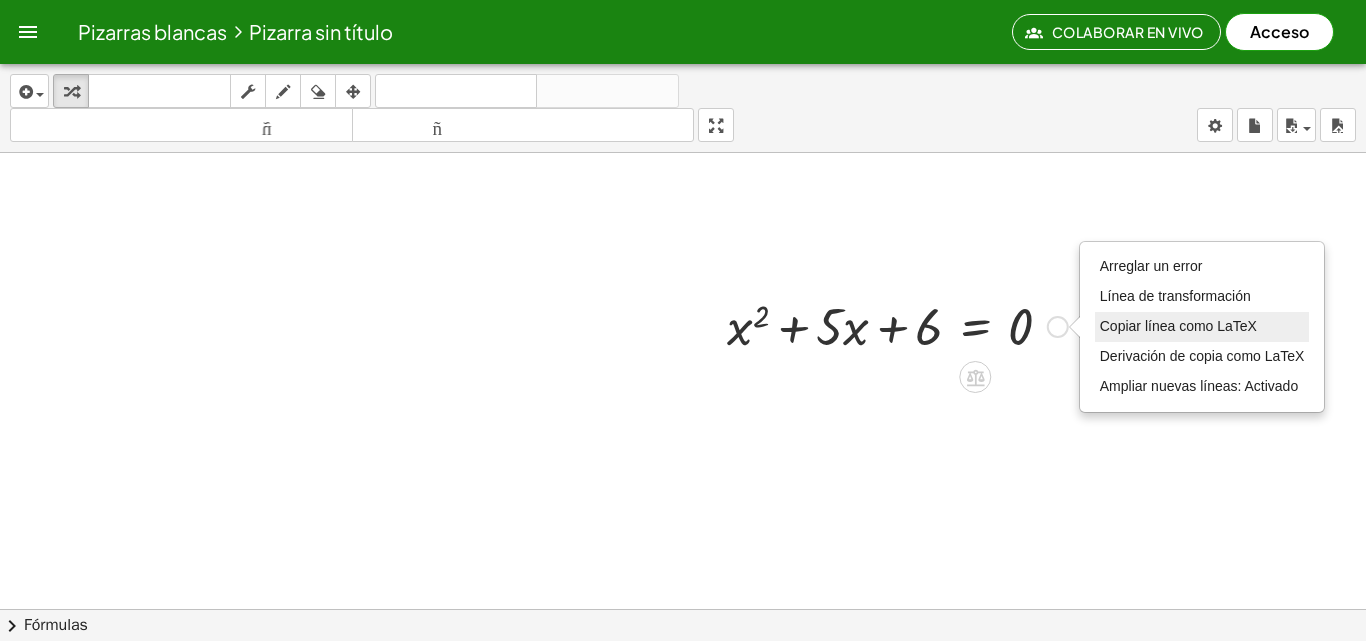 click on "Copiar línea como LaTeX" at bounding box center [1178, 326] 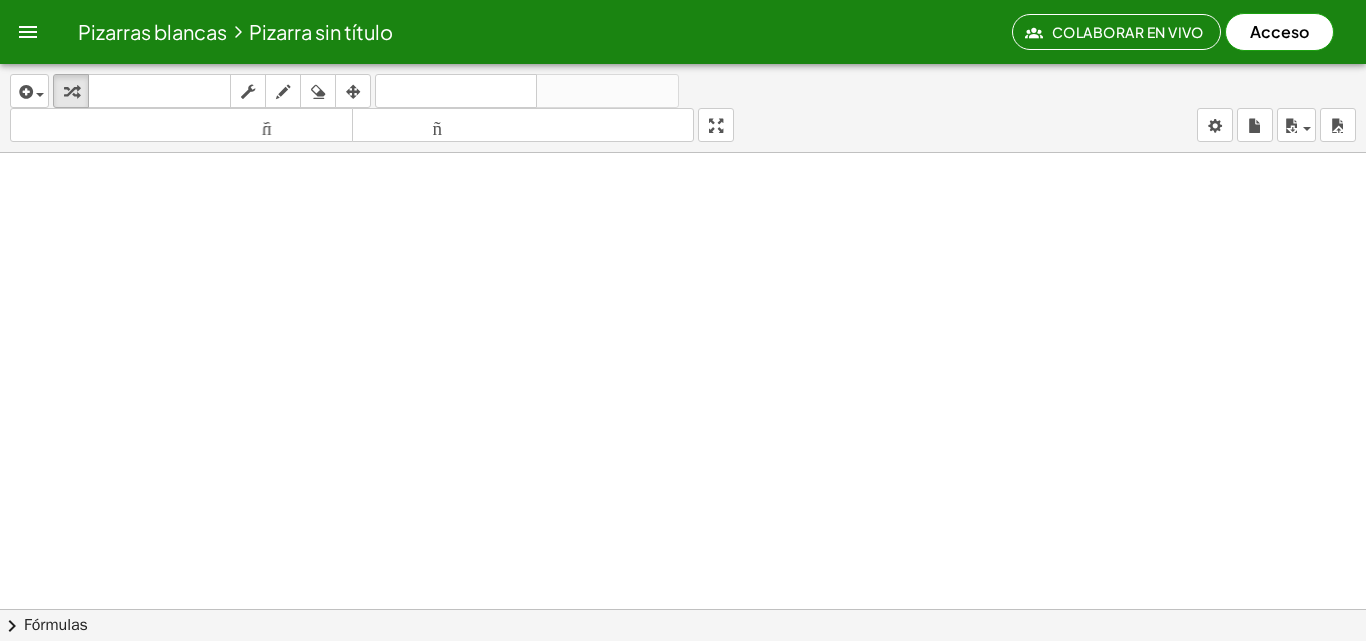 scroll, scrollTop: 1824, scrollLeft: 0, axis: vertical 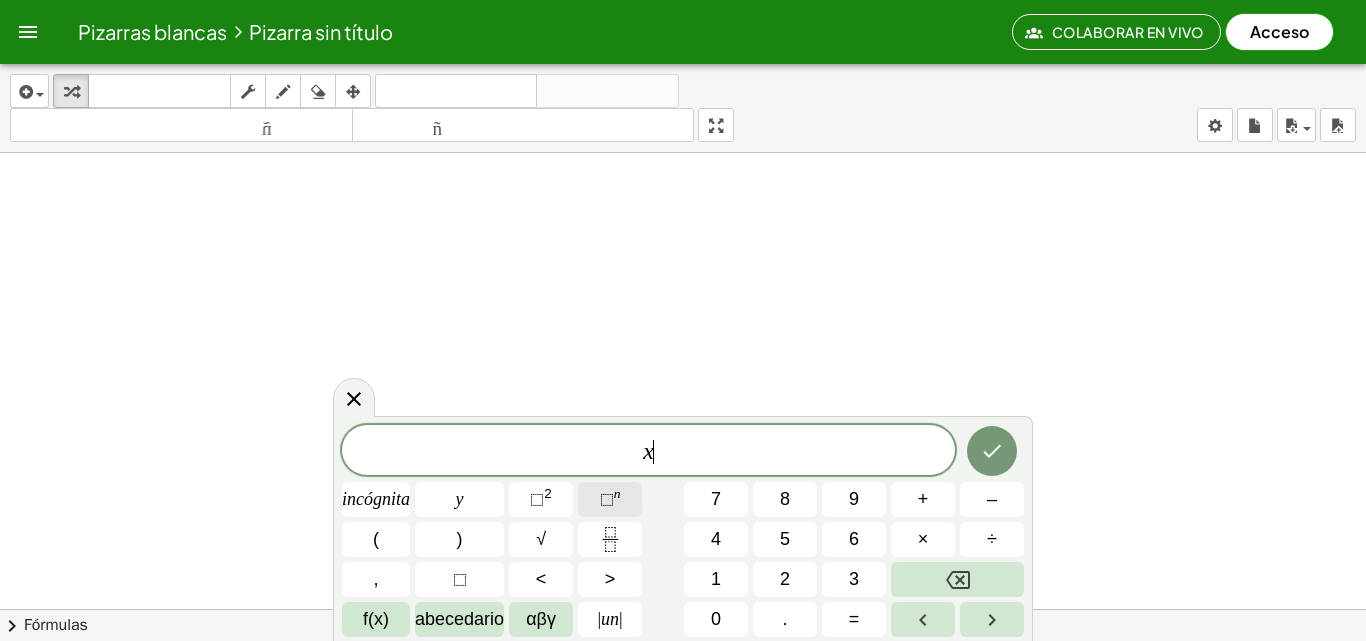 click on "⬚  n" at bounding box center [610, 499] 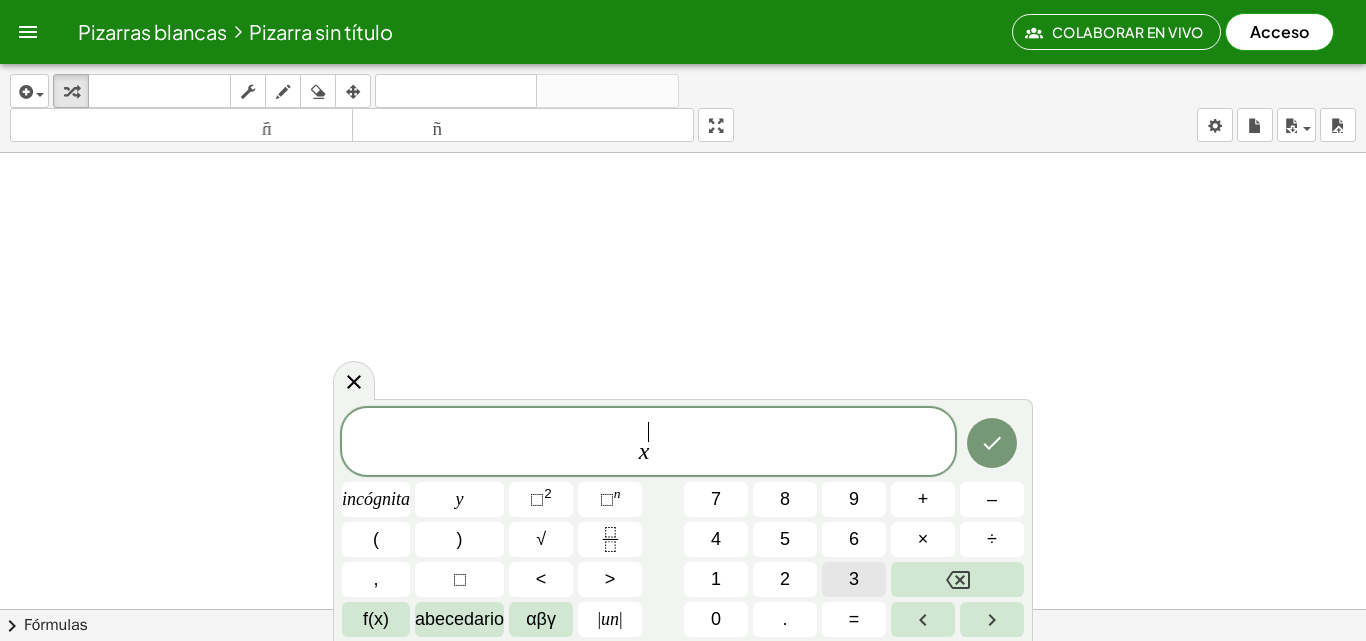 click on "3" at bounding box center [854, 579] 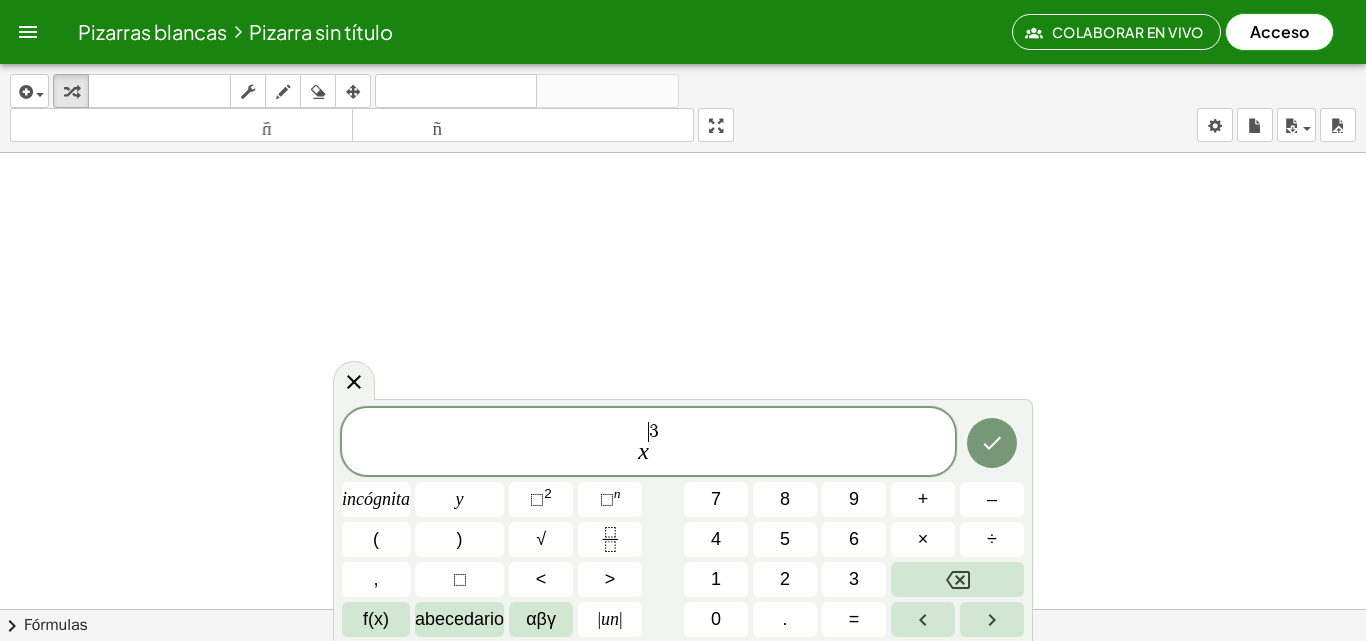 click on "3" at bounding box center (654, 431) 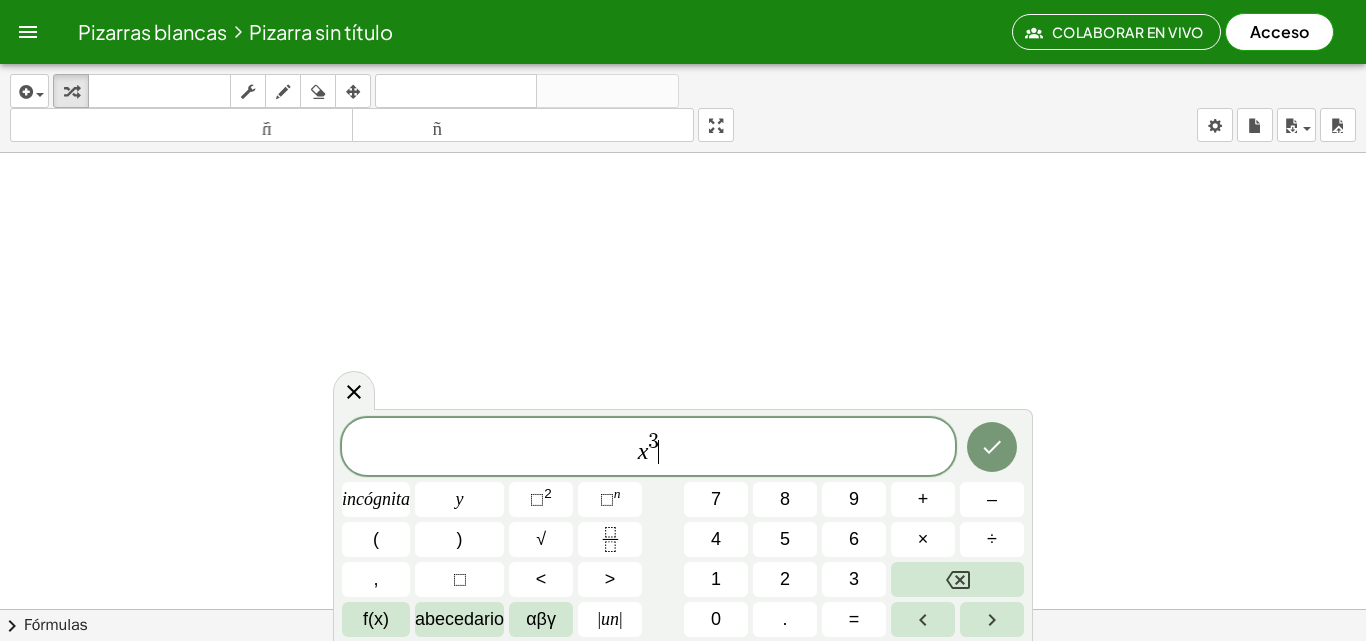 drag, startPoint x: 678, startPoint y: 434, endPoint x: 674, endPoint y: 447, distance: 13.601471 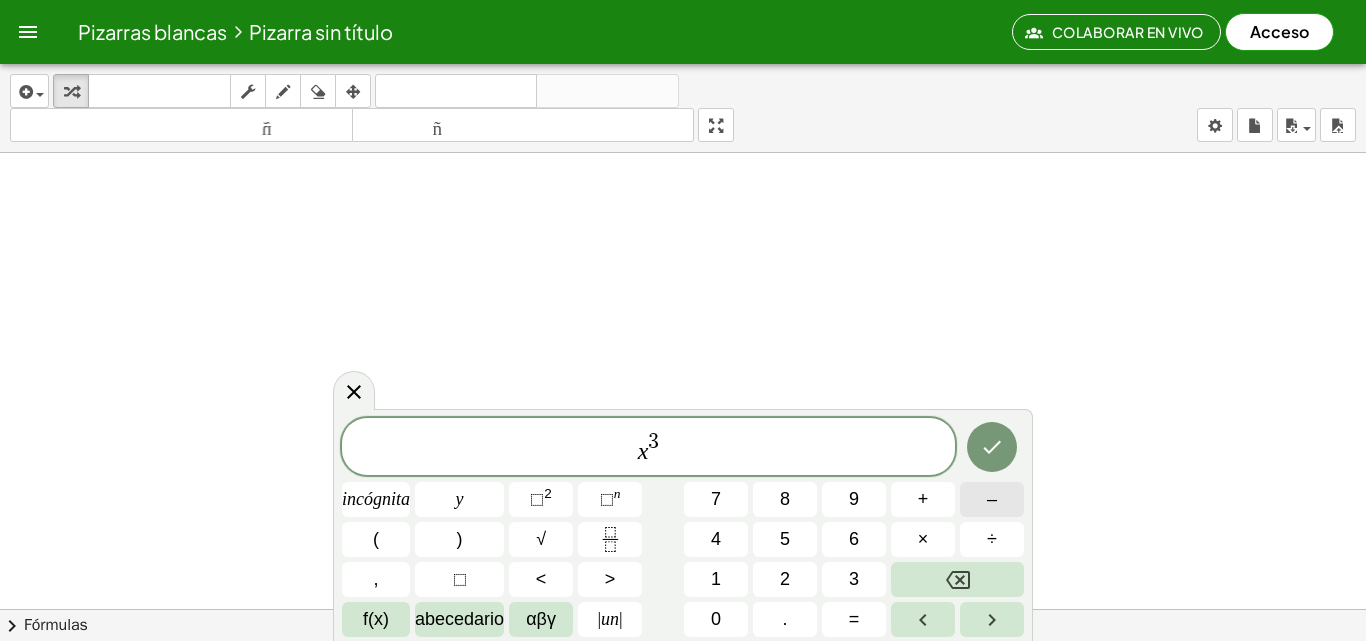click on "–" at bounding box center [992, 499] 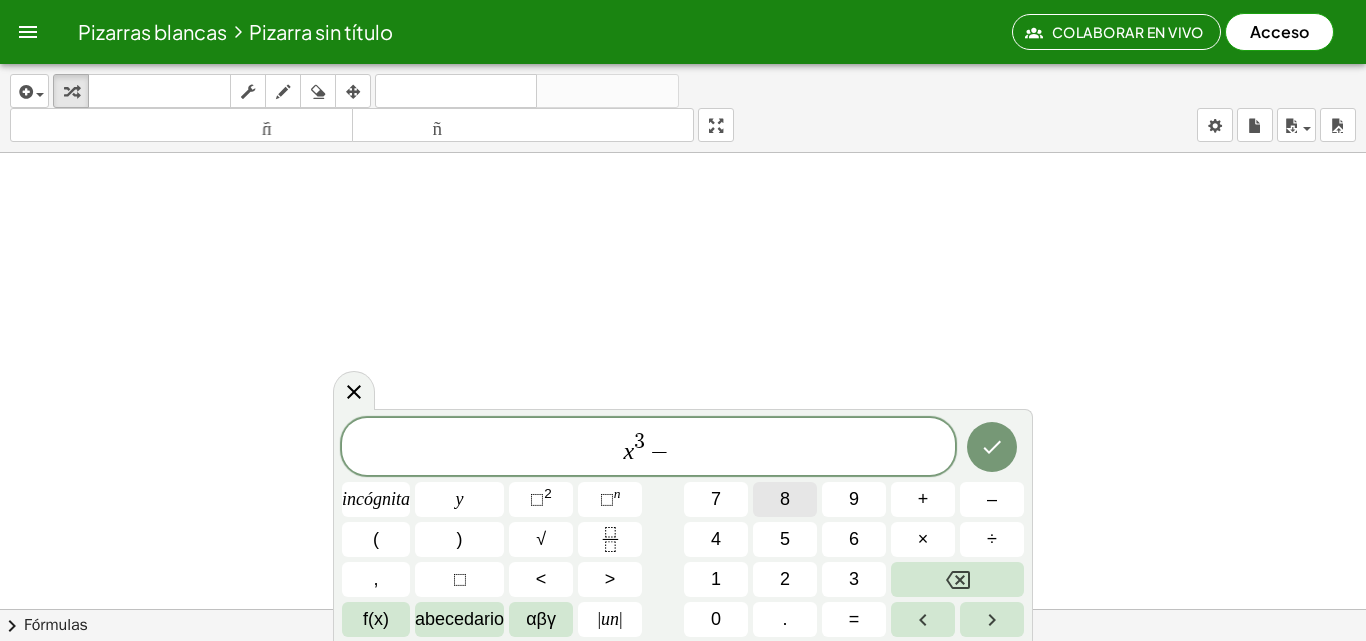 click on "8" at bounding box center [785, 499] 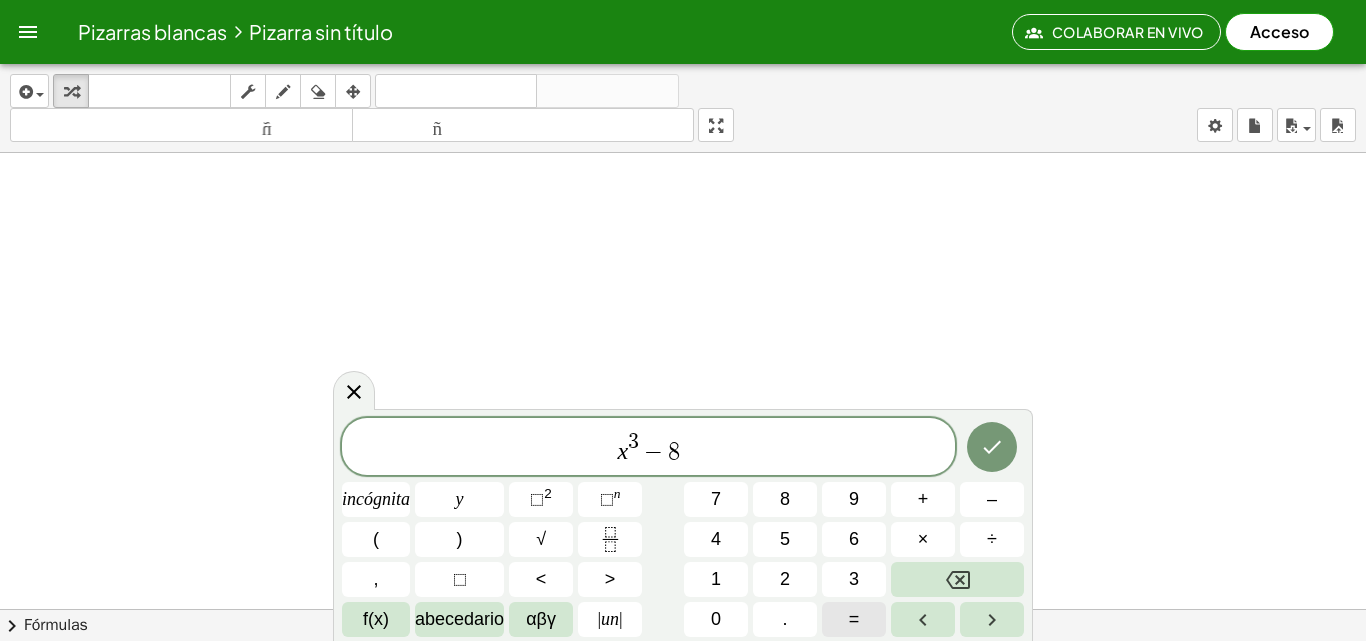 click on "=" at bounding box center (854, 619) 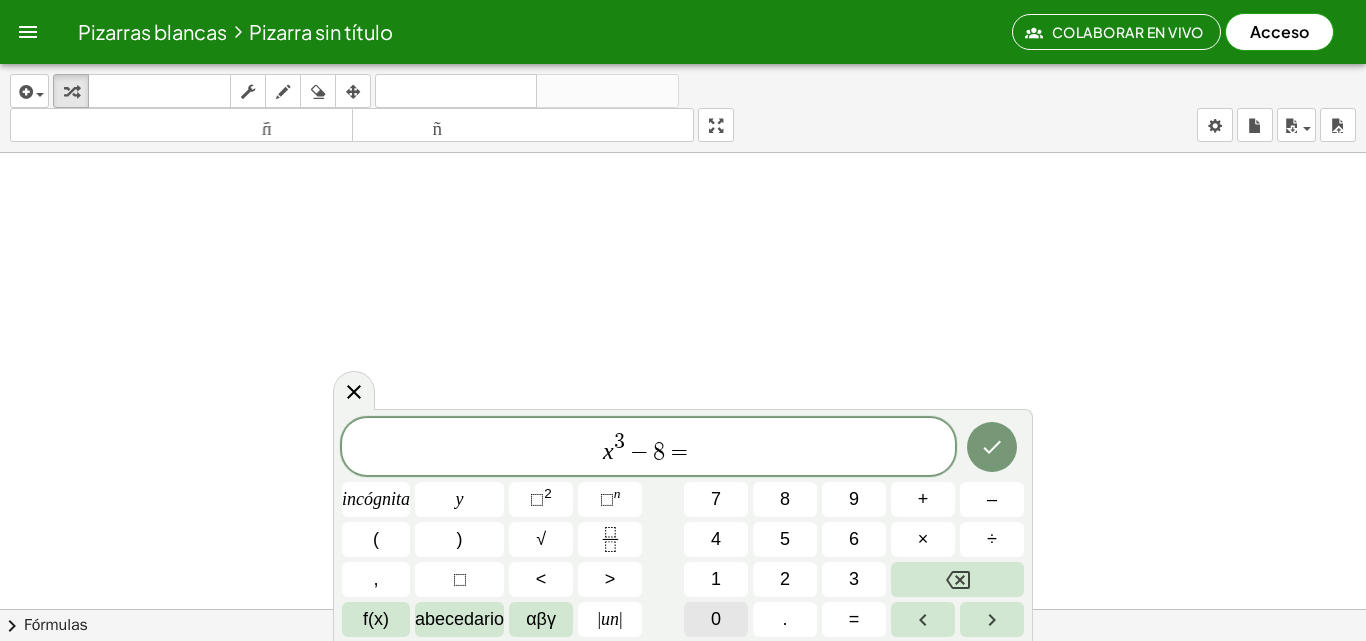 click on "0" at bounding box center [716, 619] 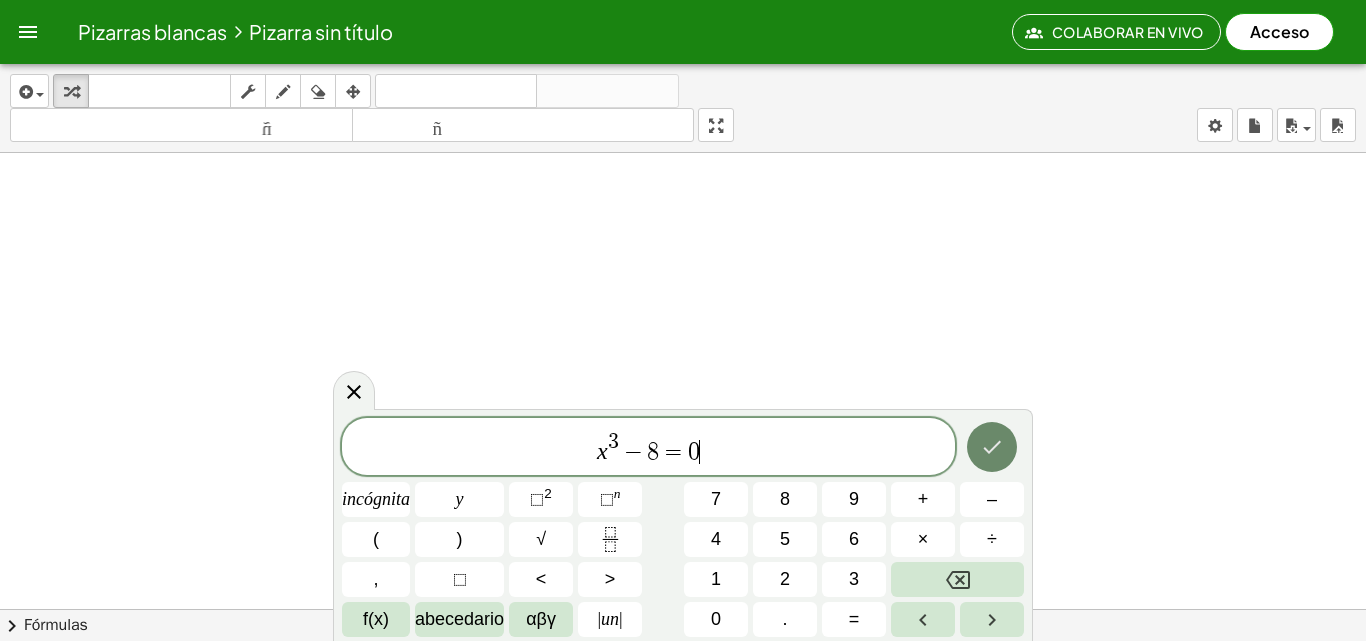 click 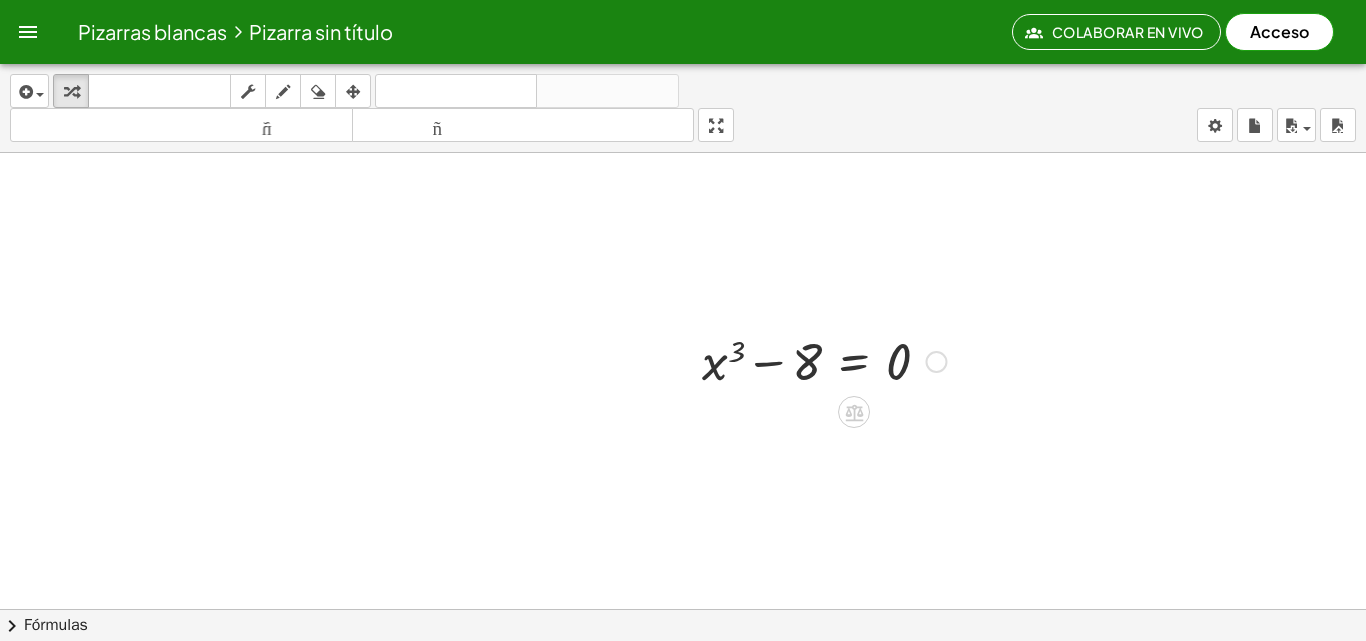 click at bounding box center [936, 362] 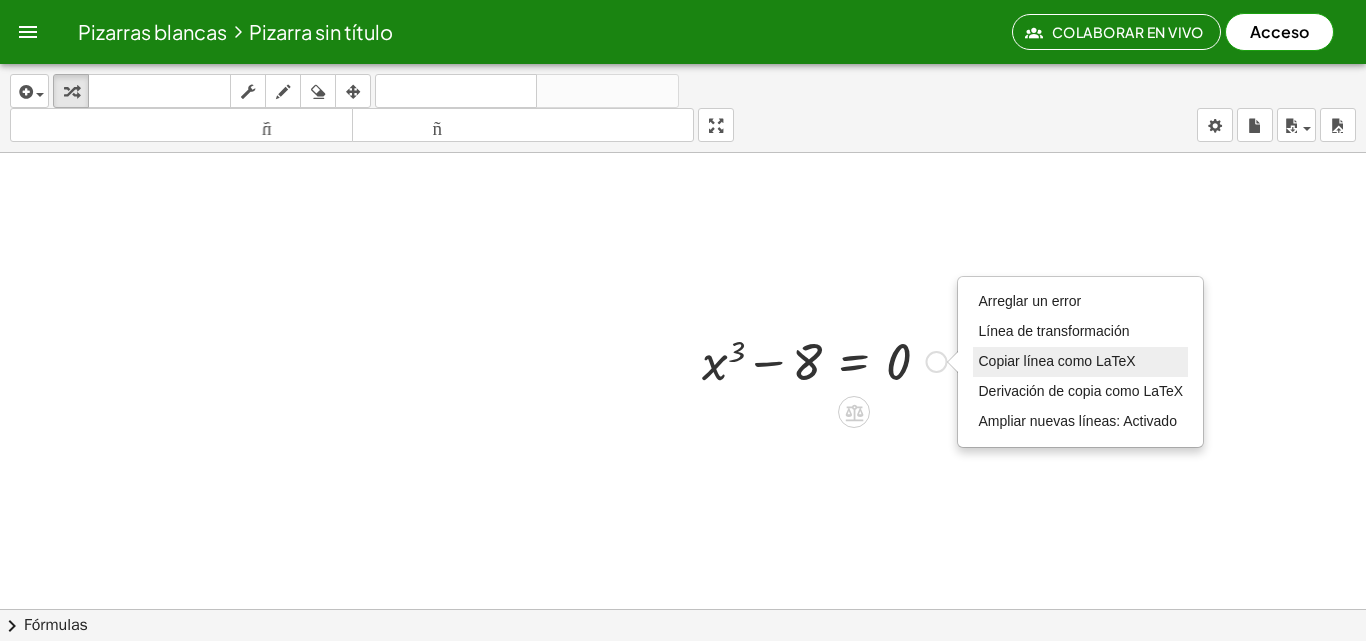 click on "Copiar línea como LaTeX" at bounding box center (1056, 361) 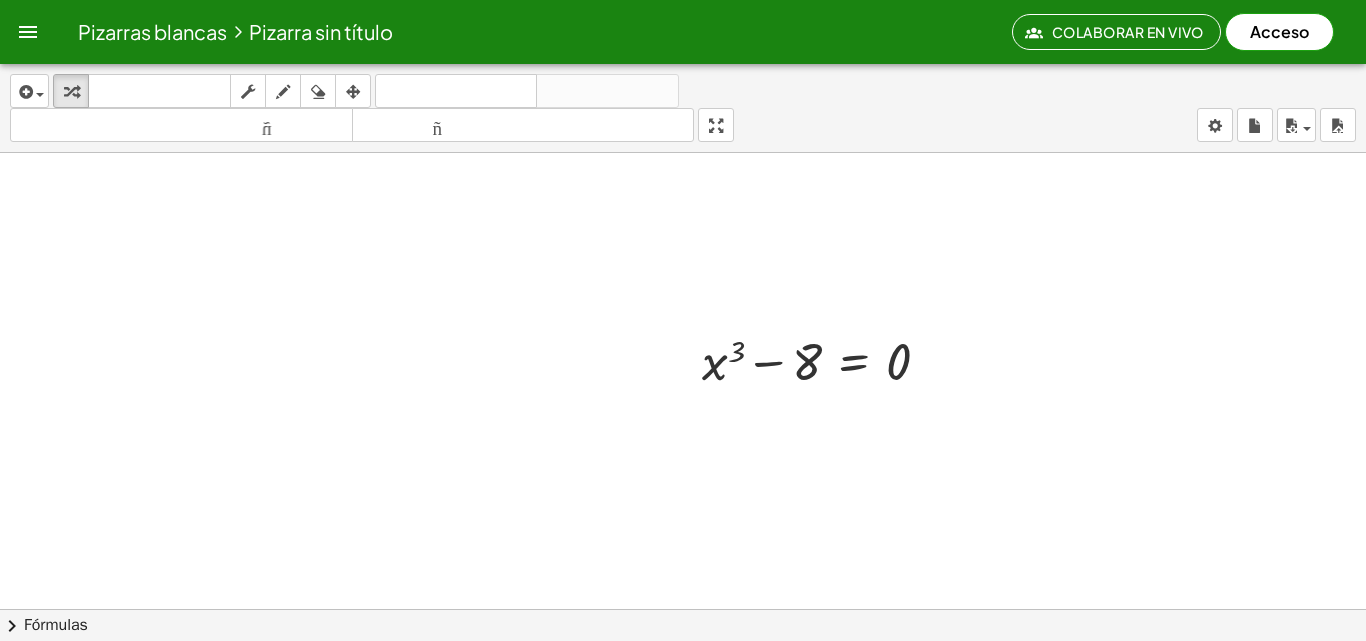 drag, startPoint x: 623, startPoint y: 458, endPoint x: 629, endPoint y: 436, distance: 22.803509 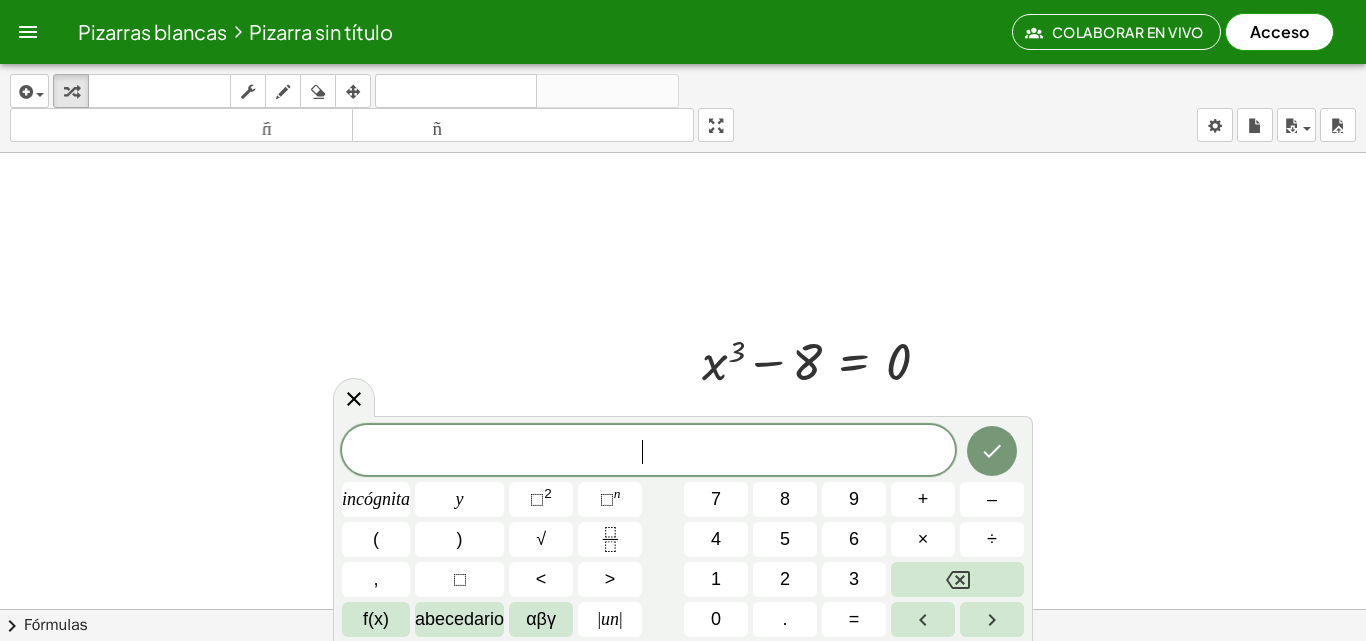 scroll, scrollTop: 2024, scrollLeft: 0, axis: vertical 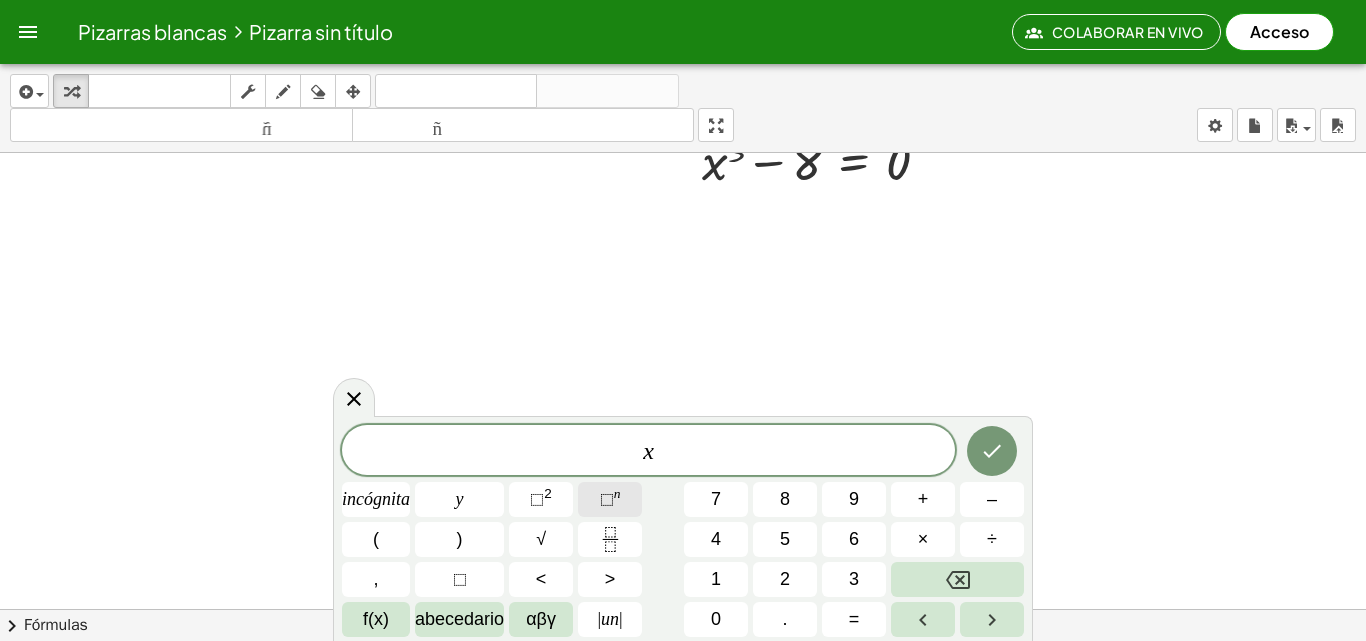 click on "⬚" at bounding box center (607, 499) 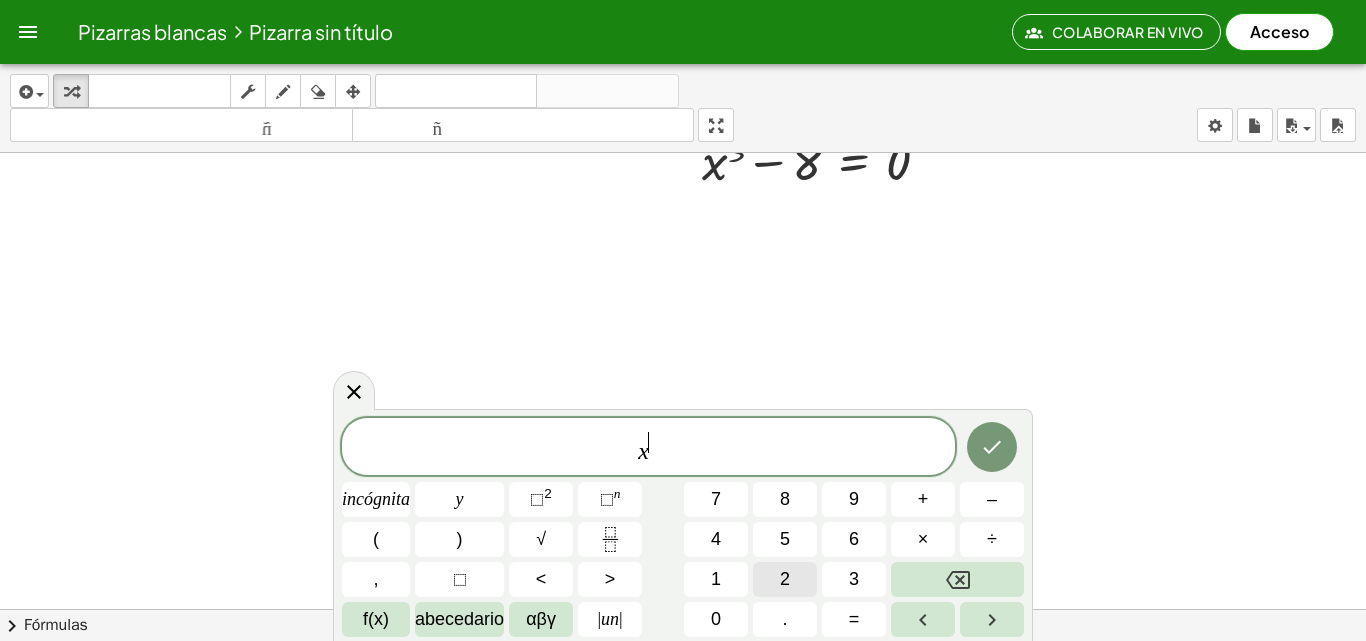 click on "2" at bounding box center [785, 579] 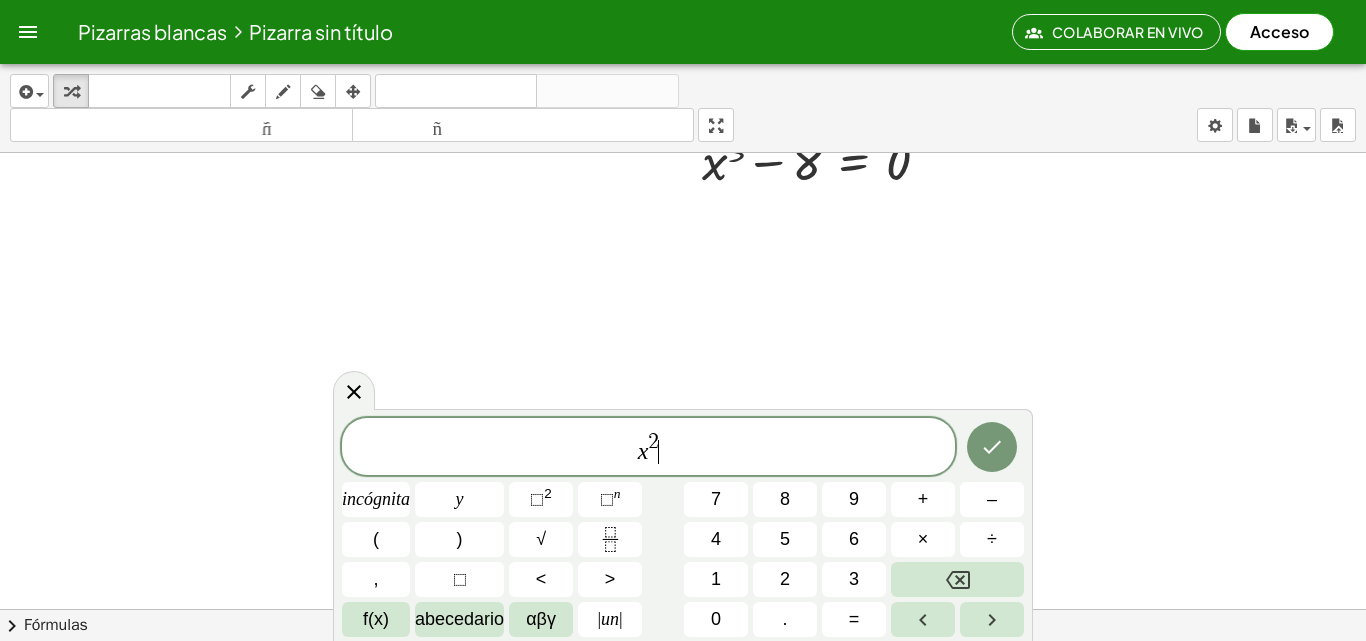 click on "x 2 ​" at bounding box center (648, 448) 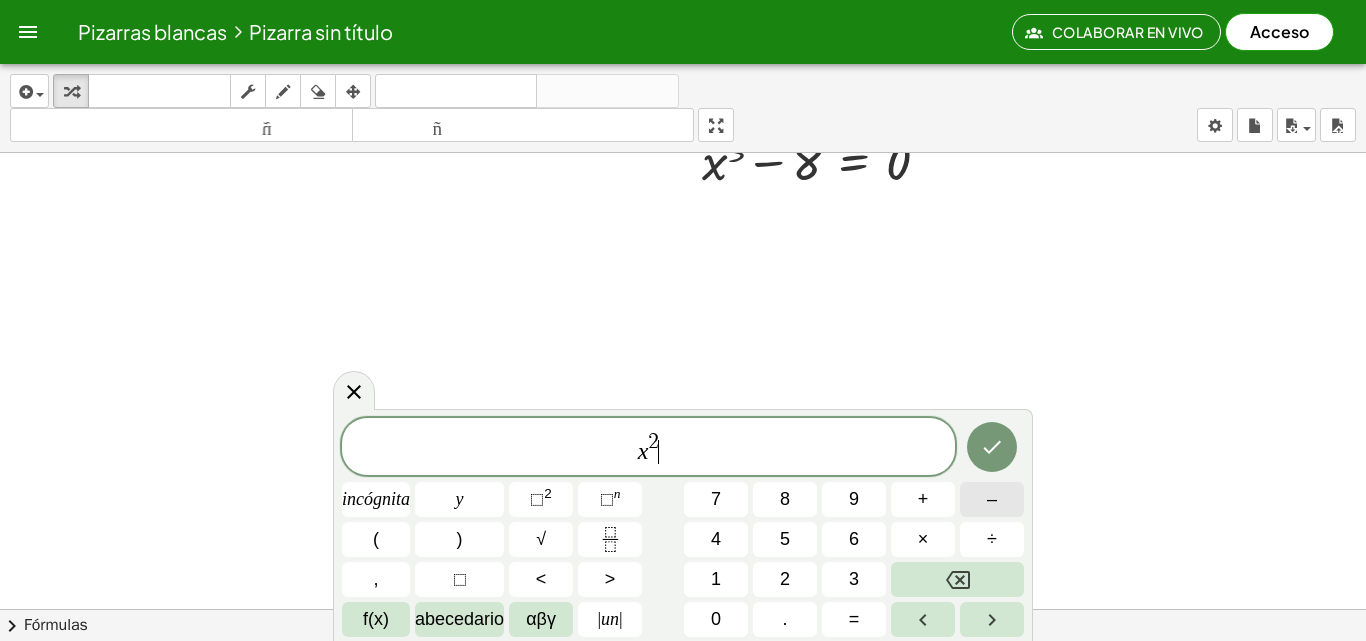 click on "–" at bounding box center [992, 499] 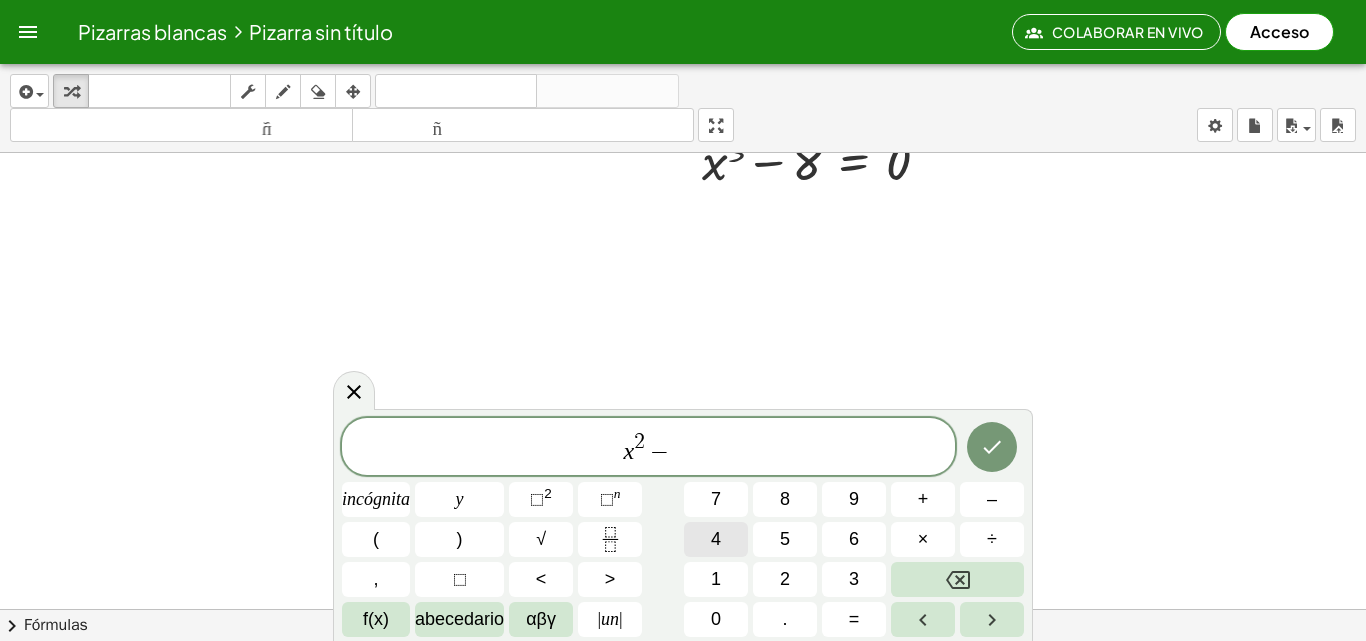 click on "4" at bounding box center (716, 539) 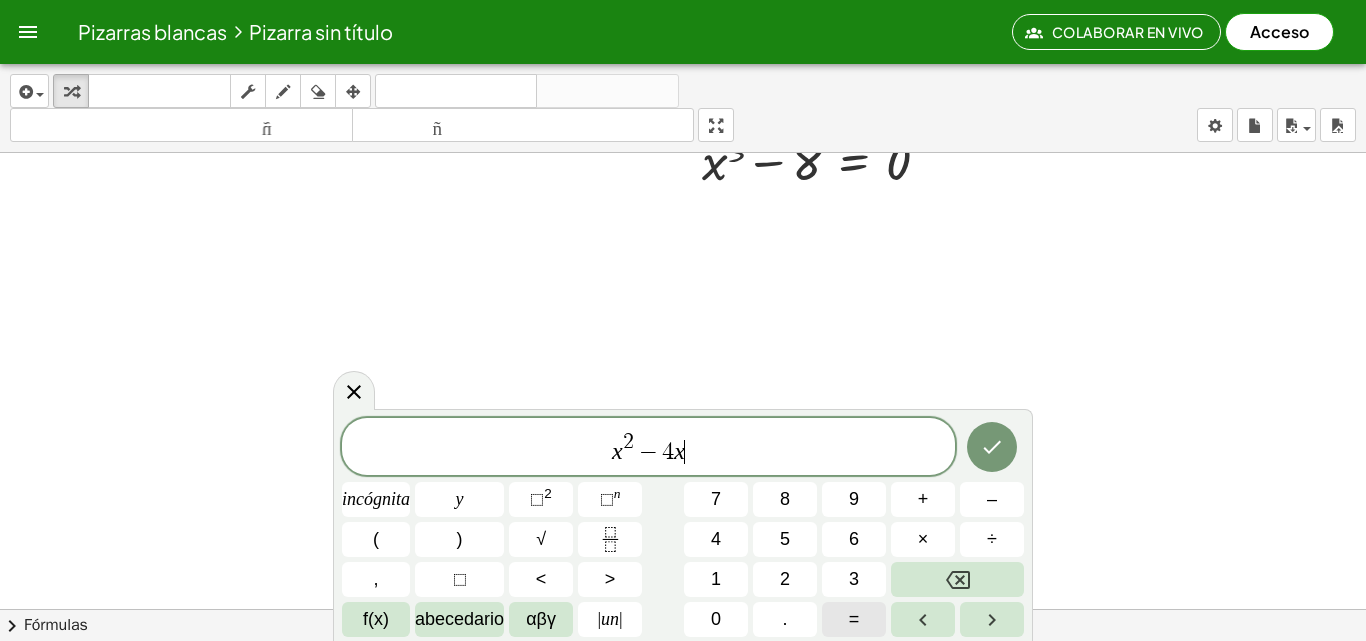 click on "=" at bounding box center [854, 619] 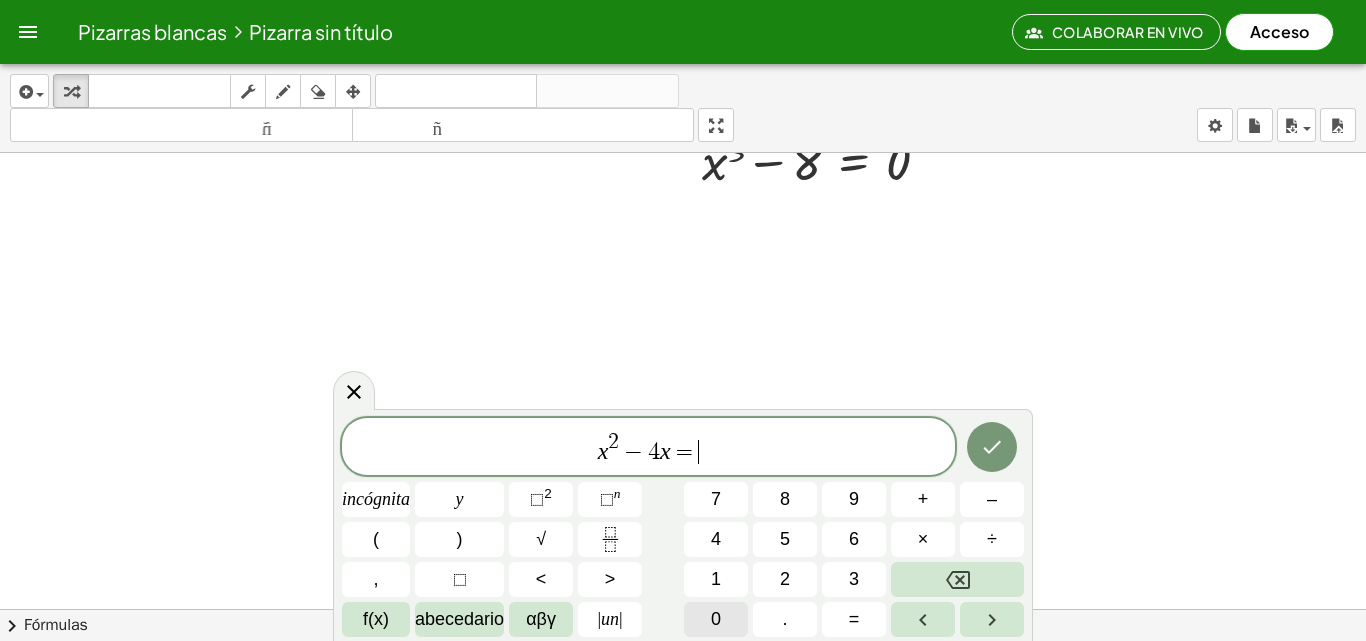 click on "0" at bounding box center (716, 619) 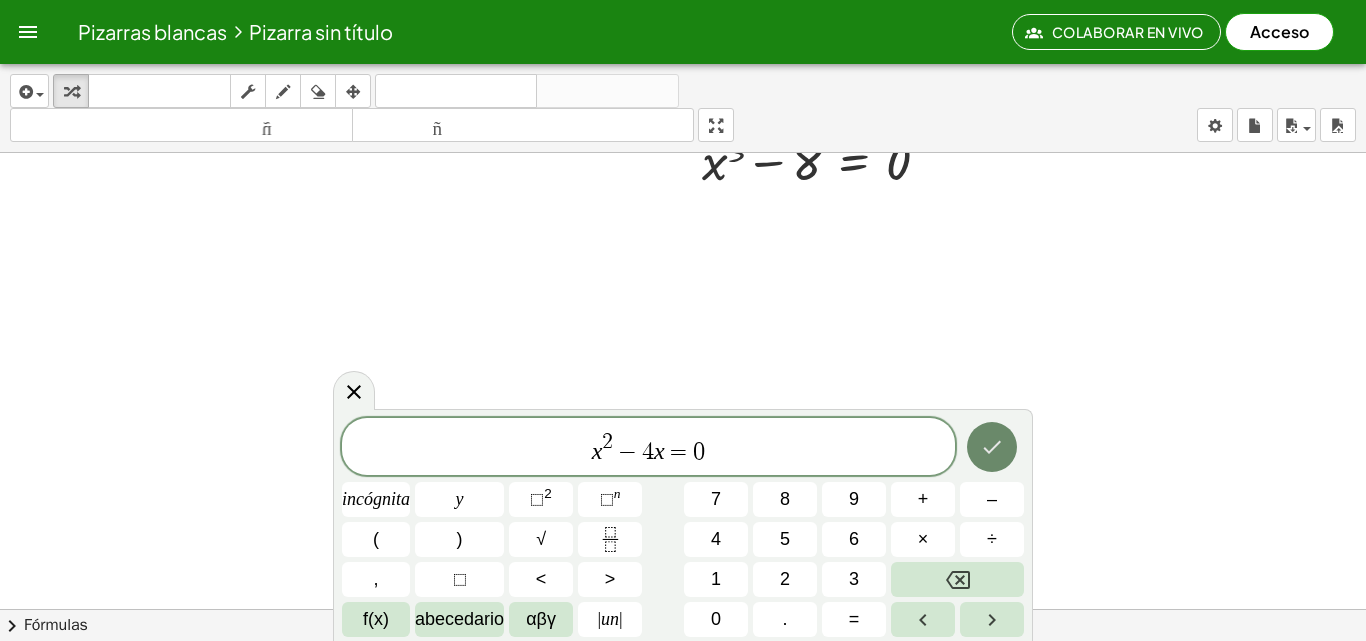 click 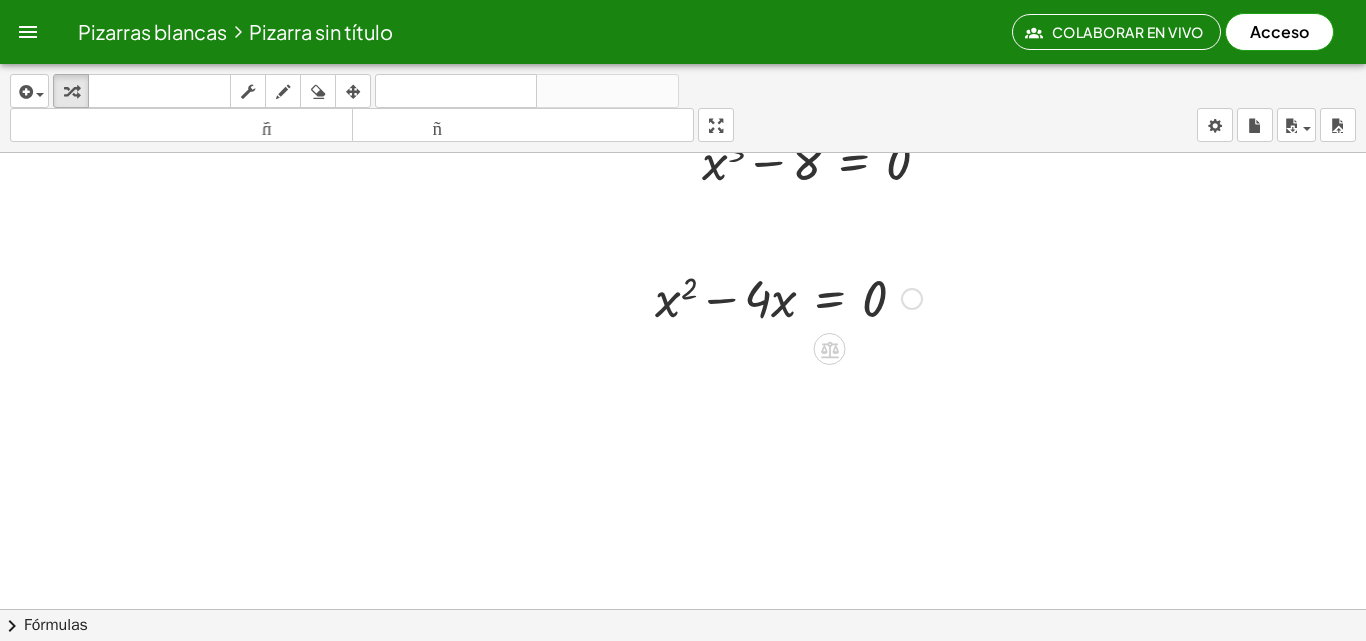 click at bounding box center (912, 299) 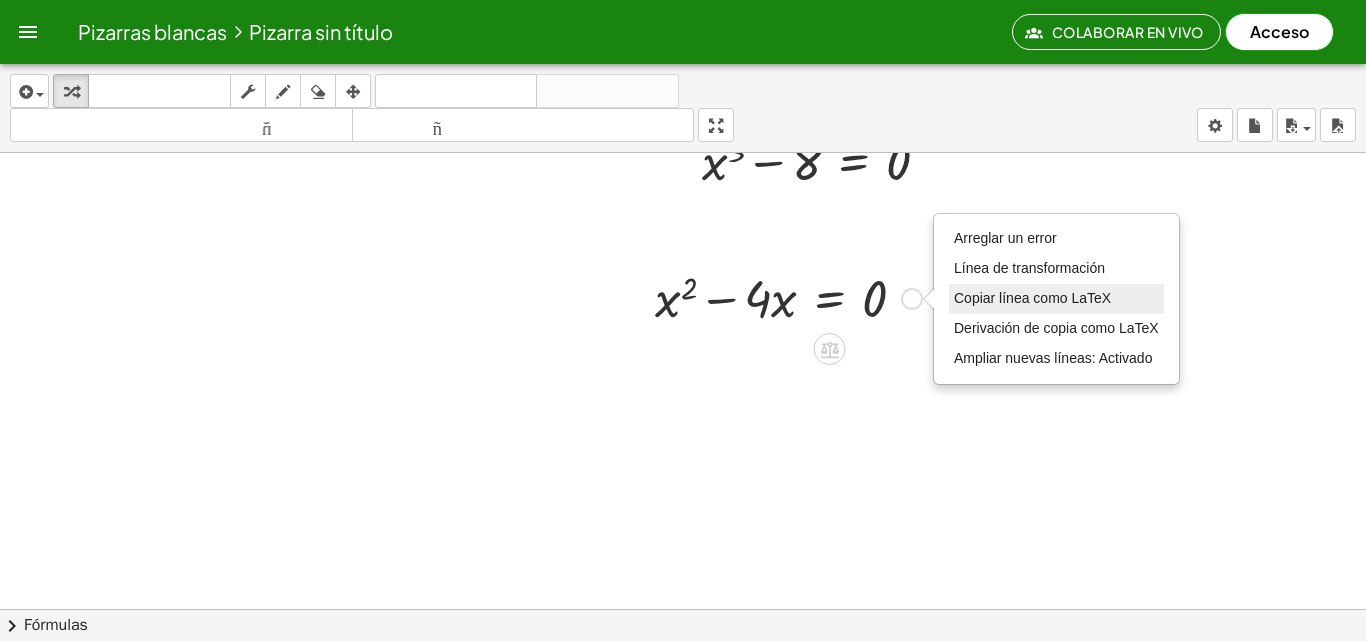 click on "Copiar línea como LaTeX" at bounding box center [1032, 298] 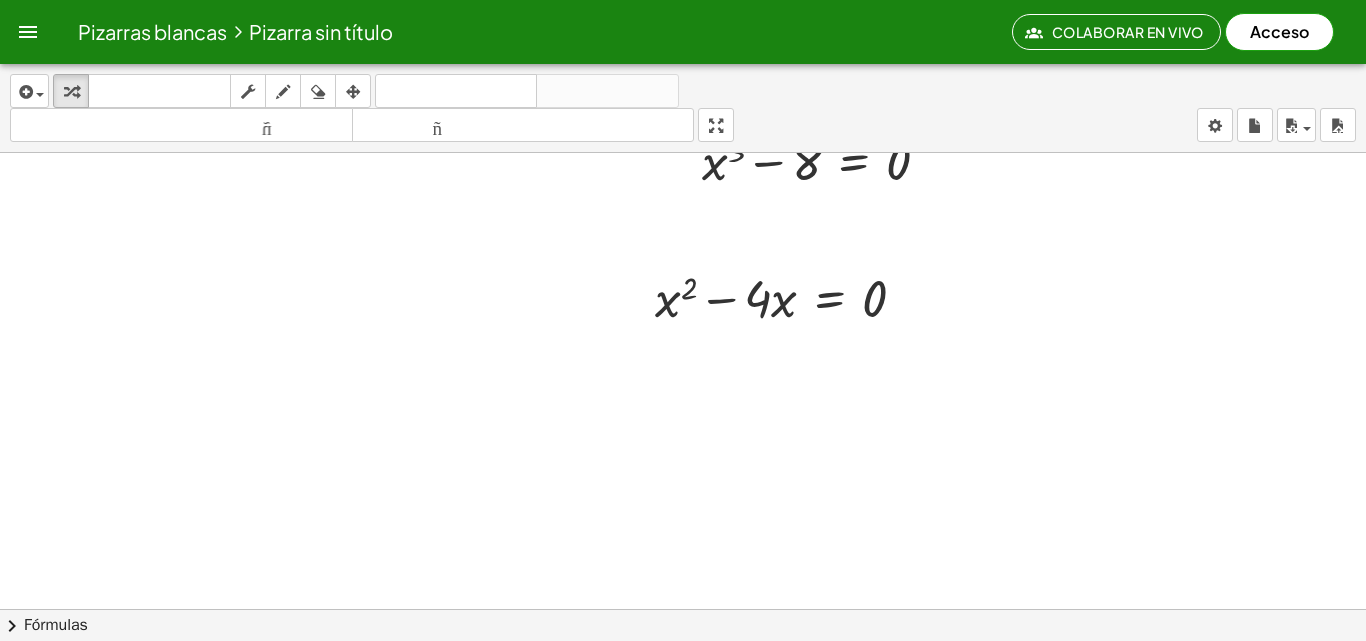 drag, startPoint x: 620, startPoint y: 335, endPoint x: 626, endPoint y: 356, distance: 21.84033 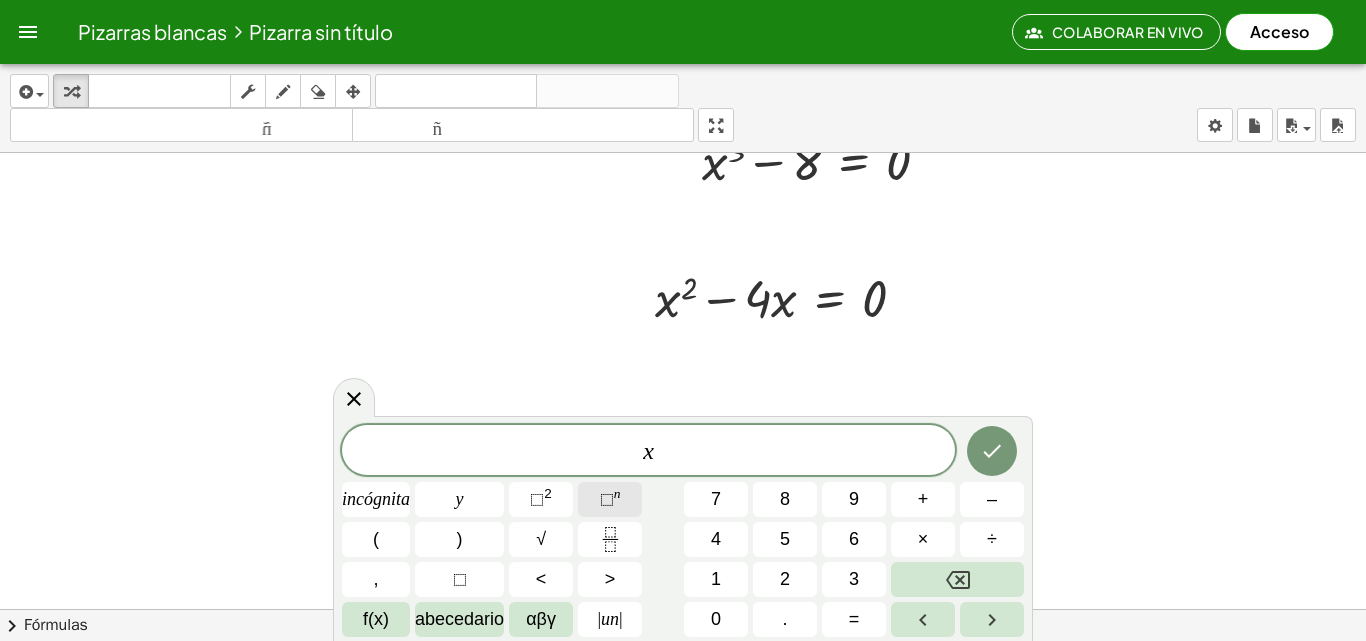 click on "⬚" at bounding box center (607, 499) 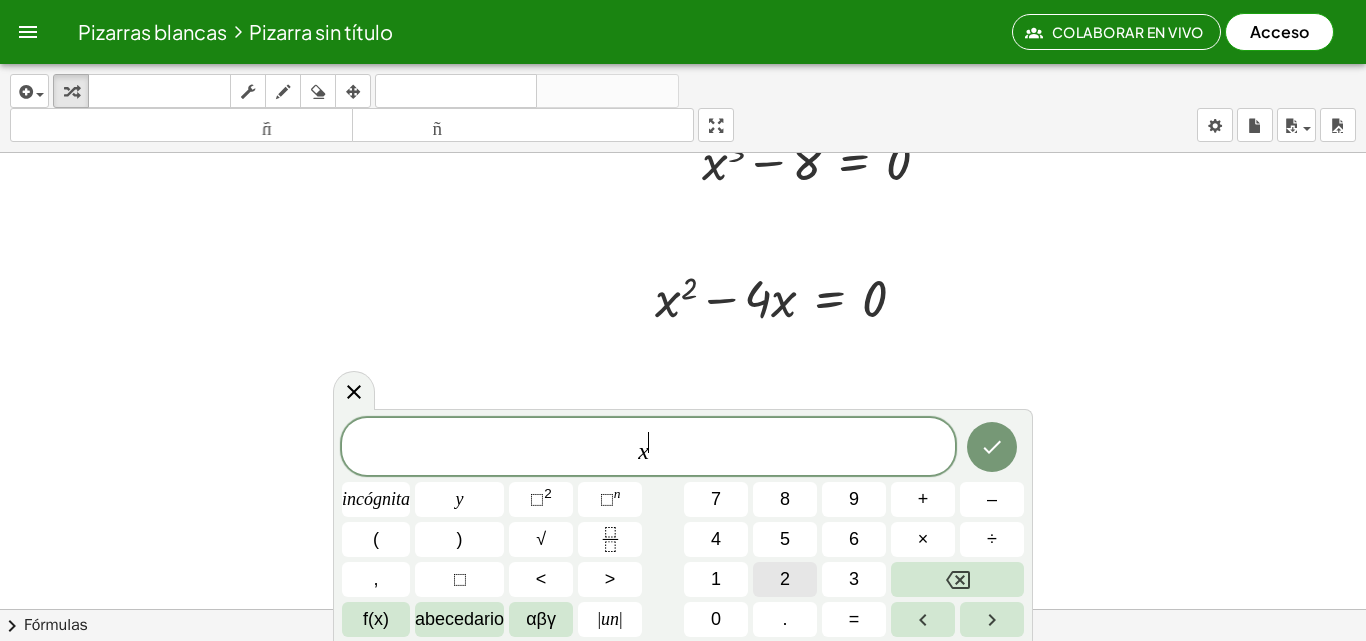 click on "2" at bounding box center (785, 579) 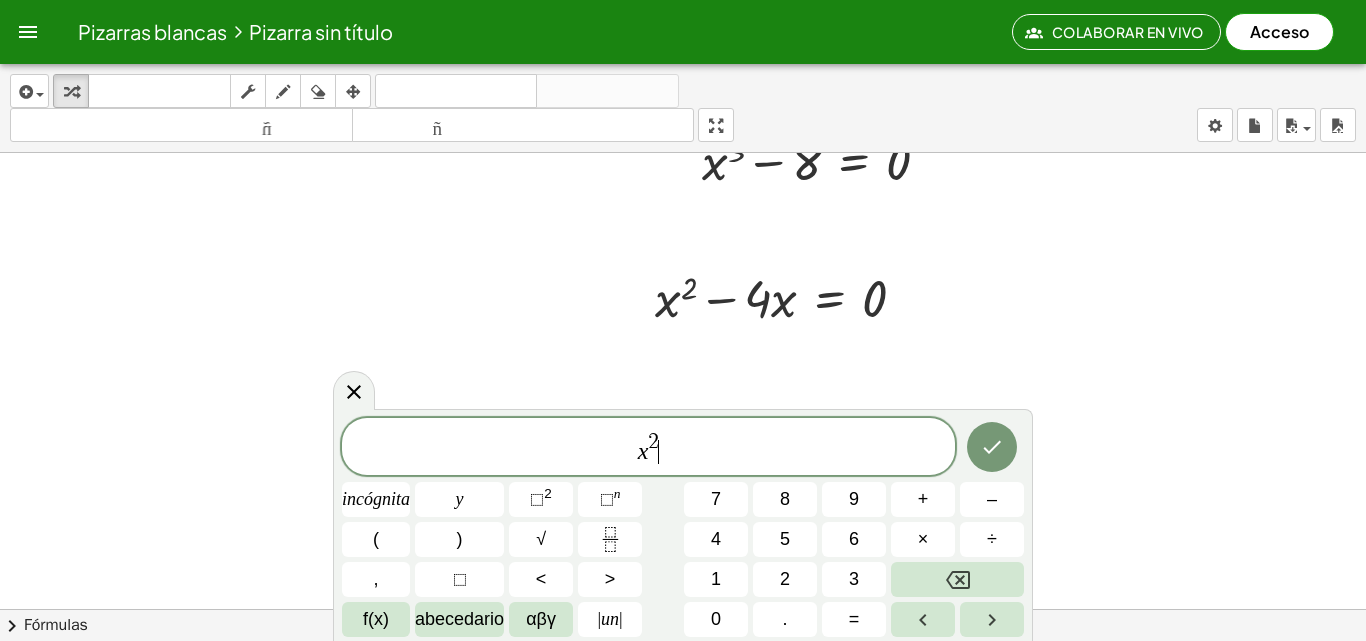 click on "x 2 ​" at bounding box center [648, 448] 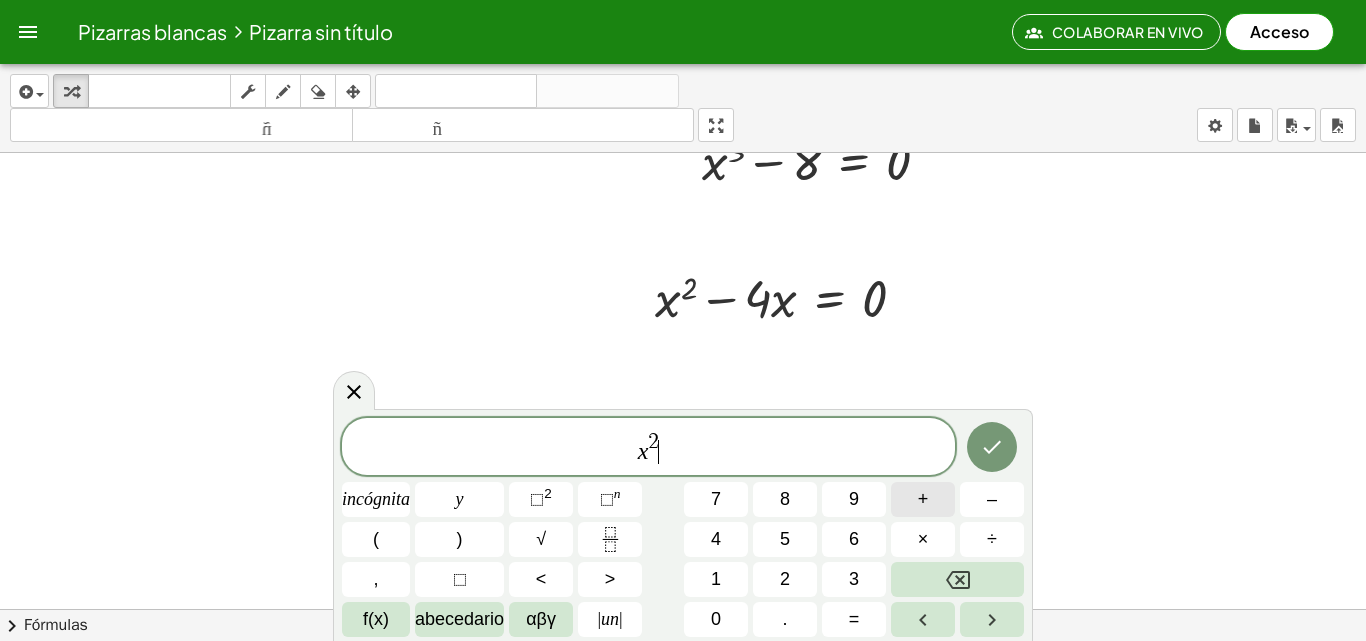 click on "+" at bounding box center (923, 499) 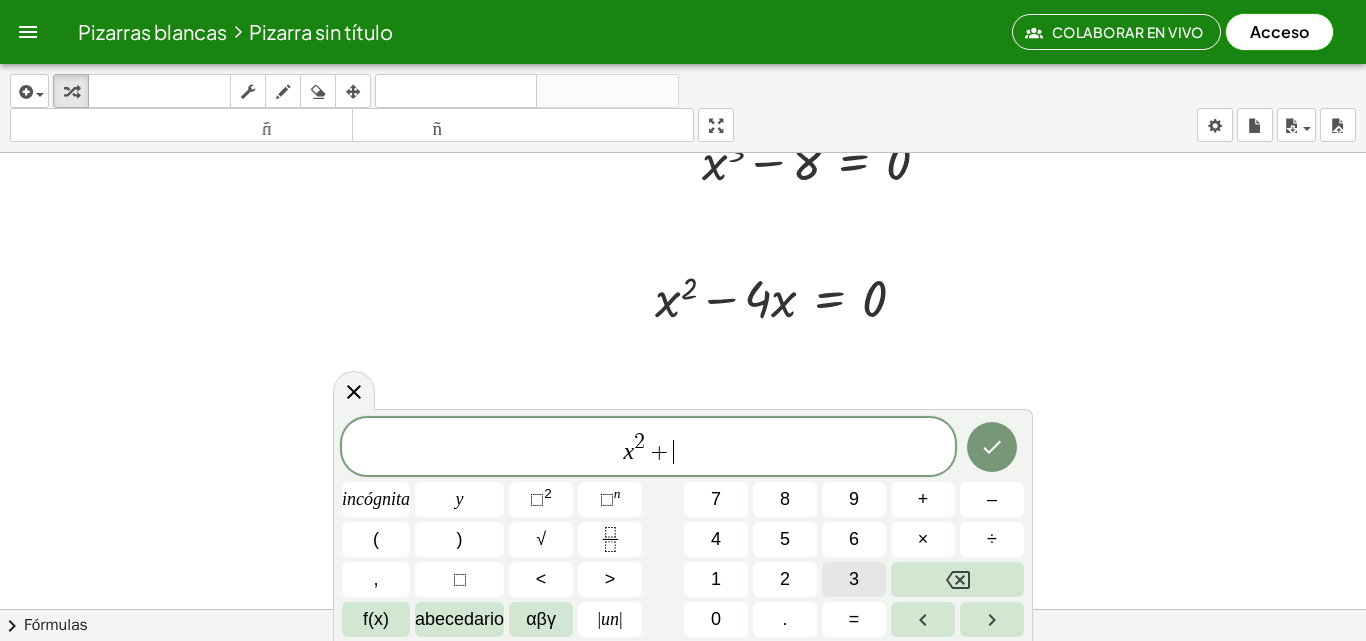 click on "3" at bounding box center [854, 579] 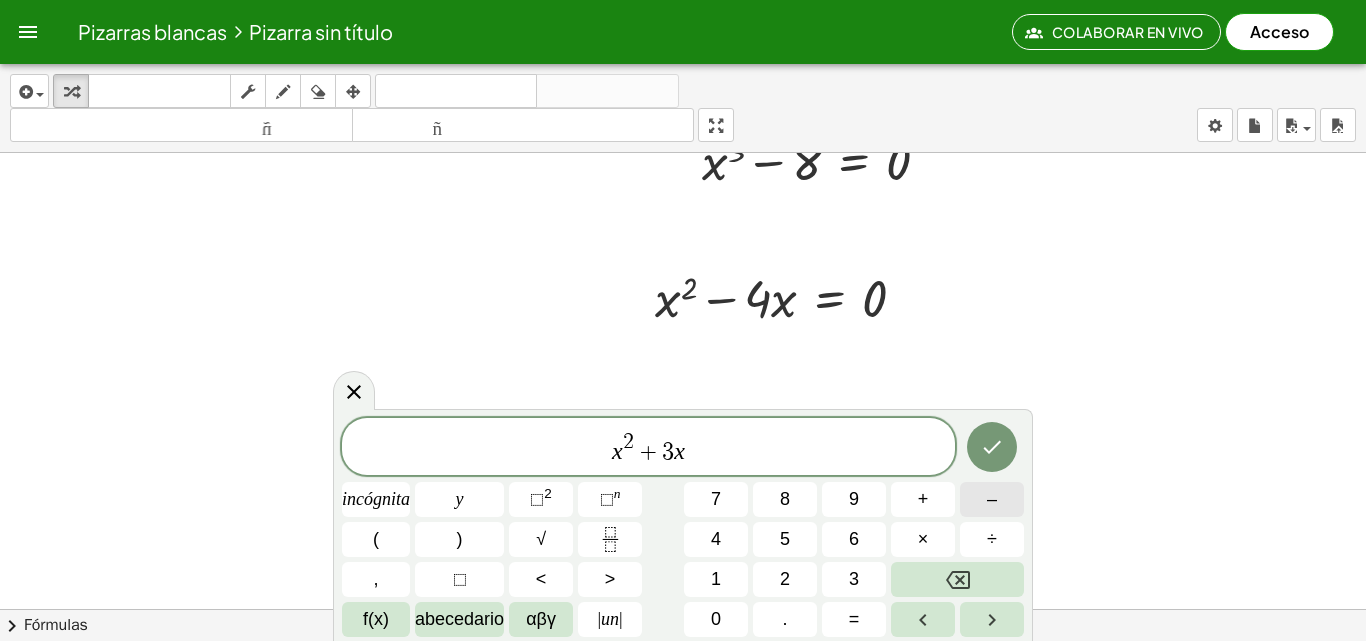 click on "–" at bounding box center [992, 499] 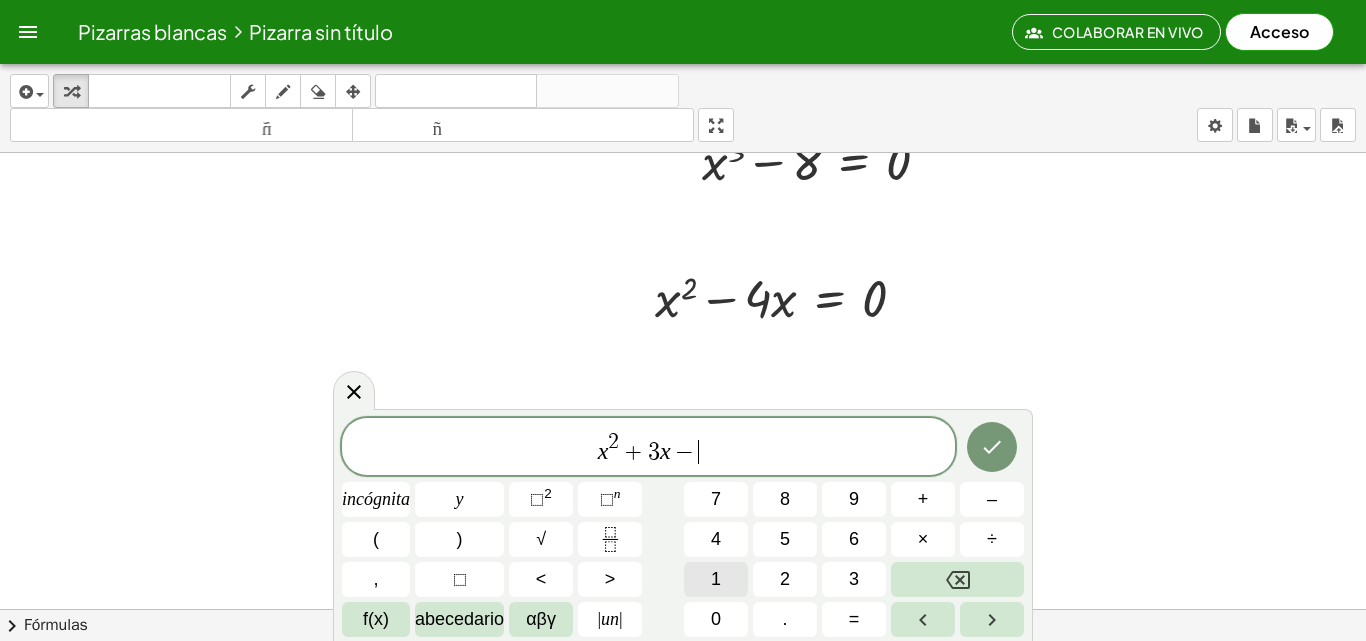 click on "1" at bounding box center [716, 579] 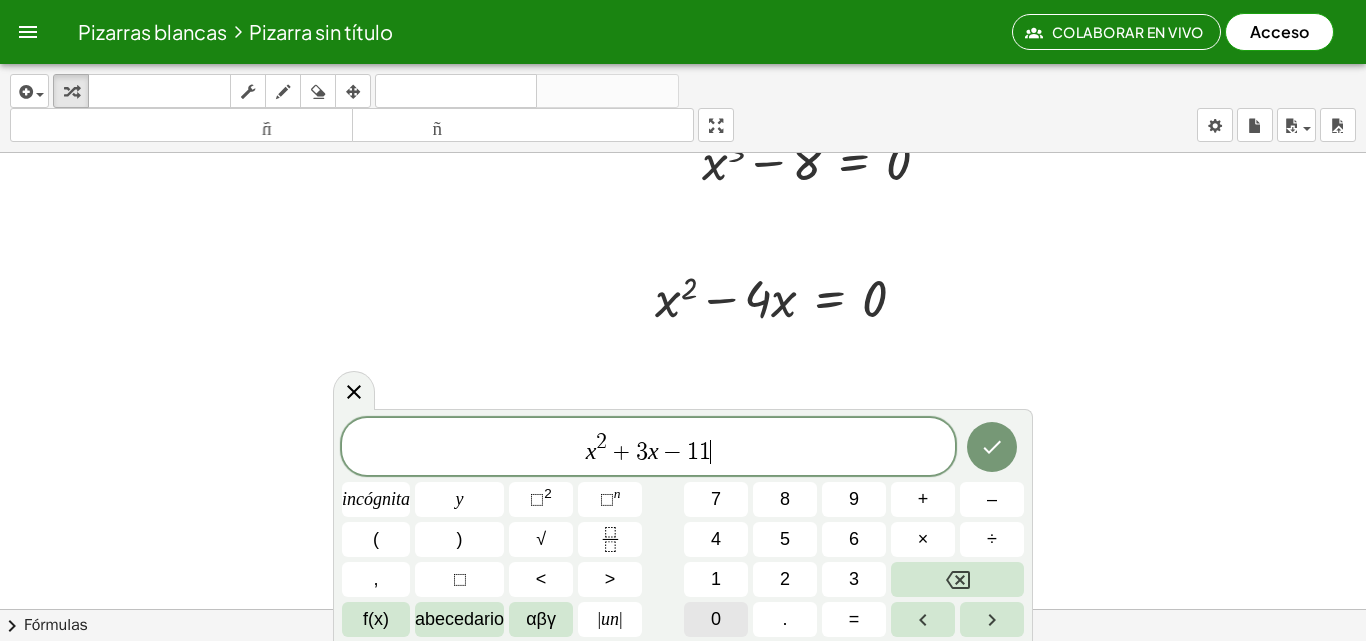 click on "0" at bounding box center (716, 619) 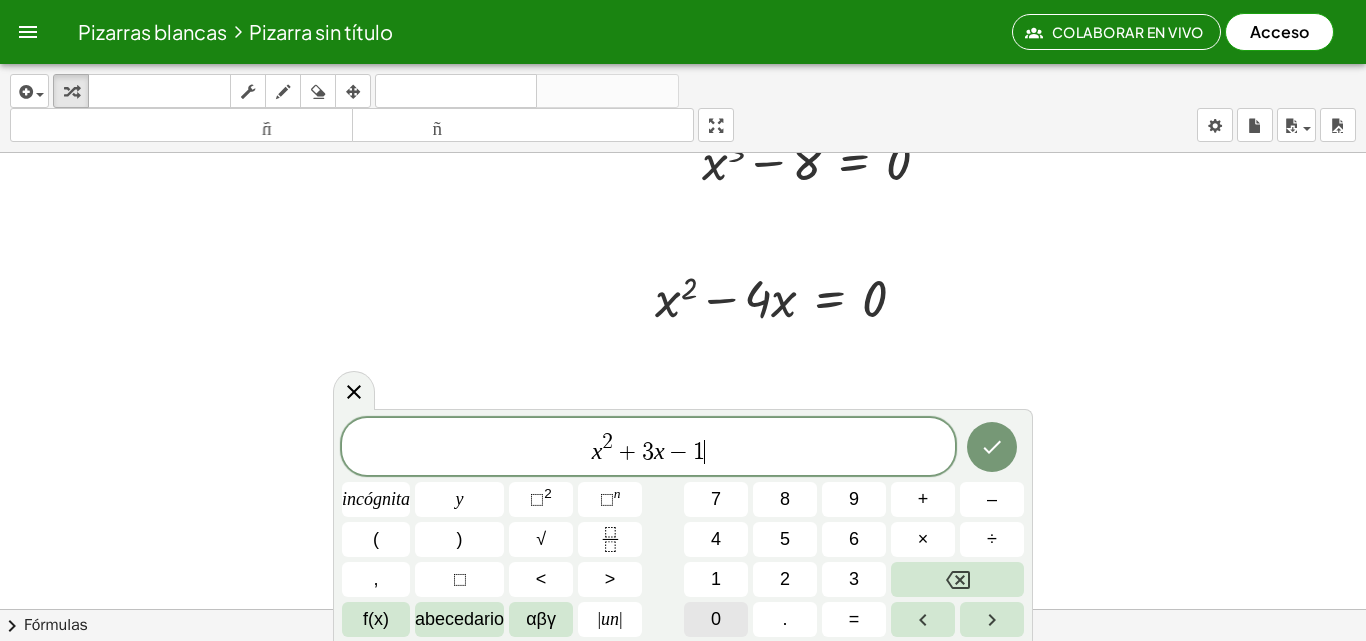 click on "0" at bounding box center [716, 619] 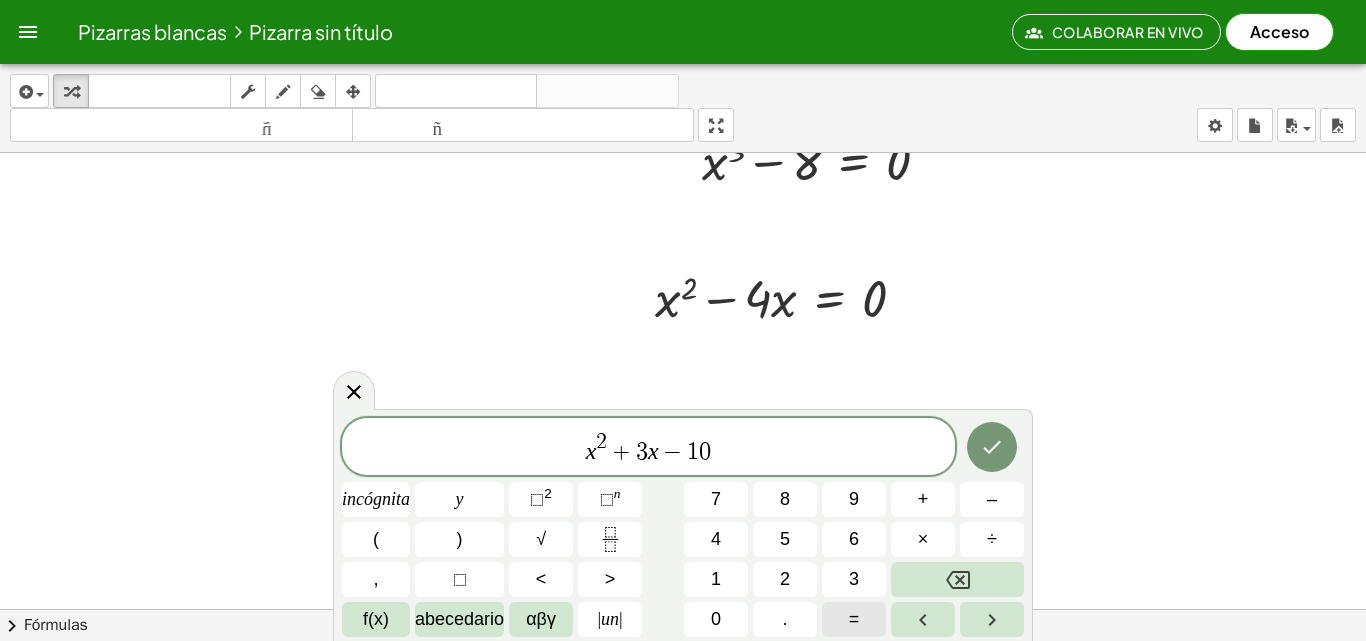 click on "=" at bounding box center [854, 619] 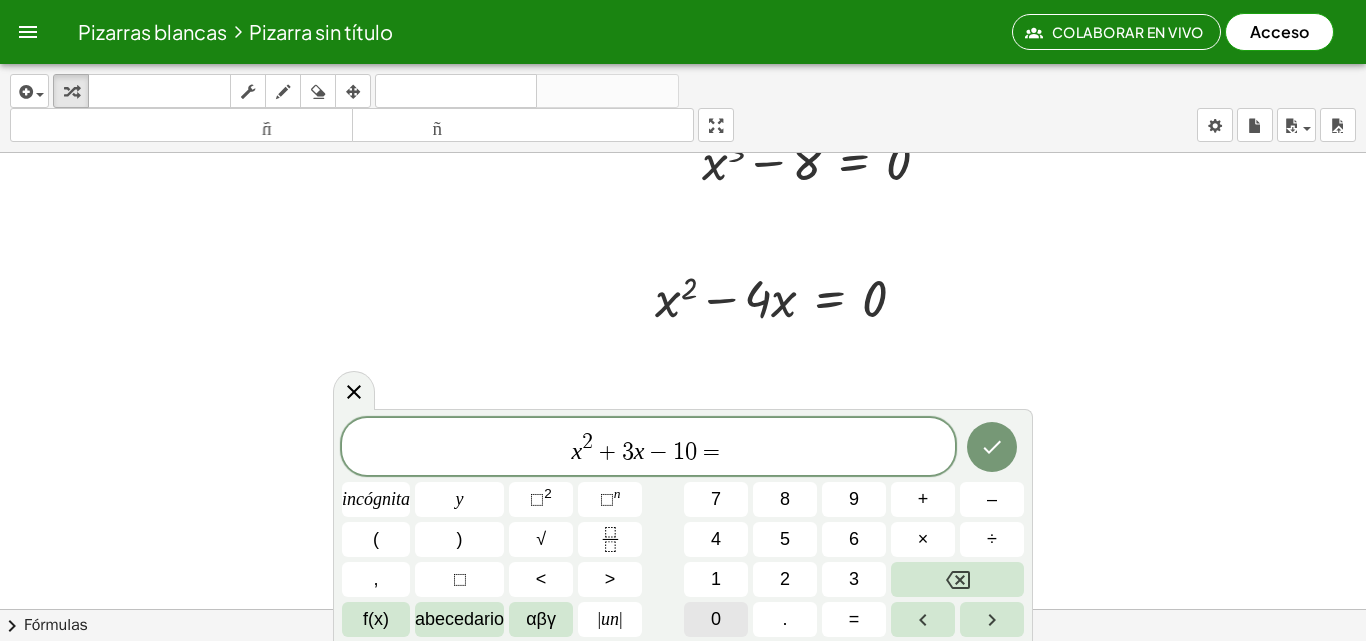 click on "0" at bounding box center (716, 619) 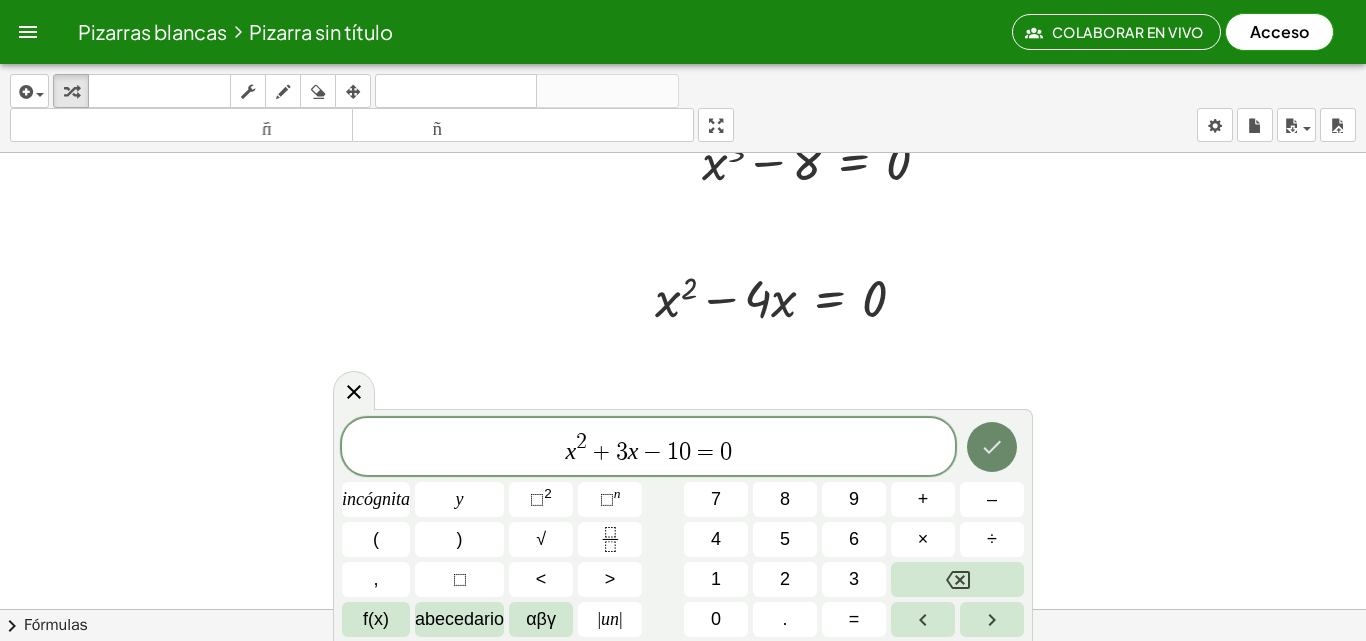 click at bounding box center (992, 447) 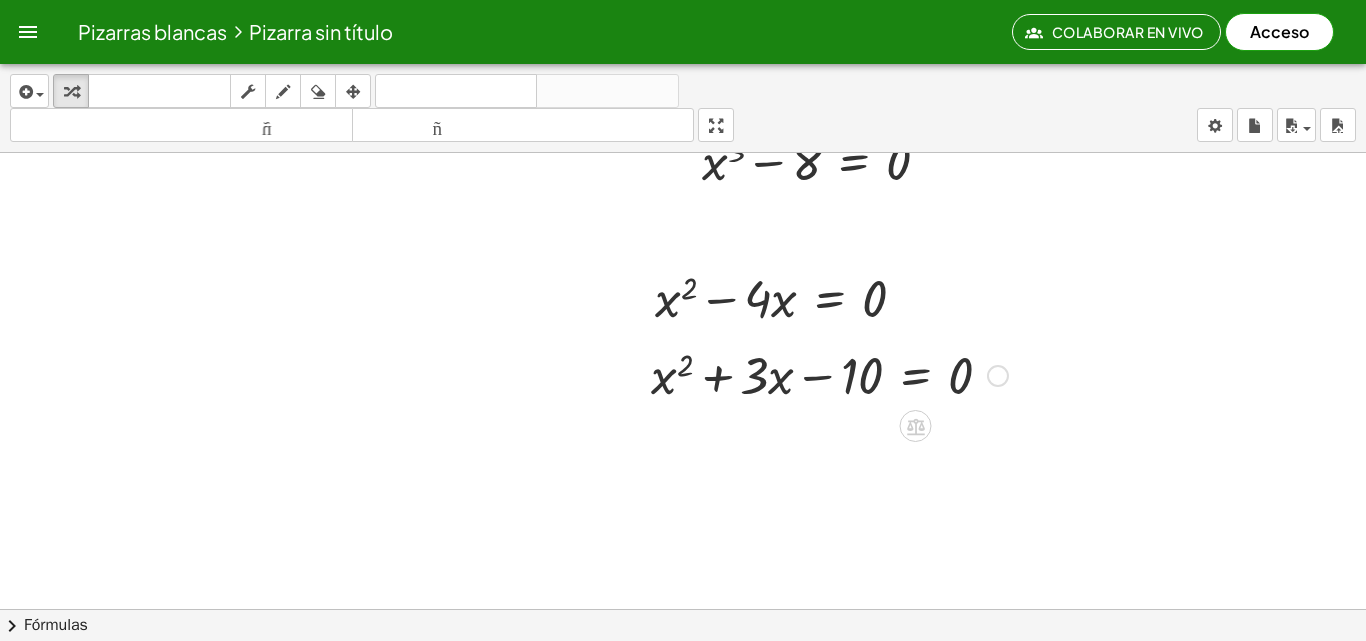 click at bounding box center (998, 376) 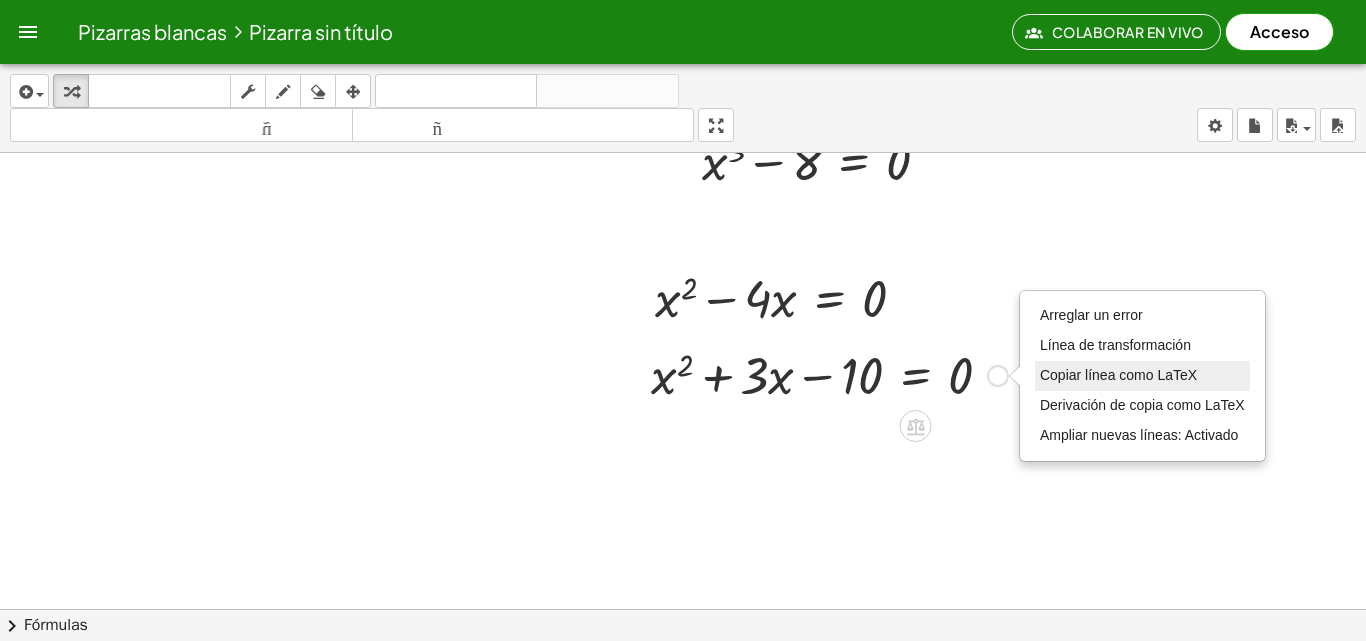 click on "Copiar línea como LaTeX" at bounding box center [1118, 375] 